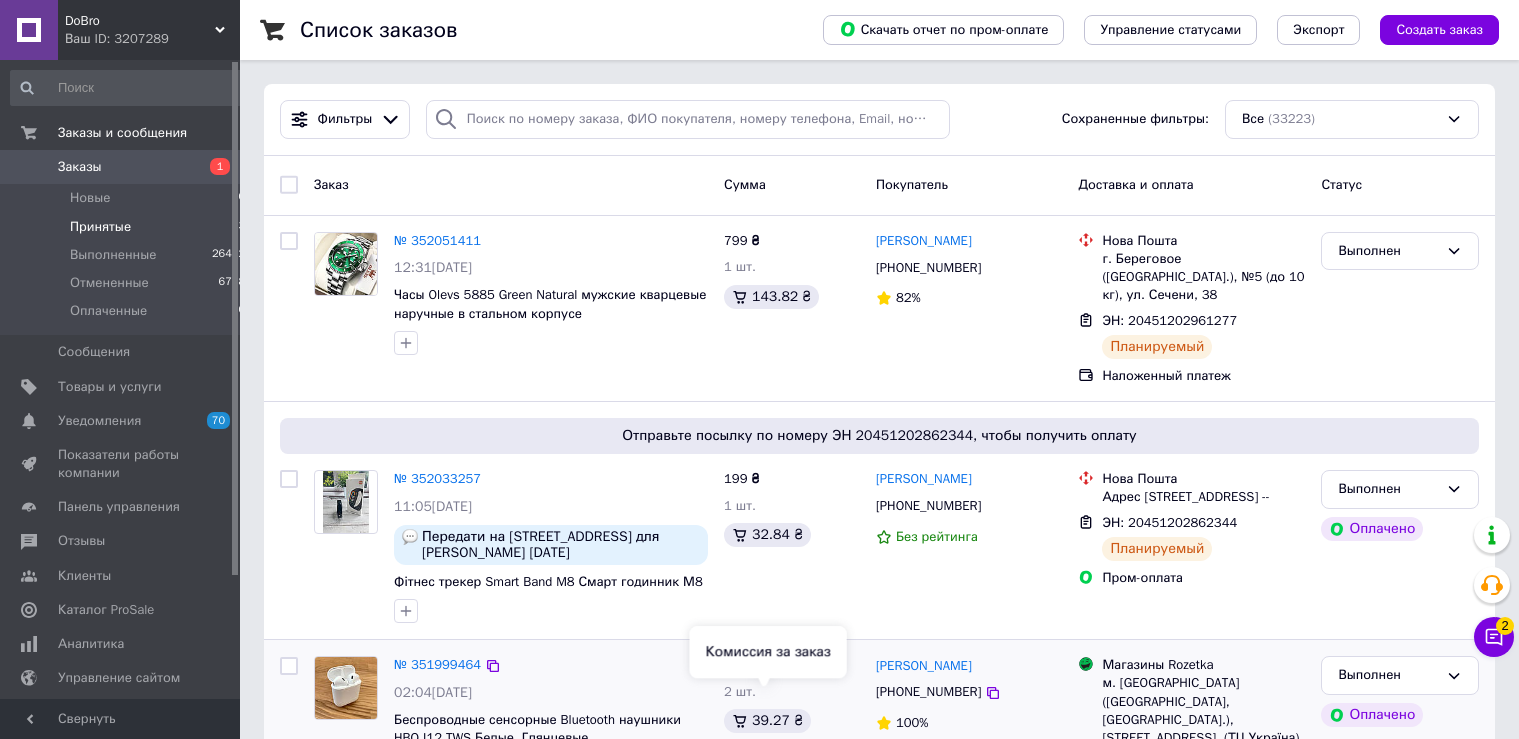 scroll, scrollTop: 0, scrollLeft: 0, axis: both 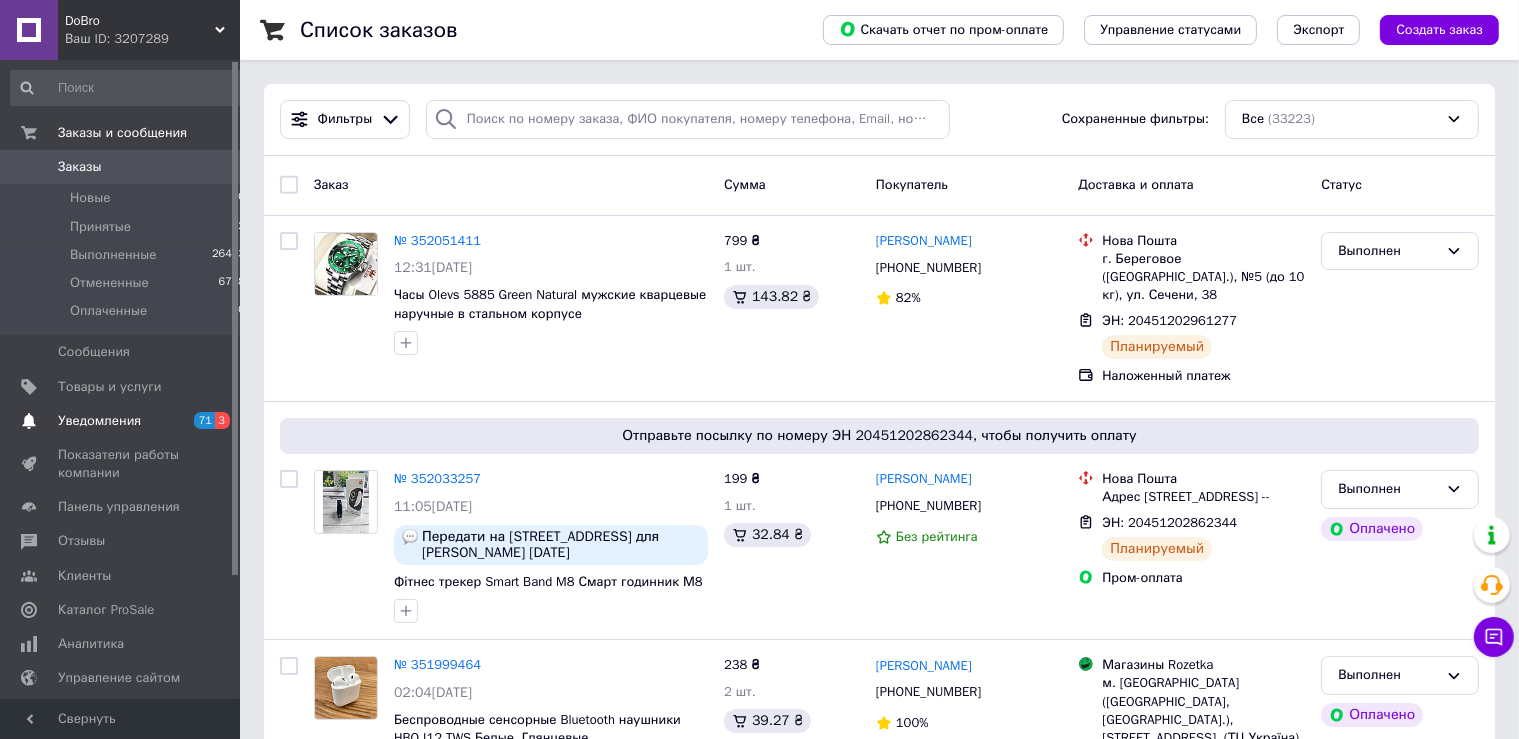 click on "Уведомления" at bounding box center [99, 421] 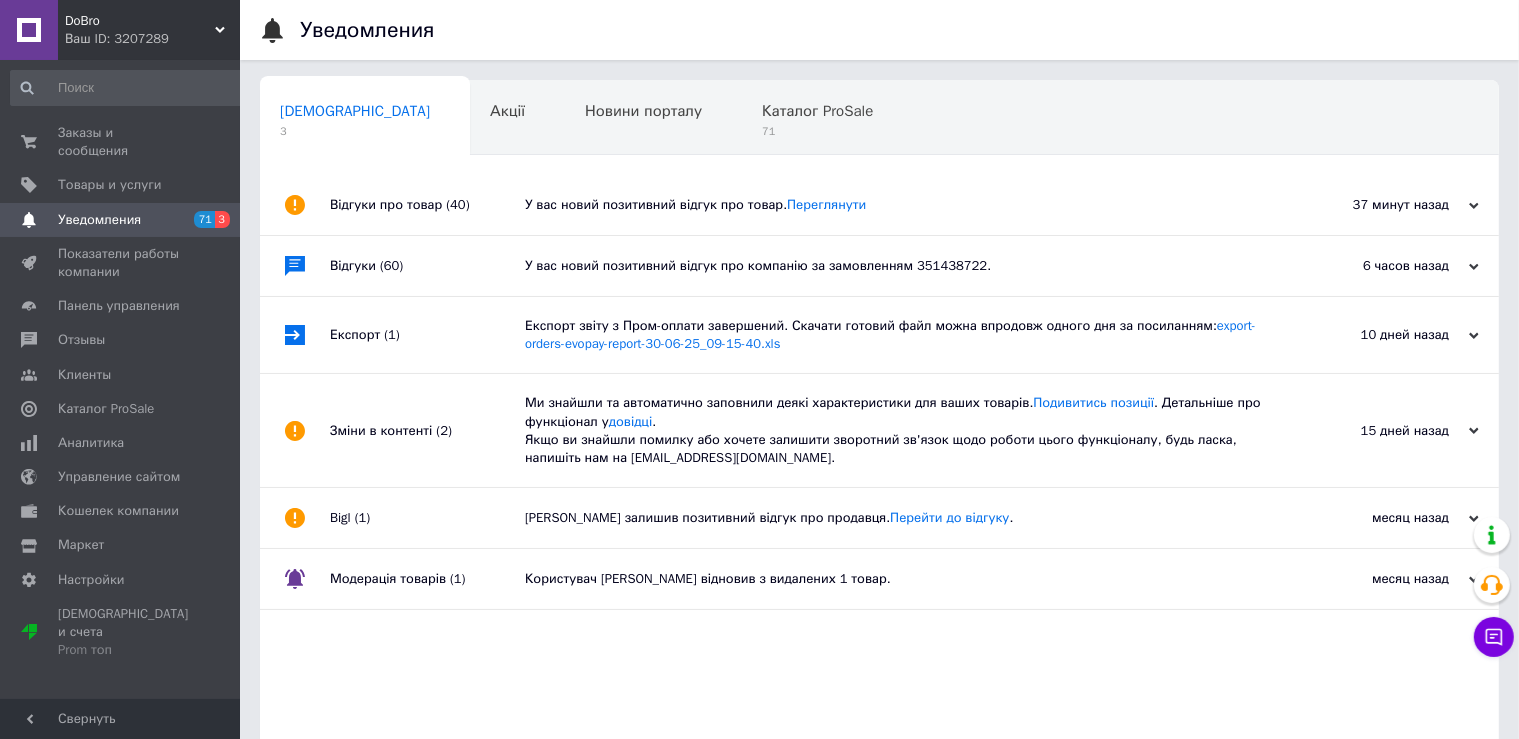 click on "У вас новий позитивний відгук про товар.  Переглянути" at bounding box center [902, 205] 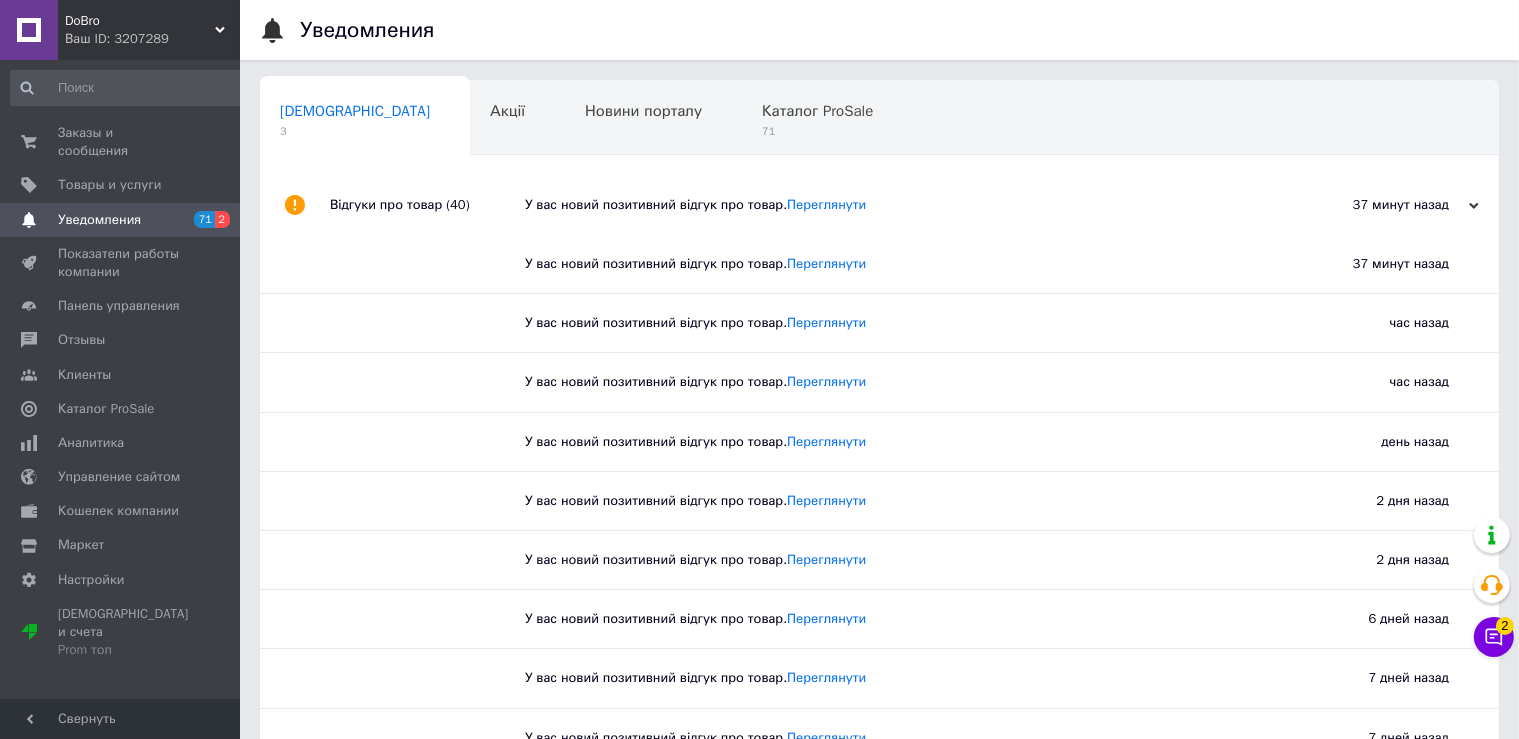 click on "У вас новий позитивний відгук про товар.  Переглянути" at bounding box center (902, 205) 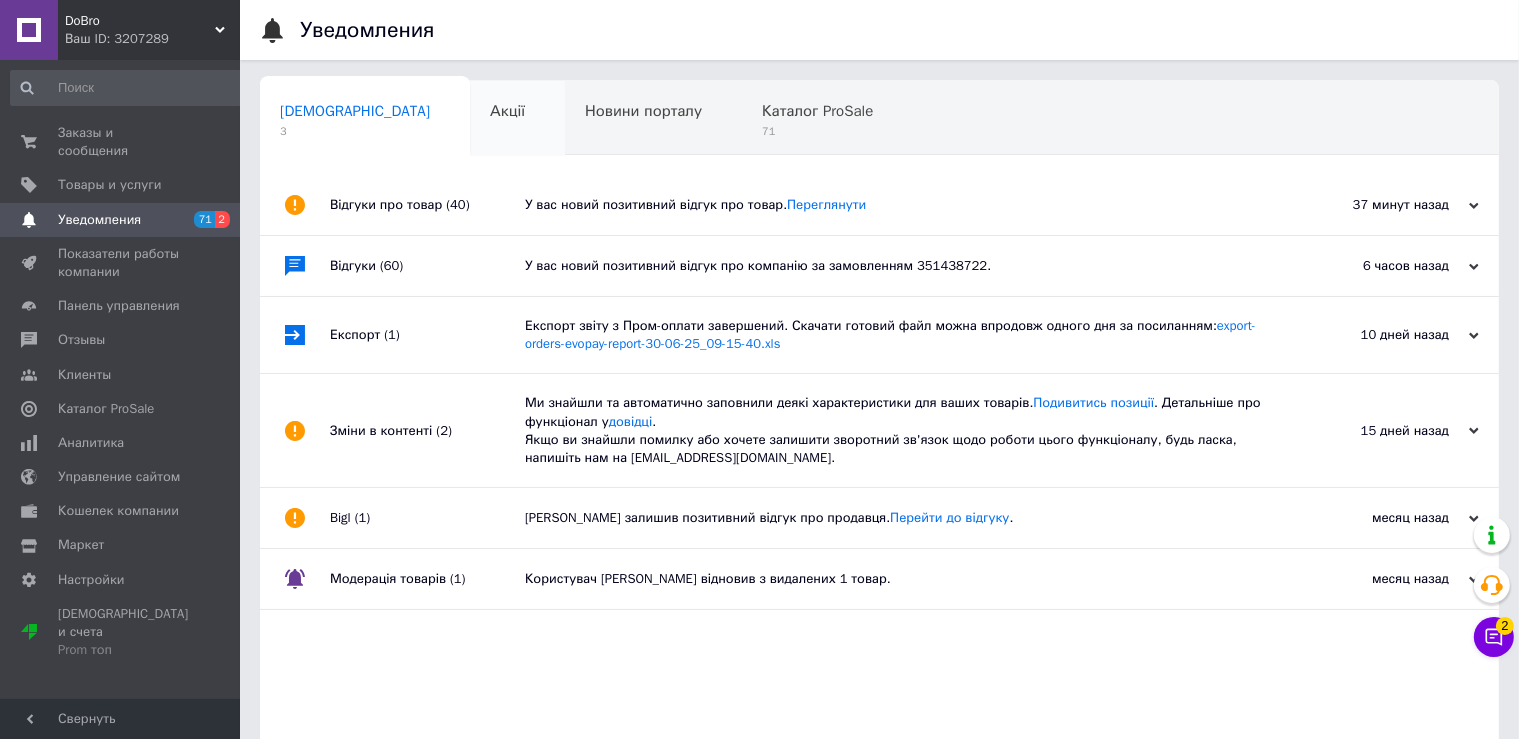 click on "Акції 0" at bounding box center (517, 119) 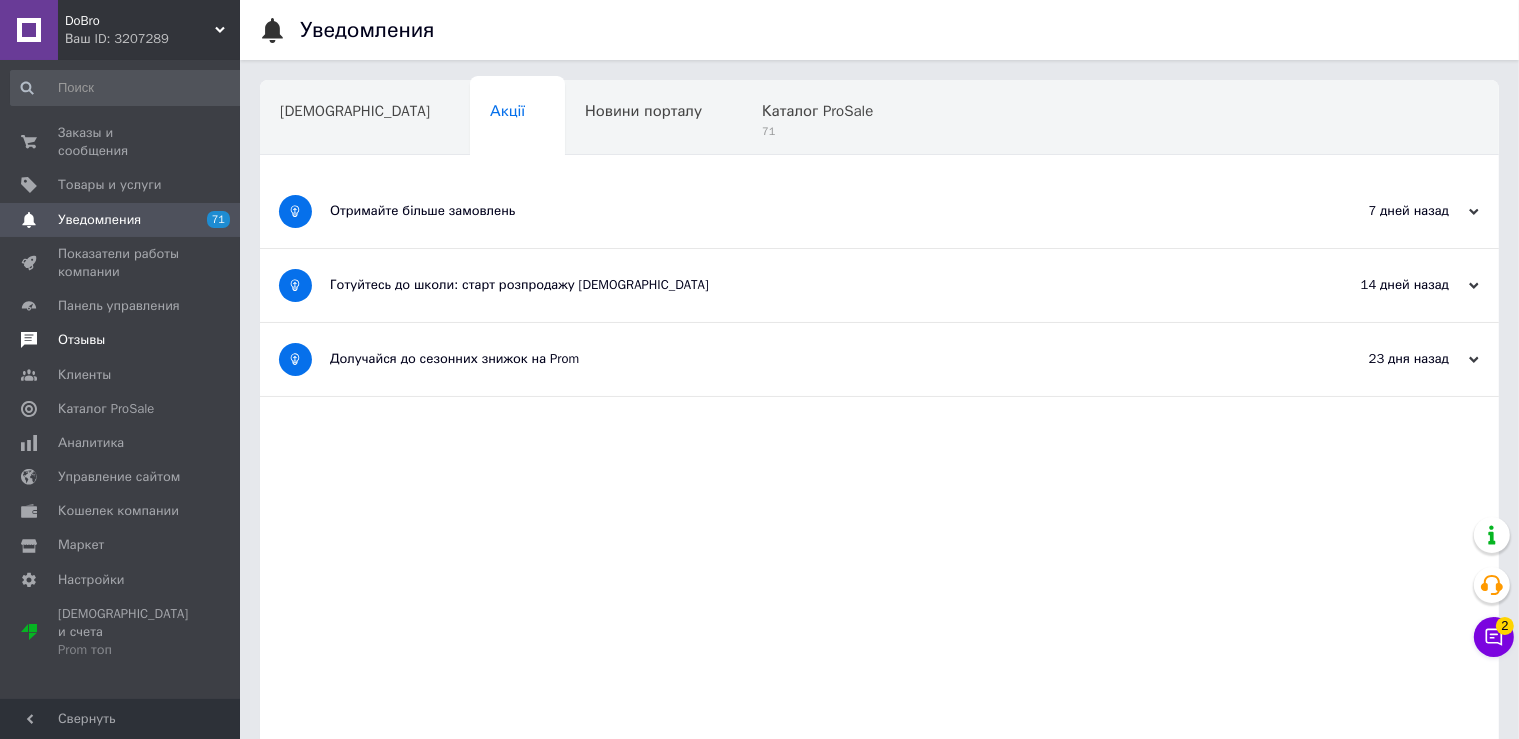 click on "Отзывы" at bounding box center [81, 340] 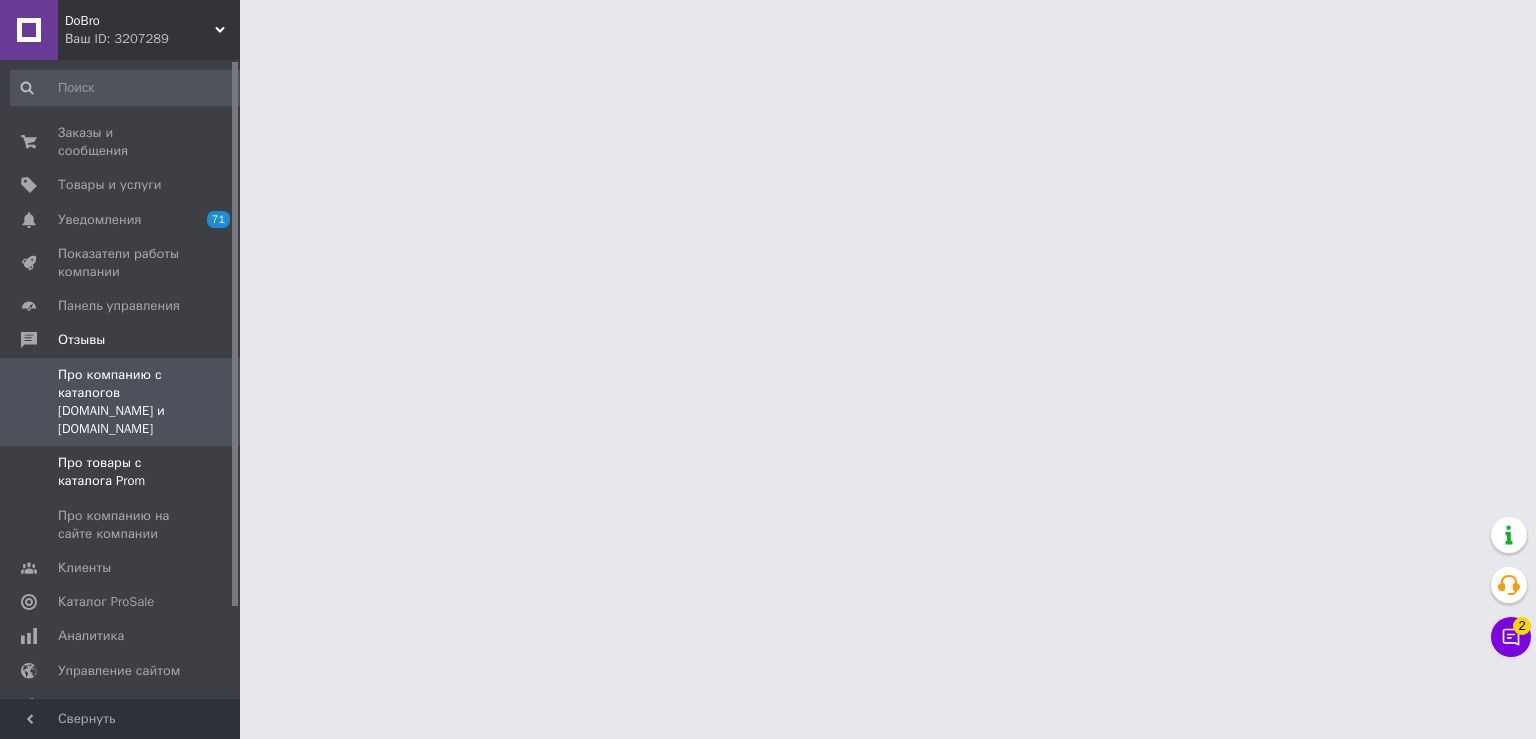 click on "Про товары с каталога Prom" at bounding box center (128, 472) 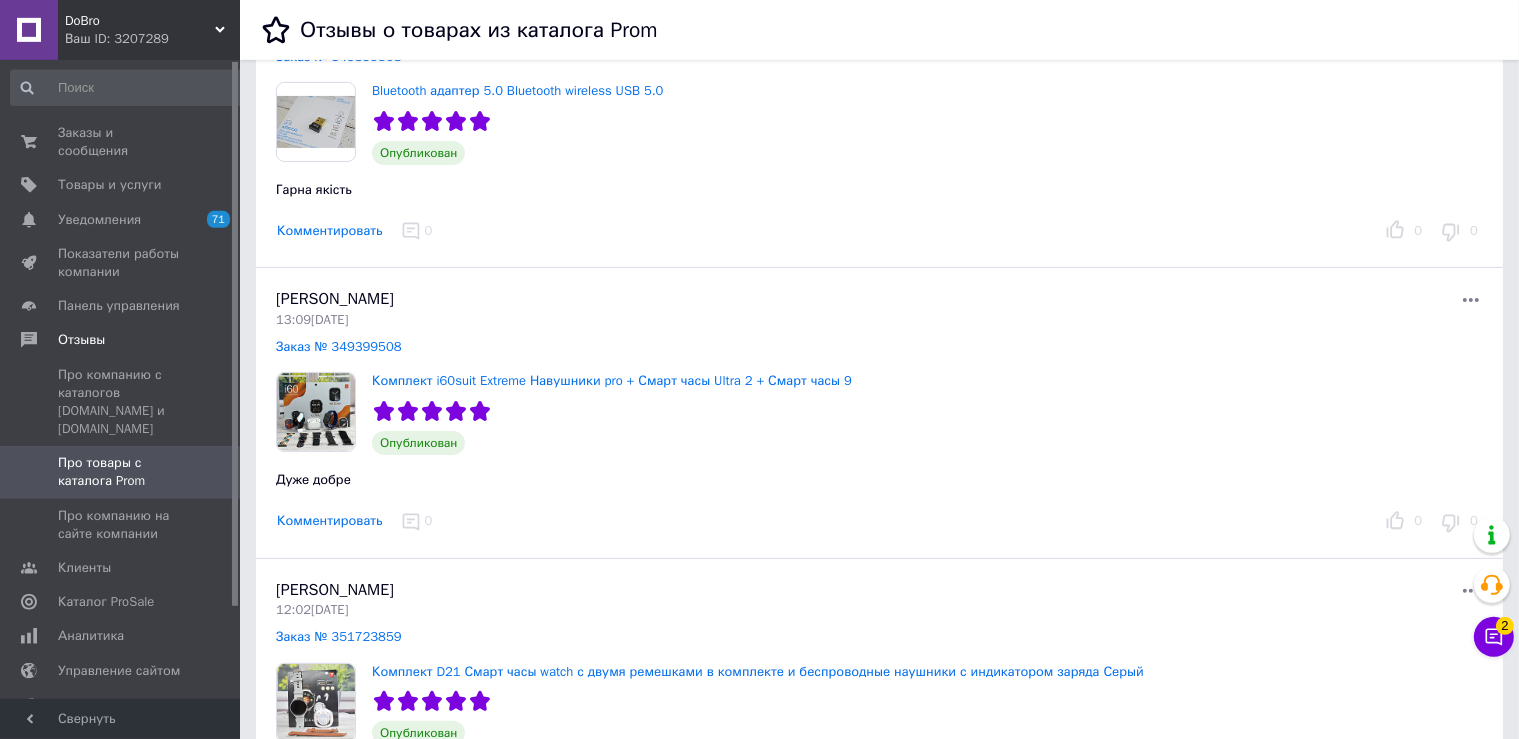 scroll, scrollTop: 0, scrollLeft: 0, axis: both 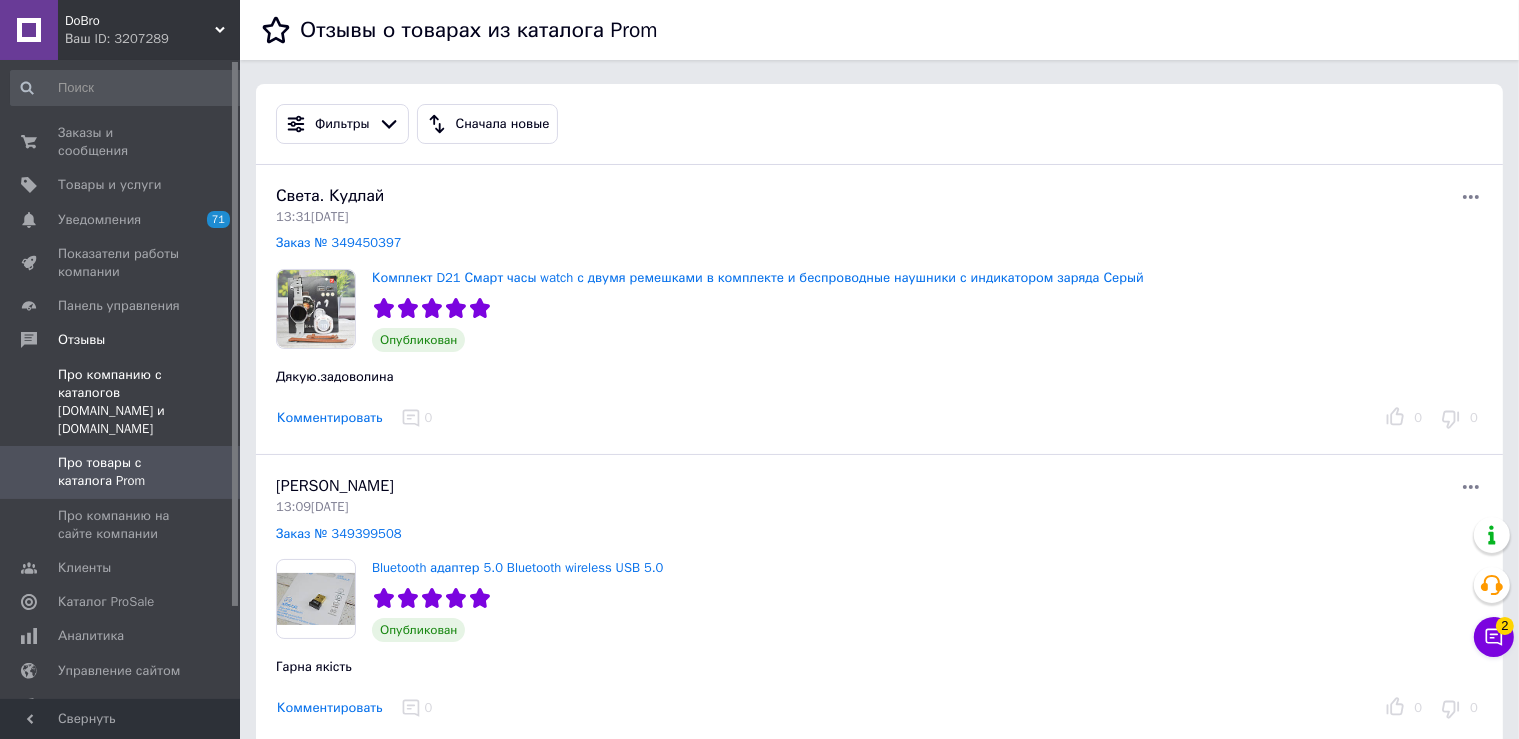 click on "Про компанию с каталогов Prom.ua и Bigl.ua" at bounding box center [121, 402] 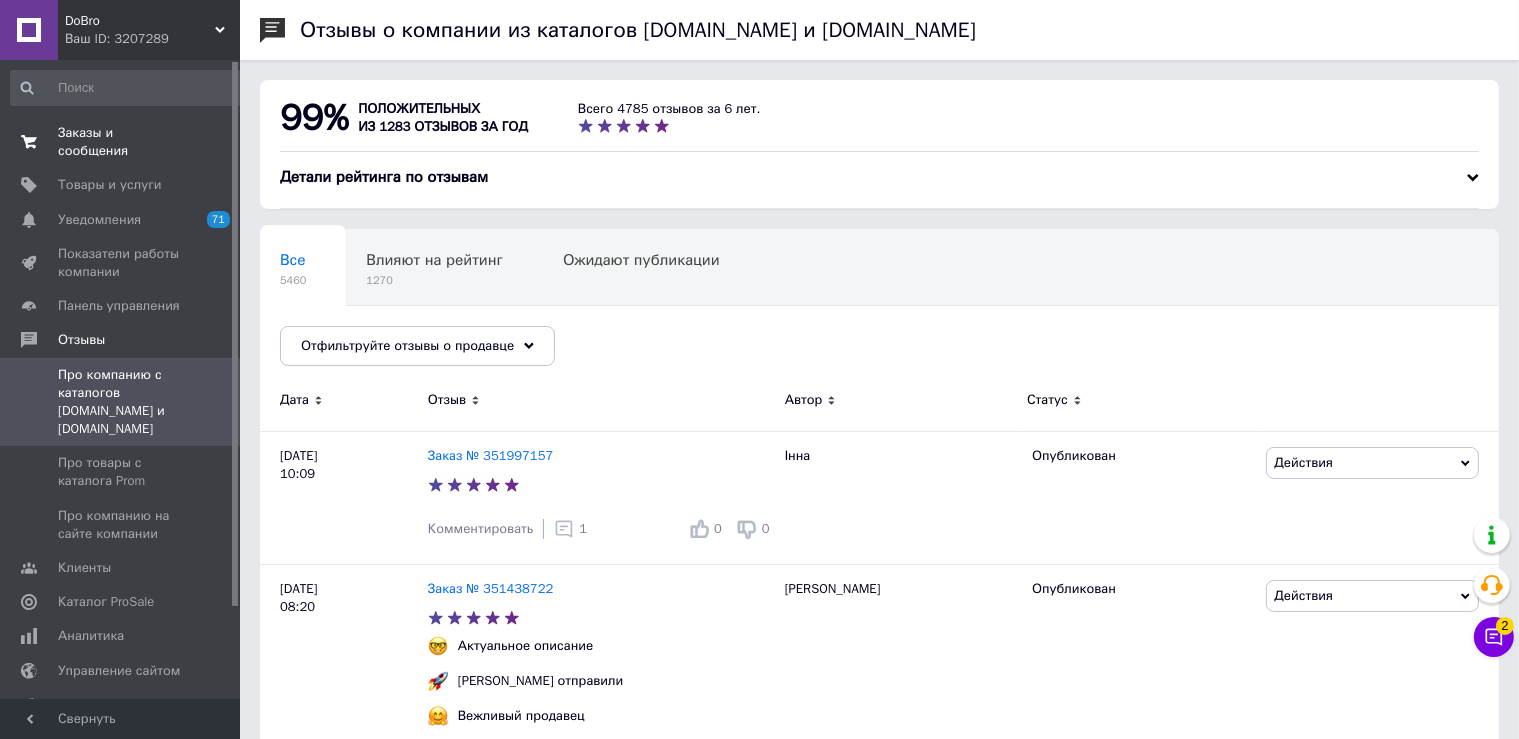 click on "Заказы и сообщения 0 0" at bounding box center (128, 142) 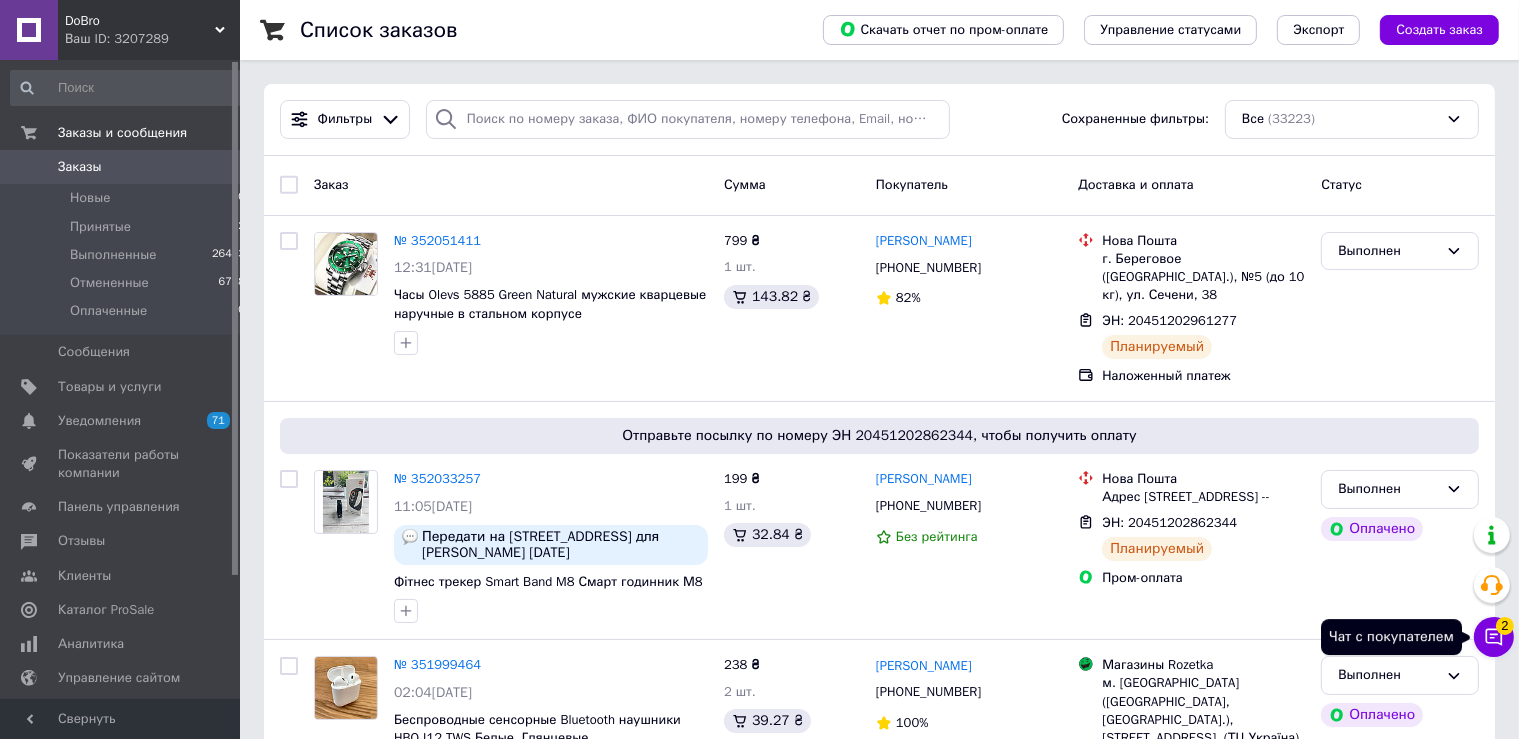 click 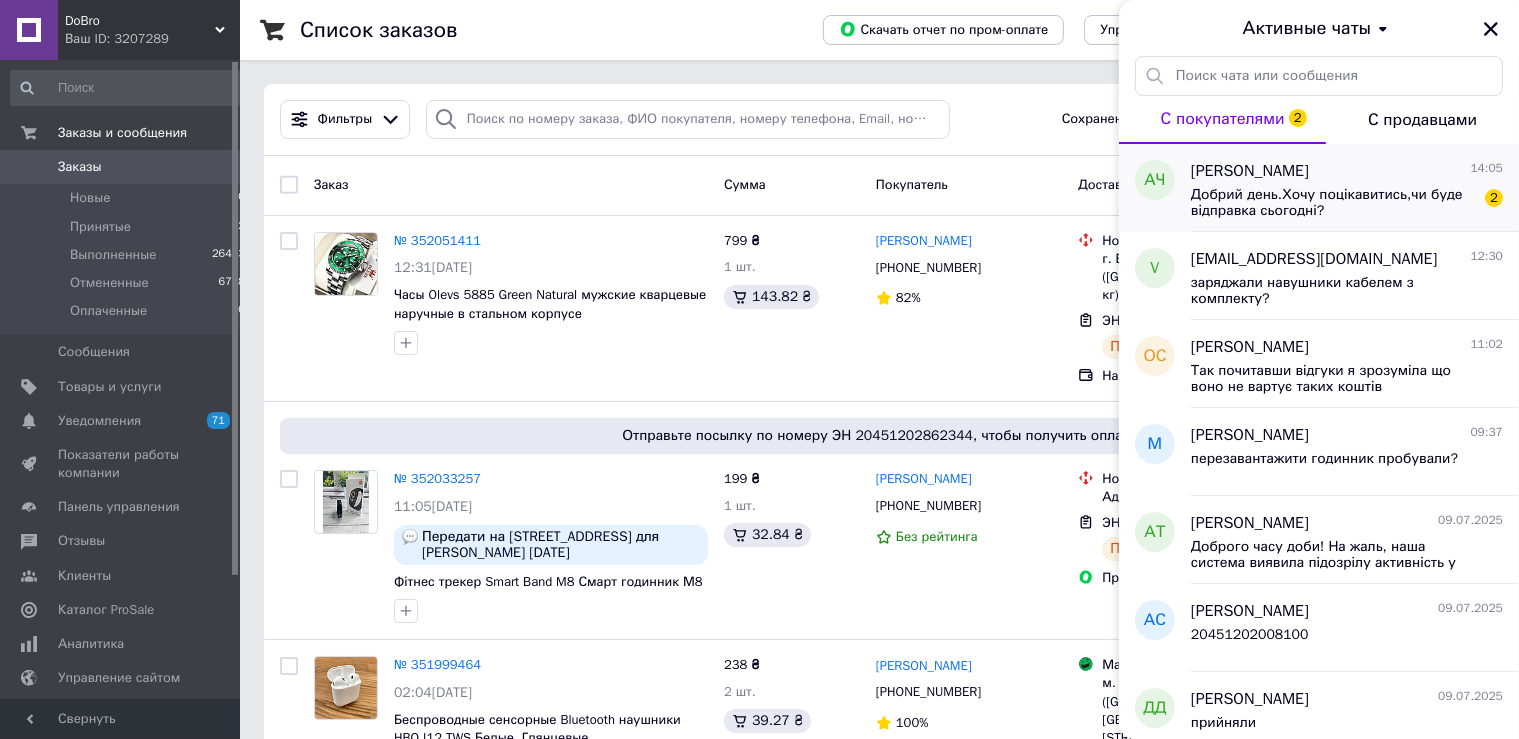 click on "Добрий день.Хочу поцікавитись,чи буде відправка сьогодні?" at bounding box center (1333, 203) 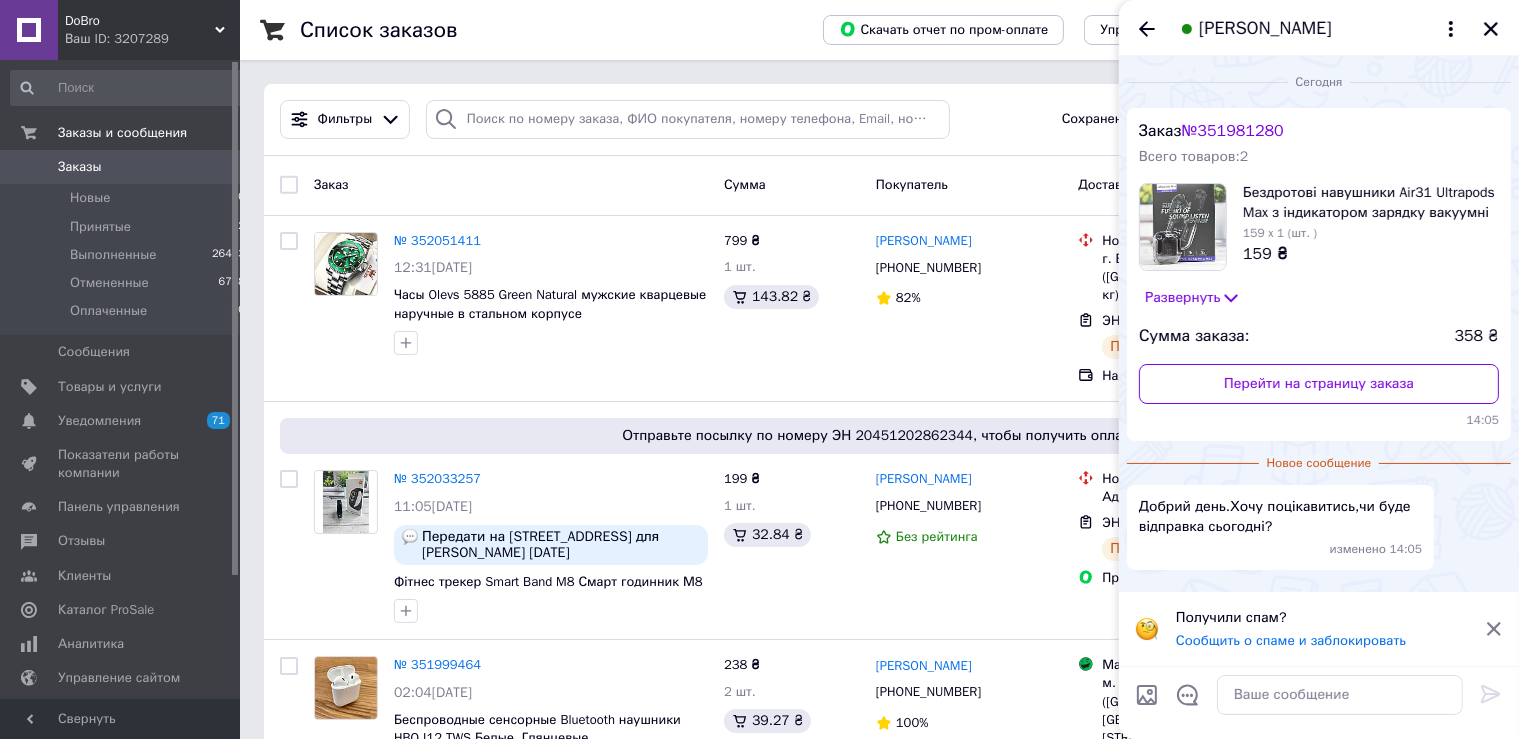 scroll, scrollTop: 52, scrollLeft: 0, axis: vertical 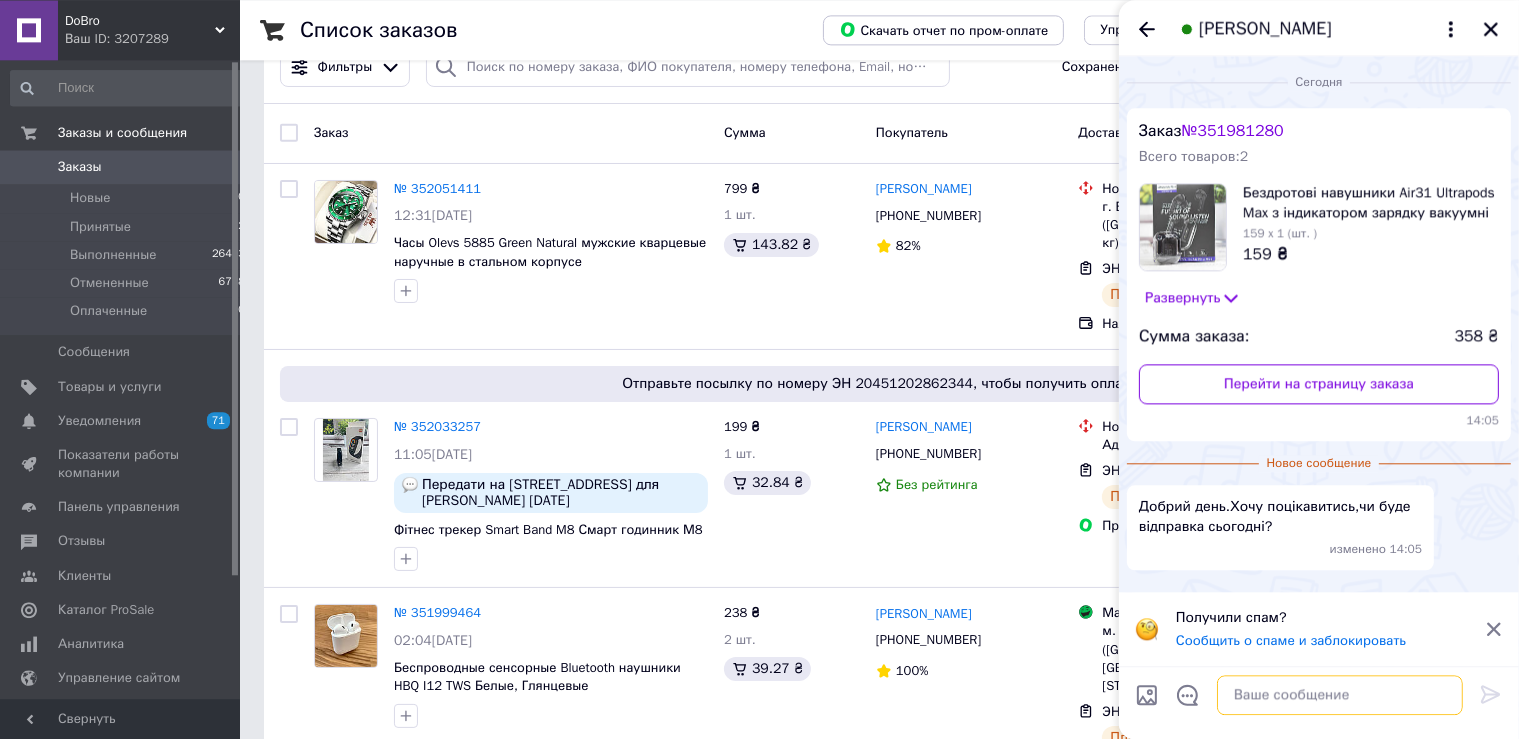 click at bounding box center (1340, 695) 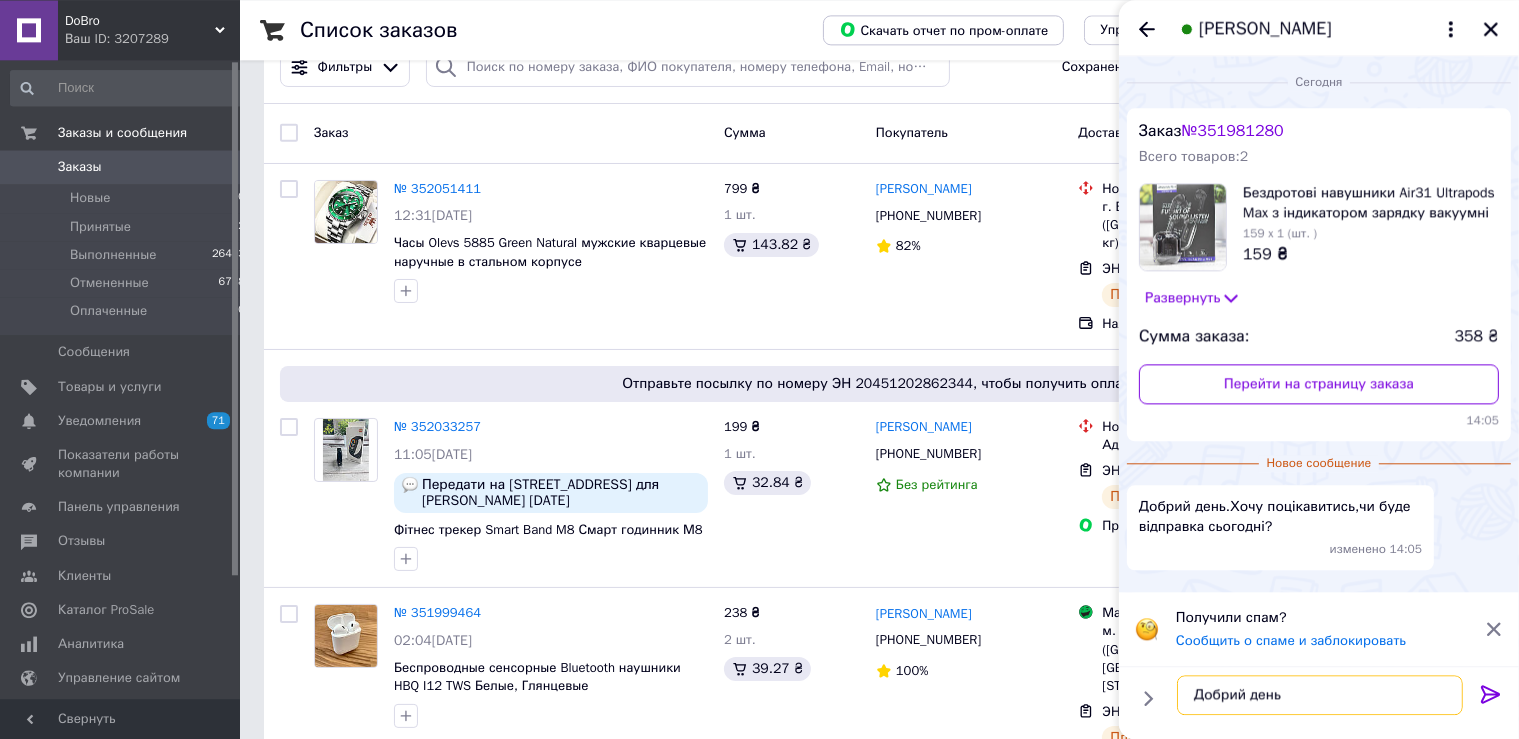 type on "Добрий день" 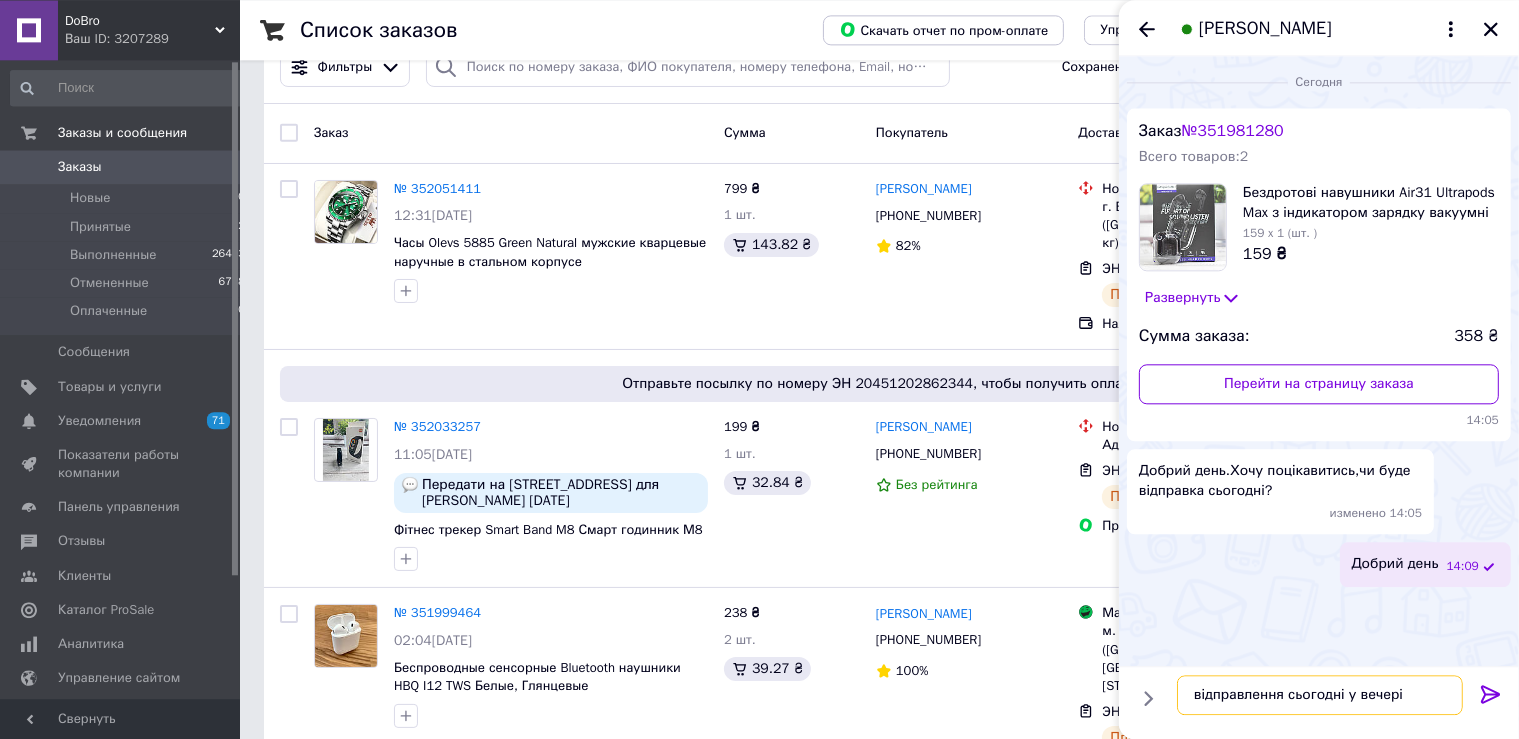 type on "відправлення сьогодні у вечері" 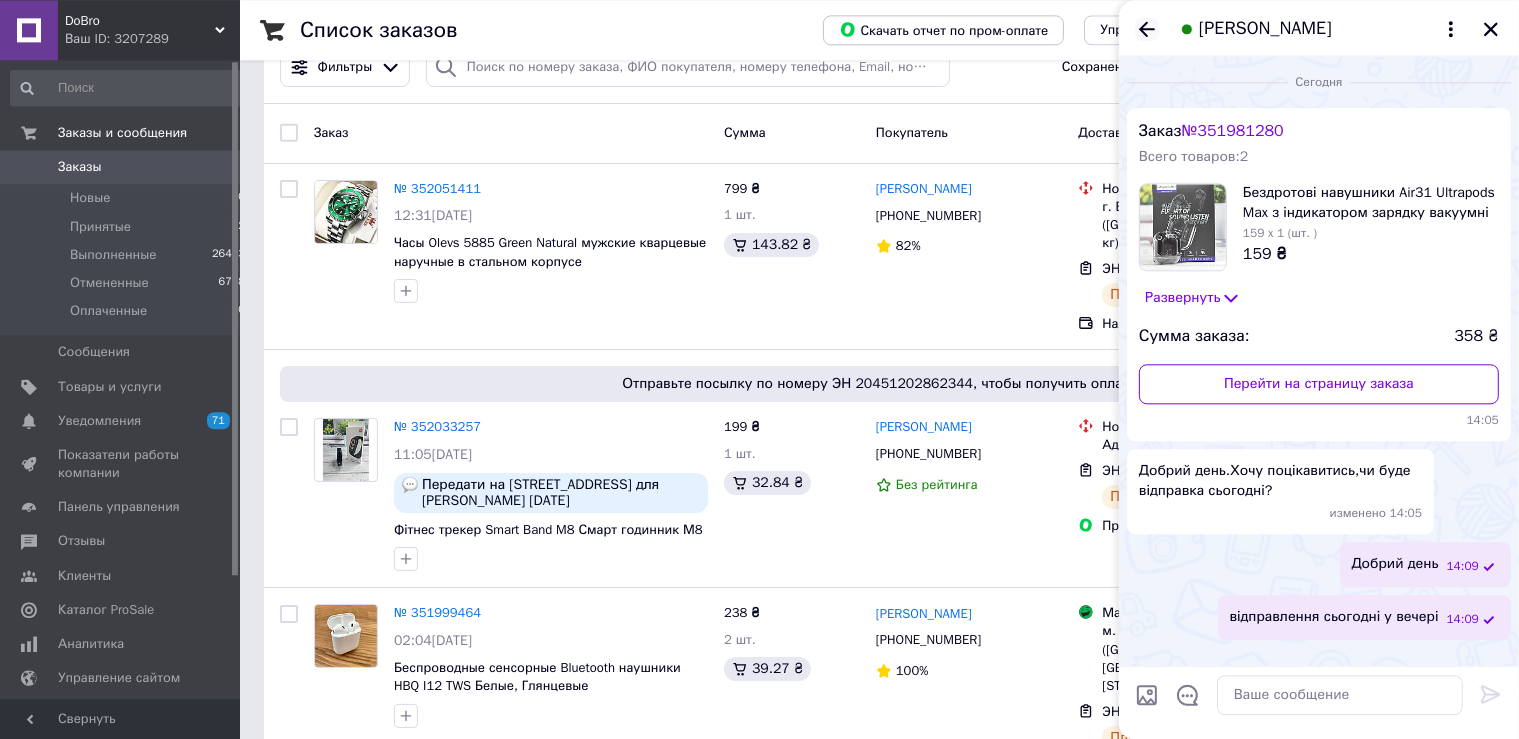 click 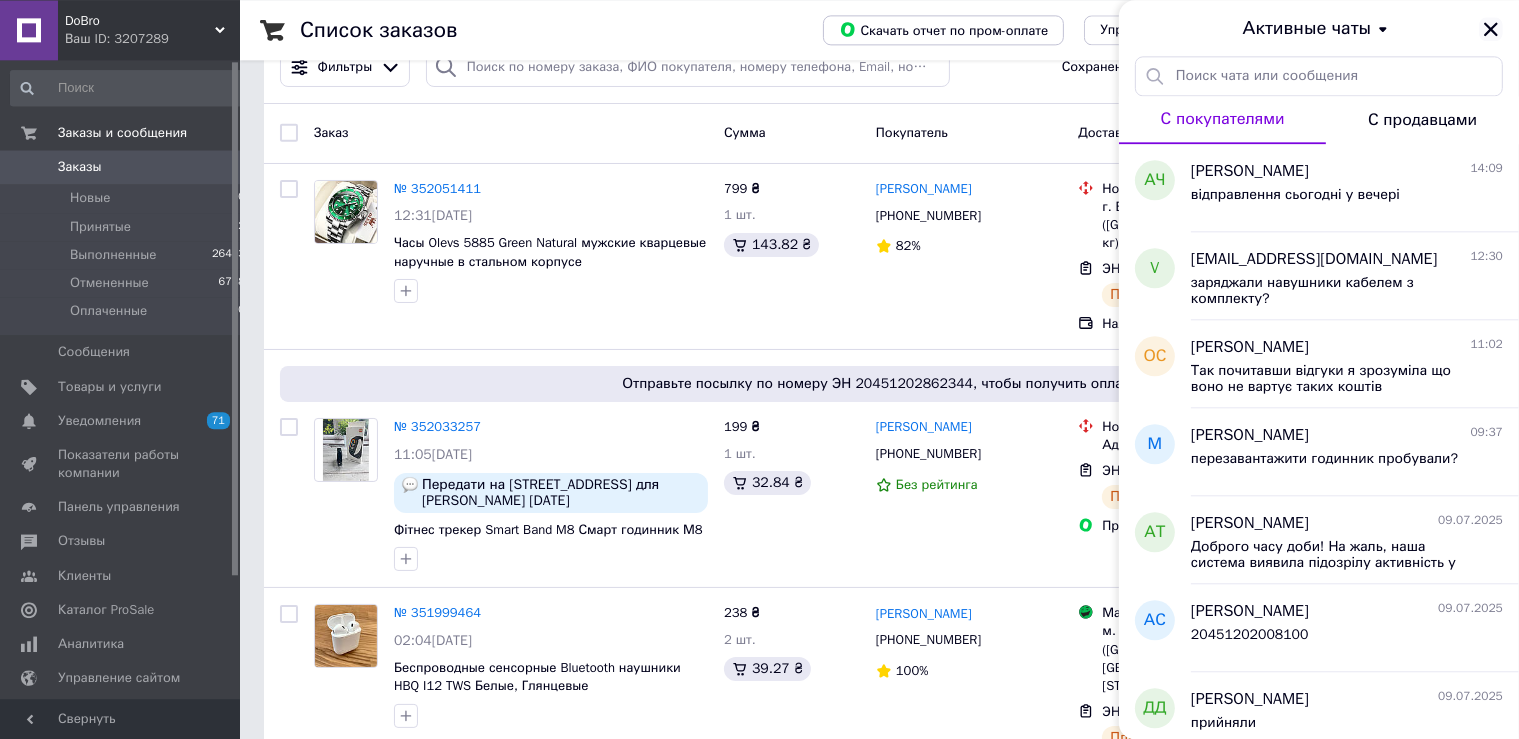 click 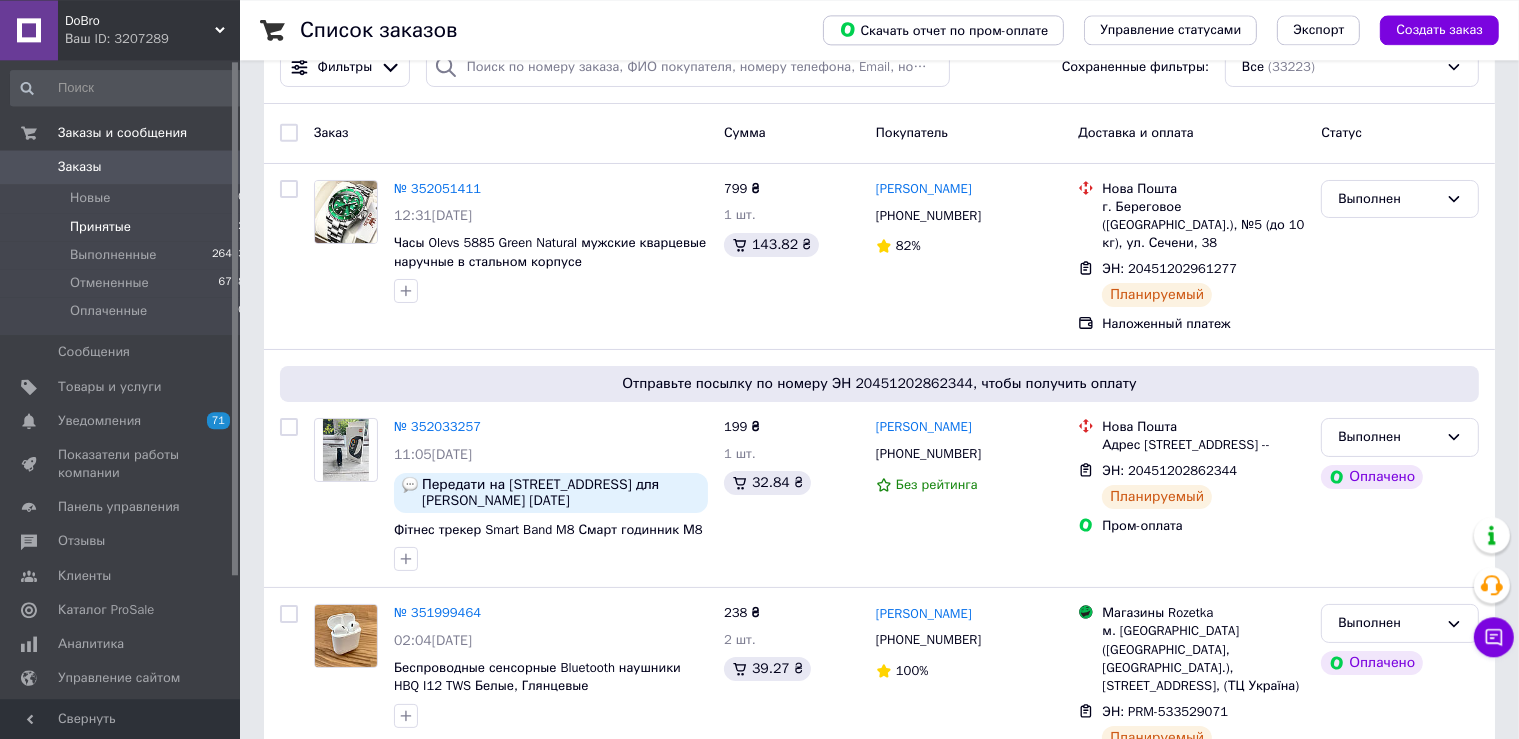 click on "Принятые" at bounding box center [100, 227] 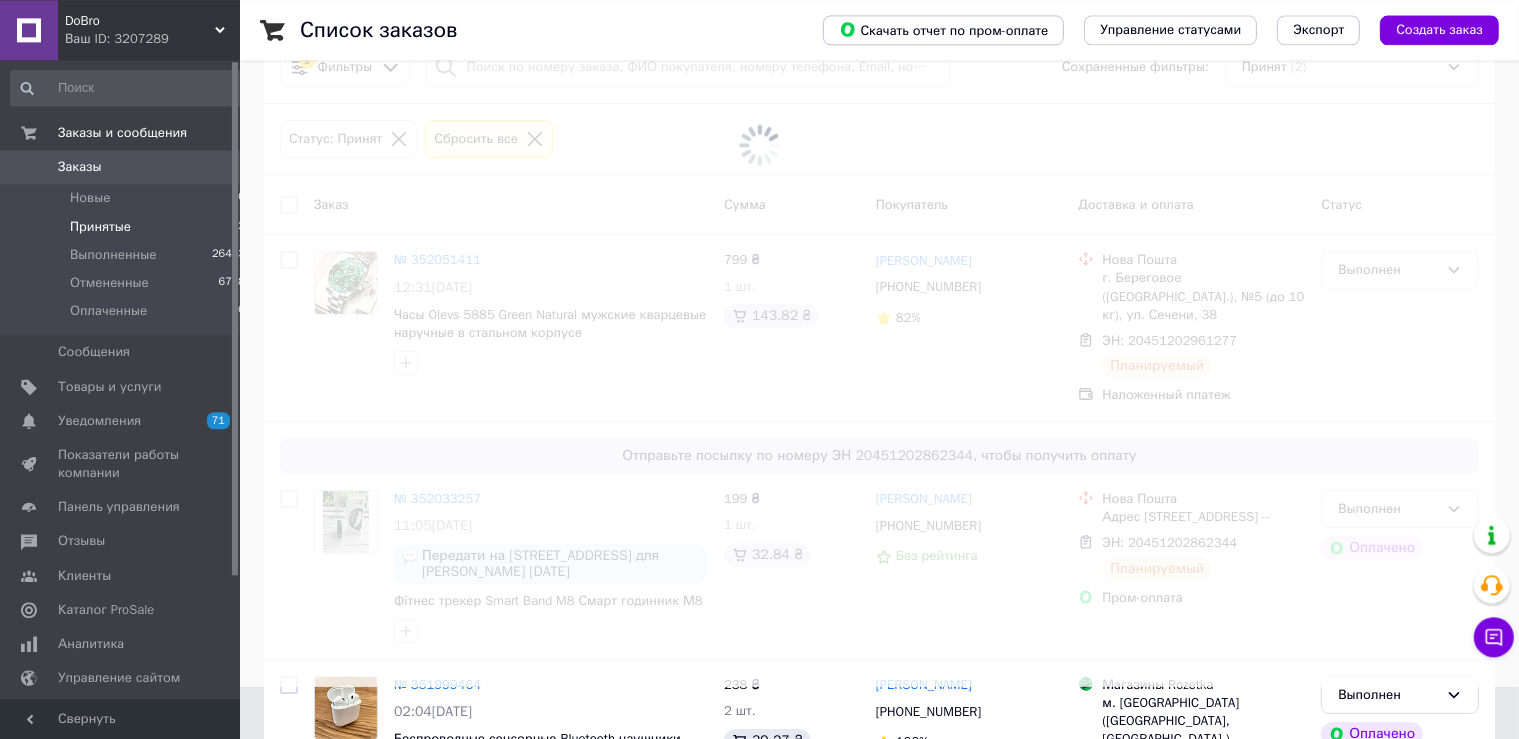 scroll, scrollTop: 0, scrollLeft: 0, axis: both 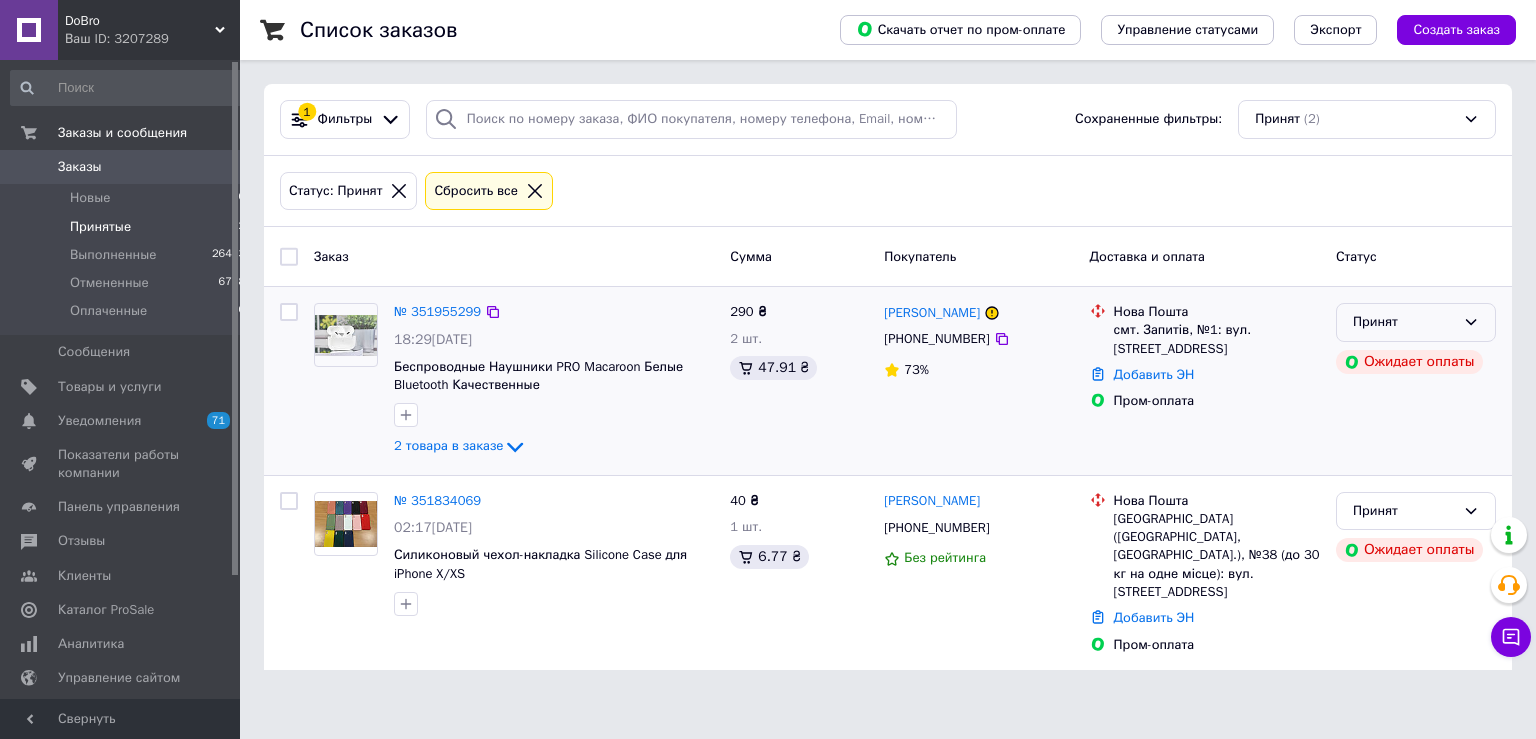 click on "Принят" at bounding box center (1404, 322) 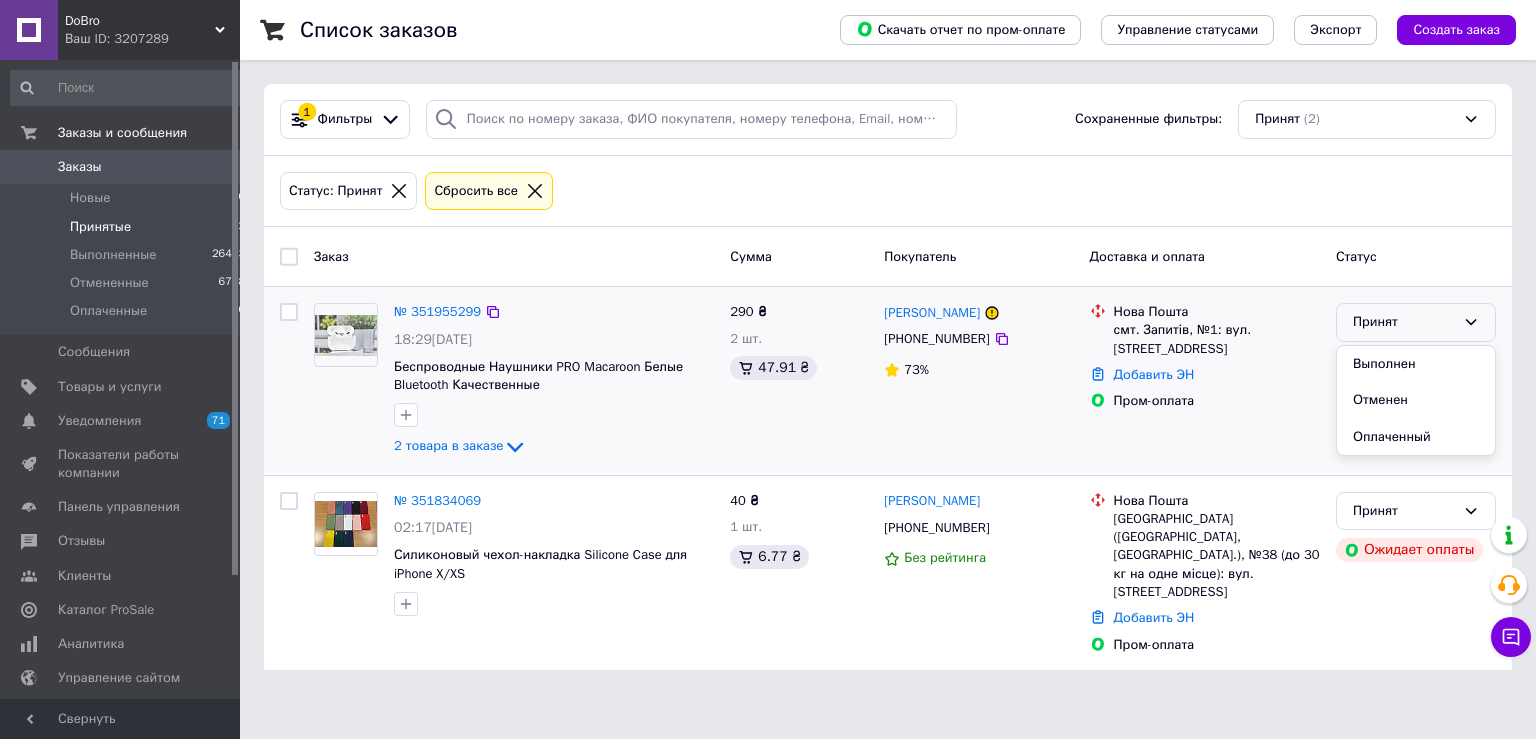click on "Выполнен" at bounding box center [1416, 364] 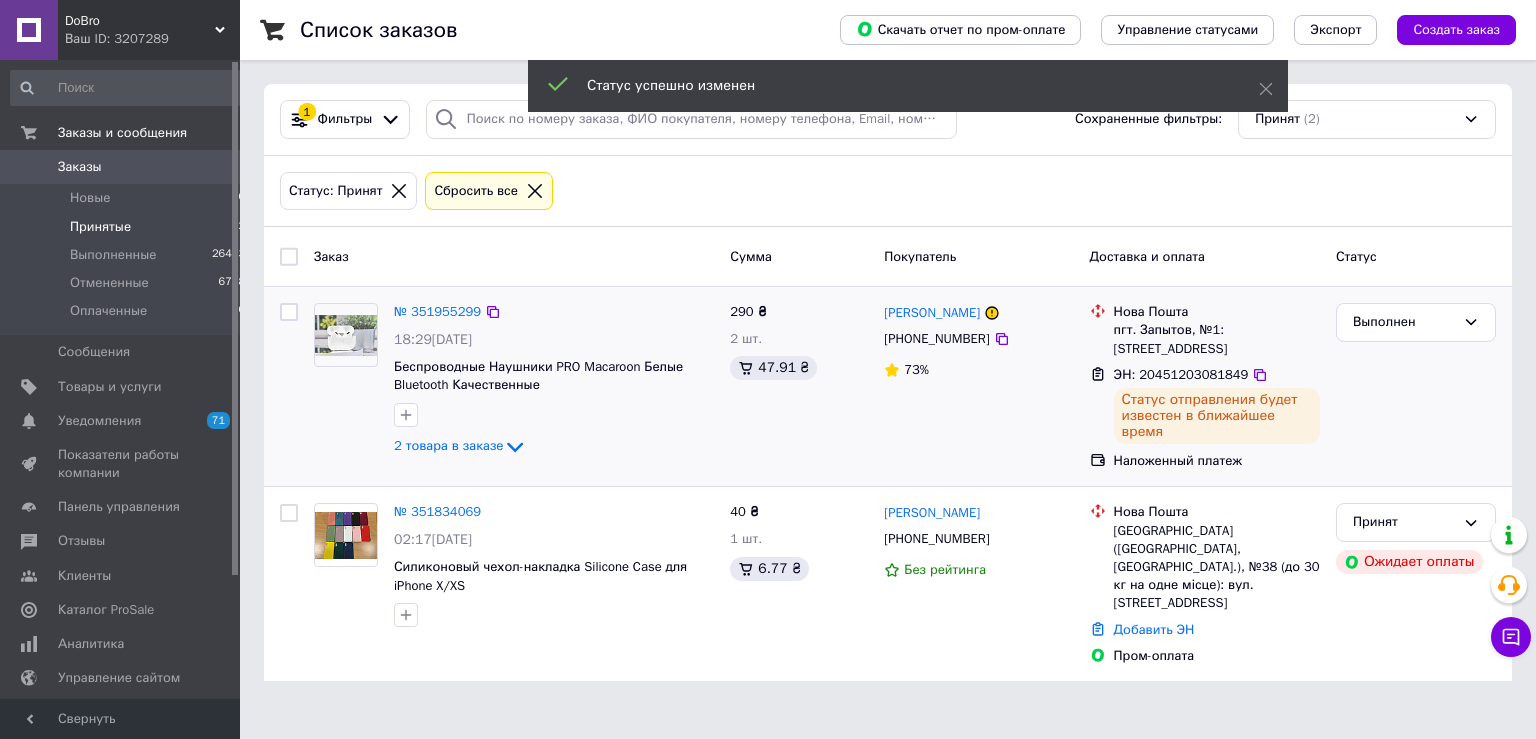 click 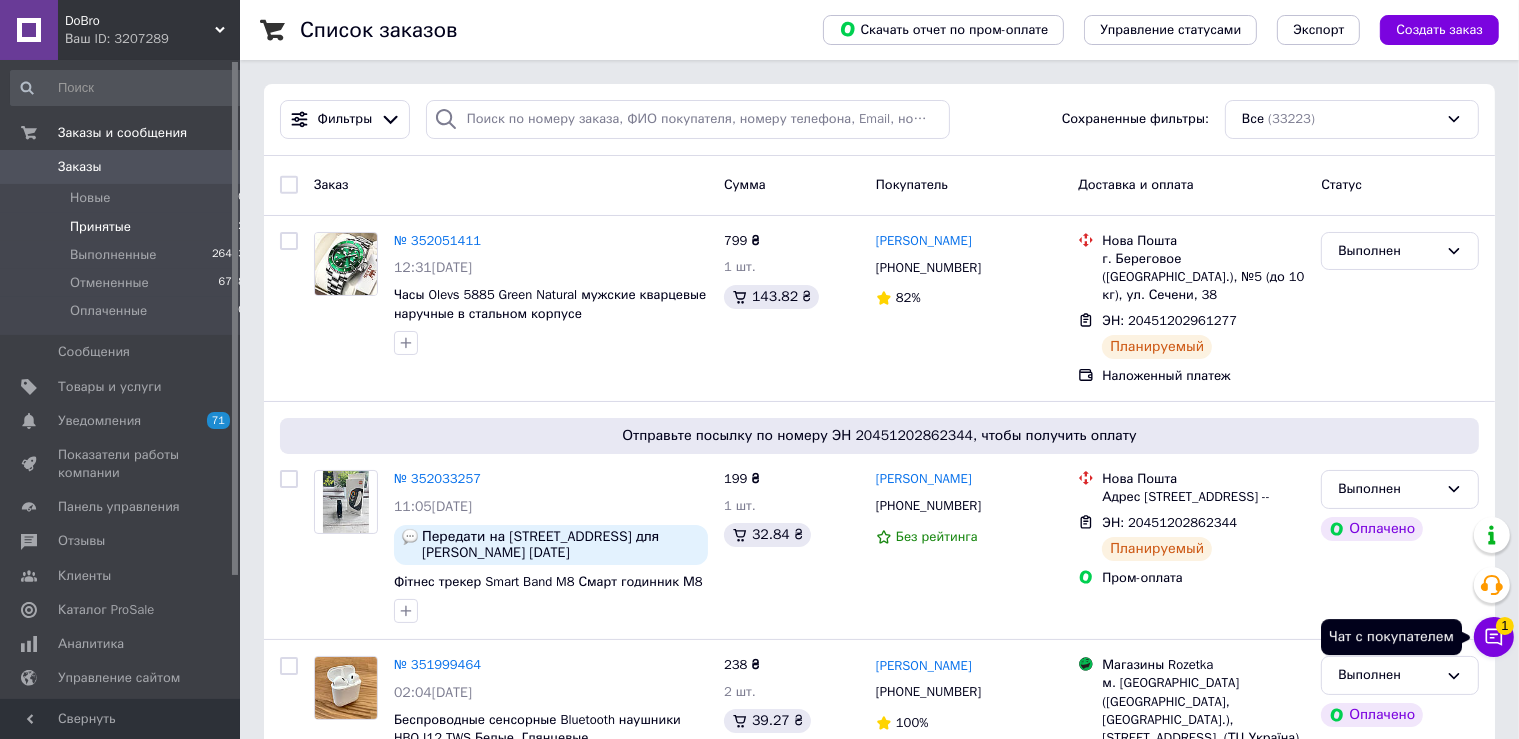 click on "1" at bounding box center [1505, 626] 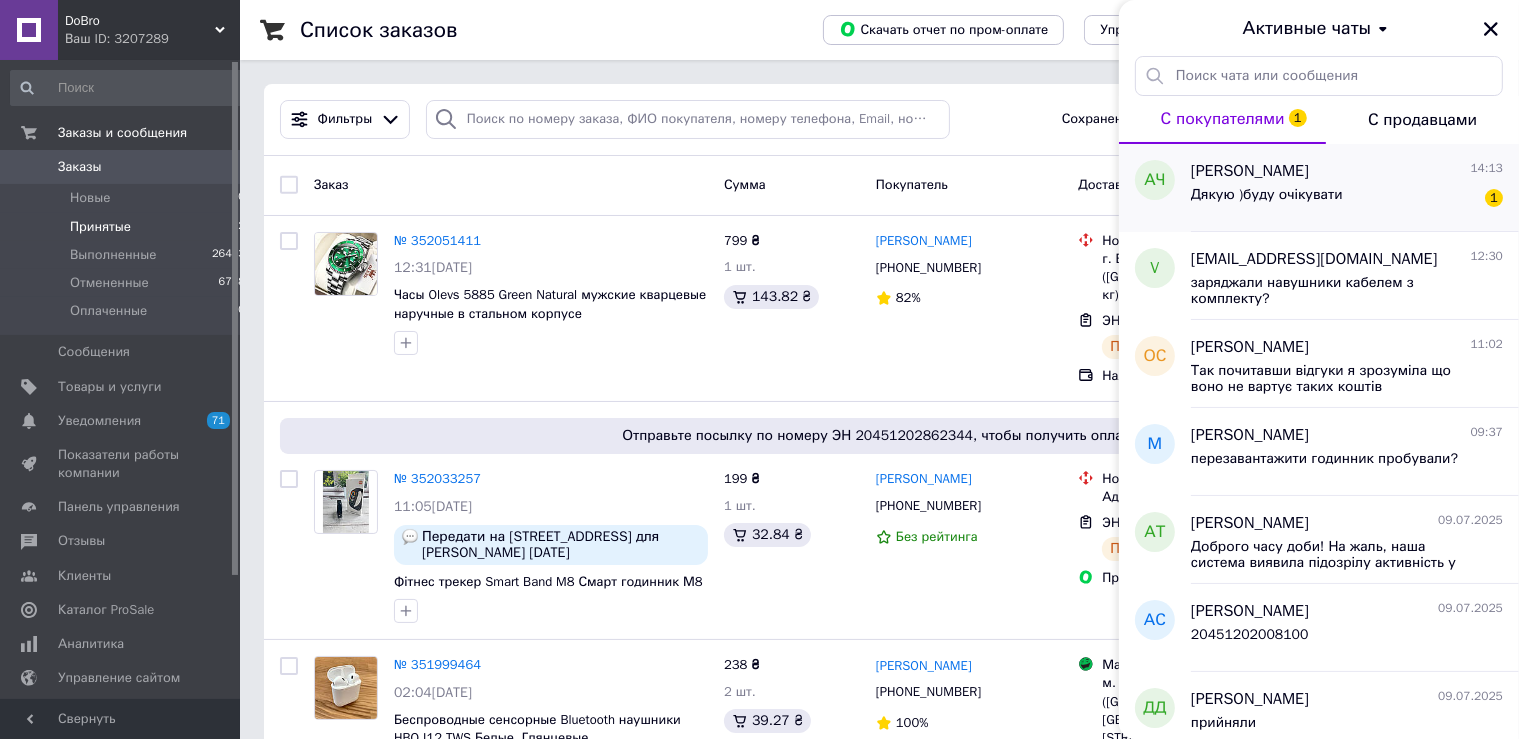 click on "Дякую )буду очікувати 1" at bounding box center [1347, 199] 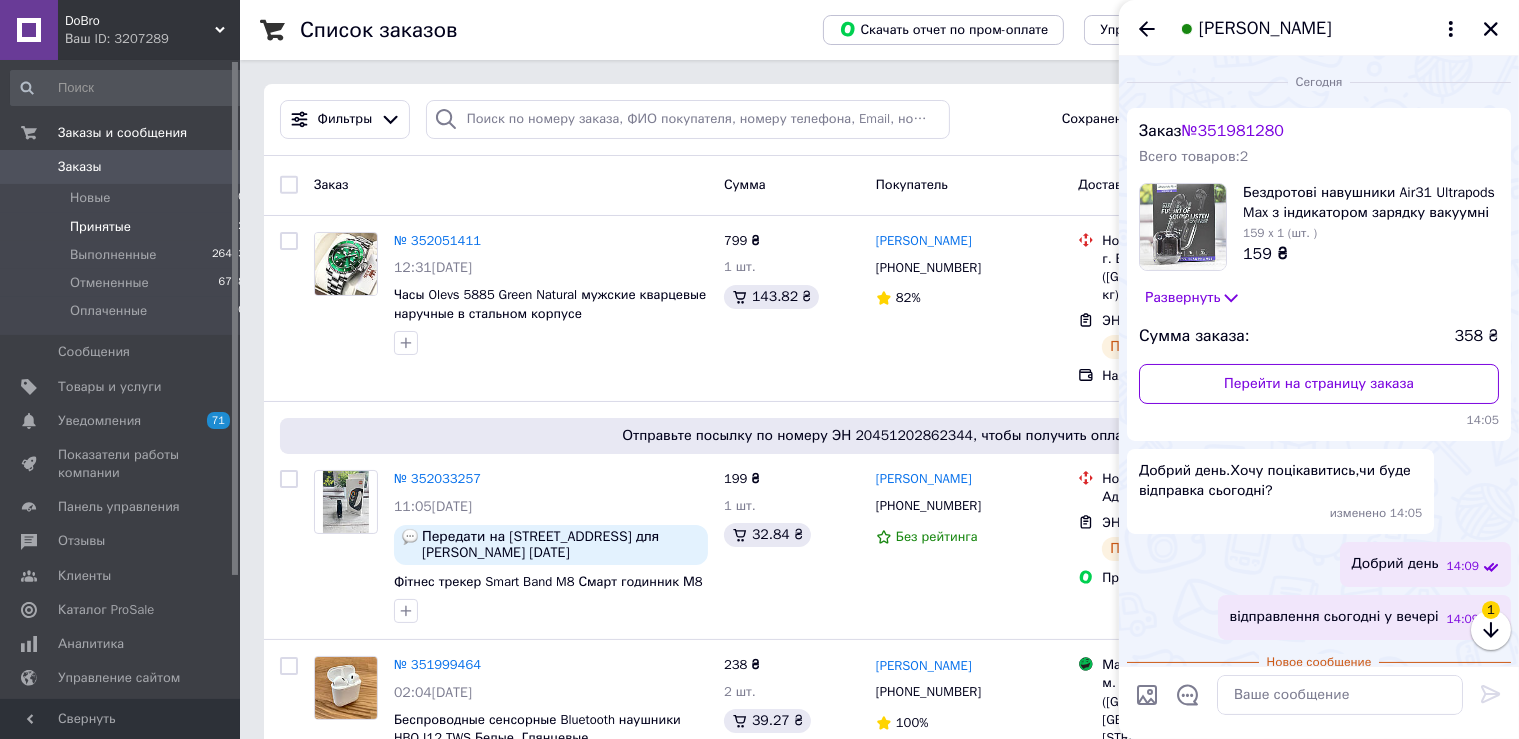 scroll, scrollTop: 70, scrollLeft: 0, axis: vertical 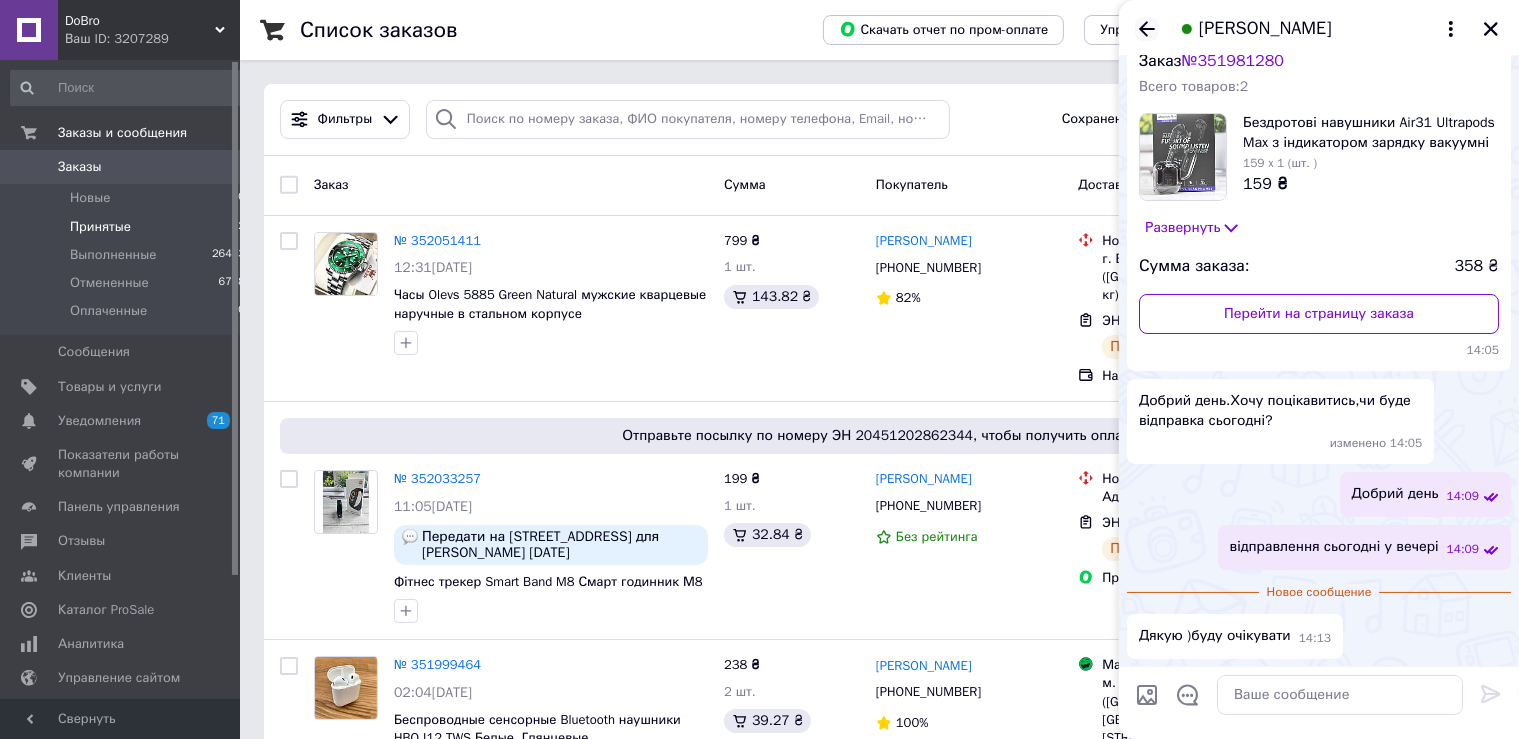 click 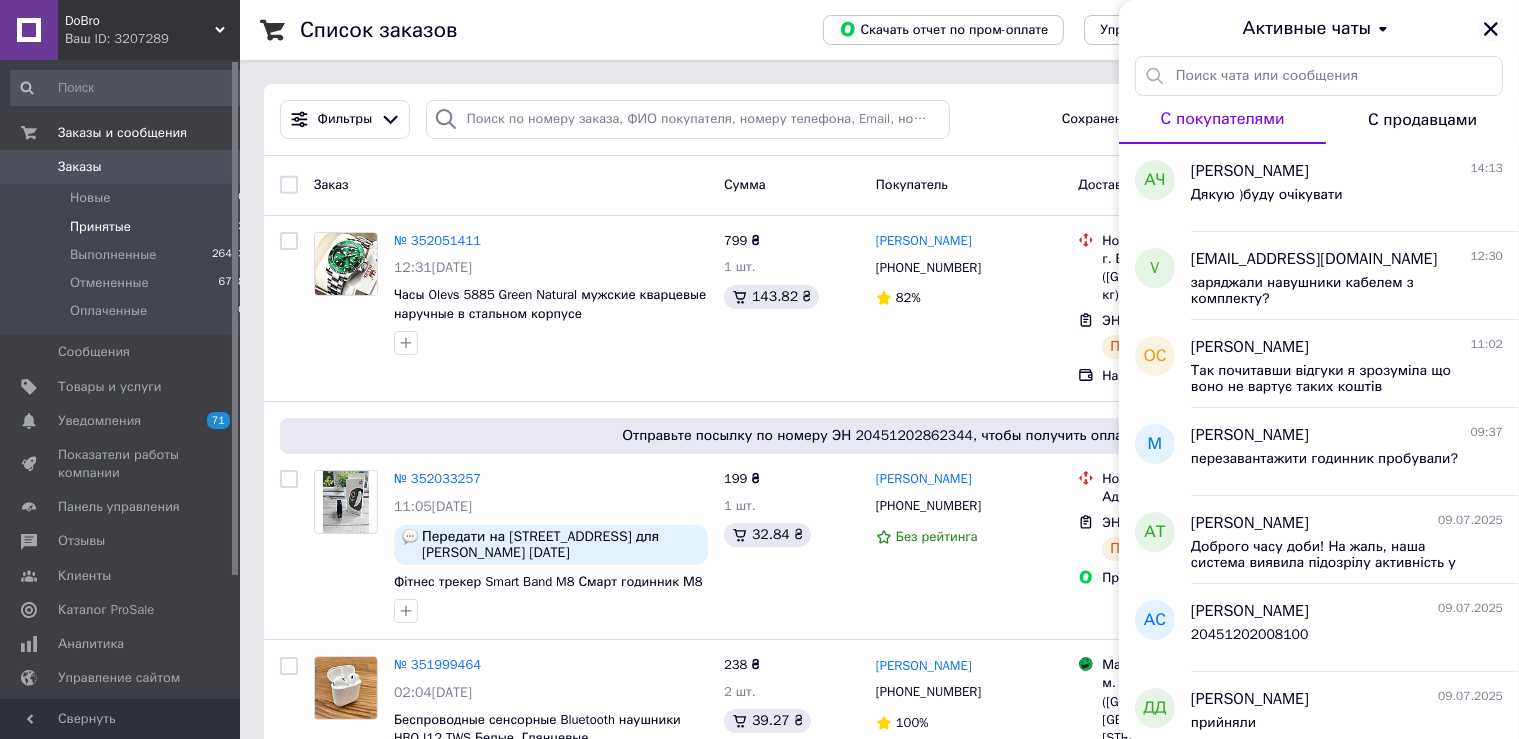 click 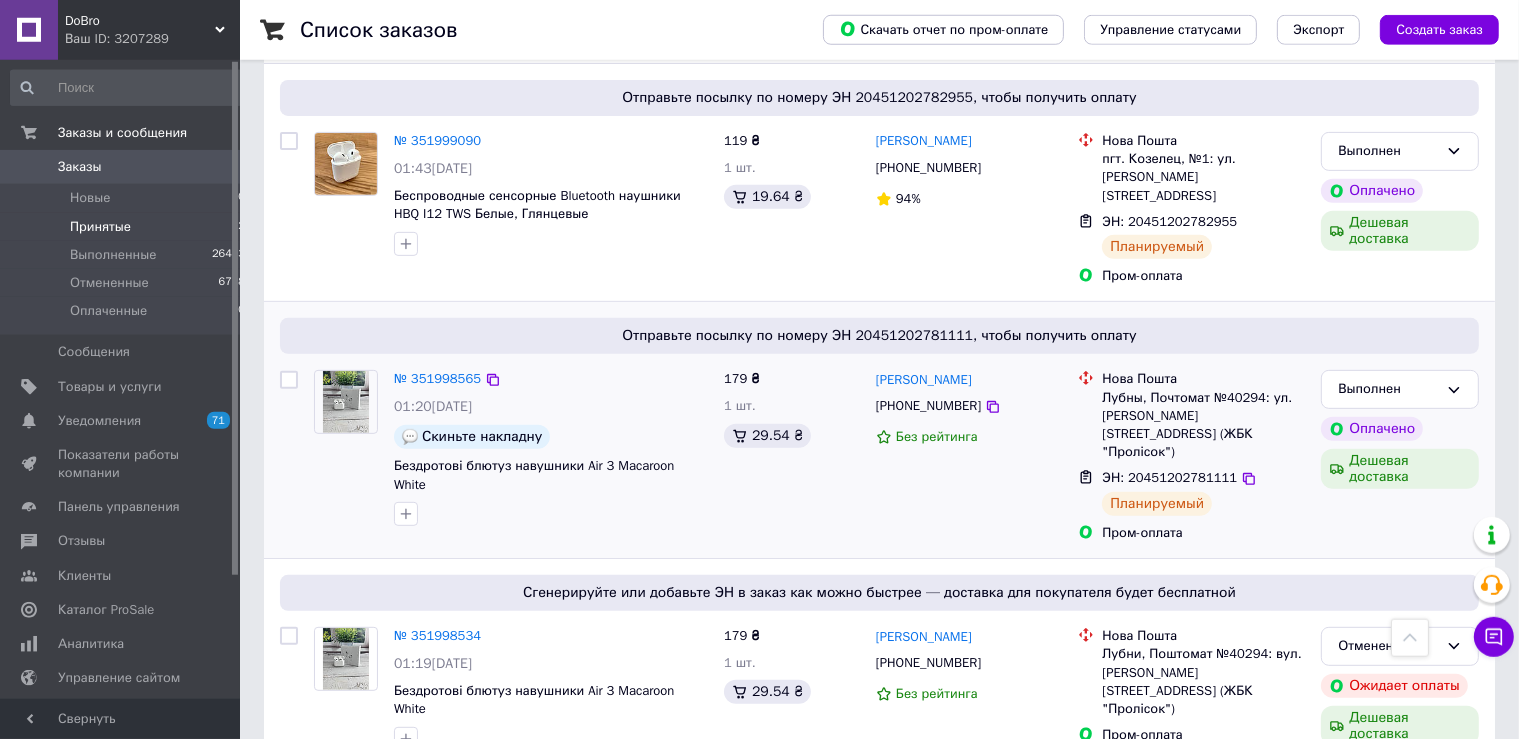 scroll, scrollTop: 0, scrollLeft: 0, axis: both 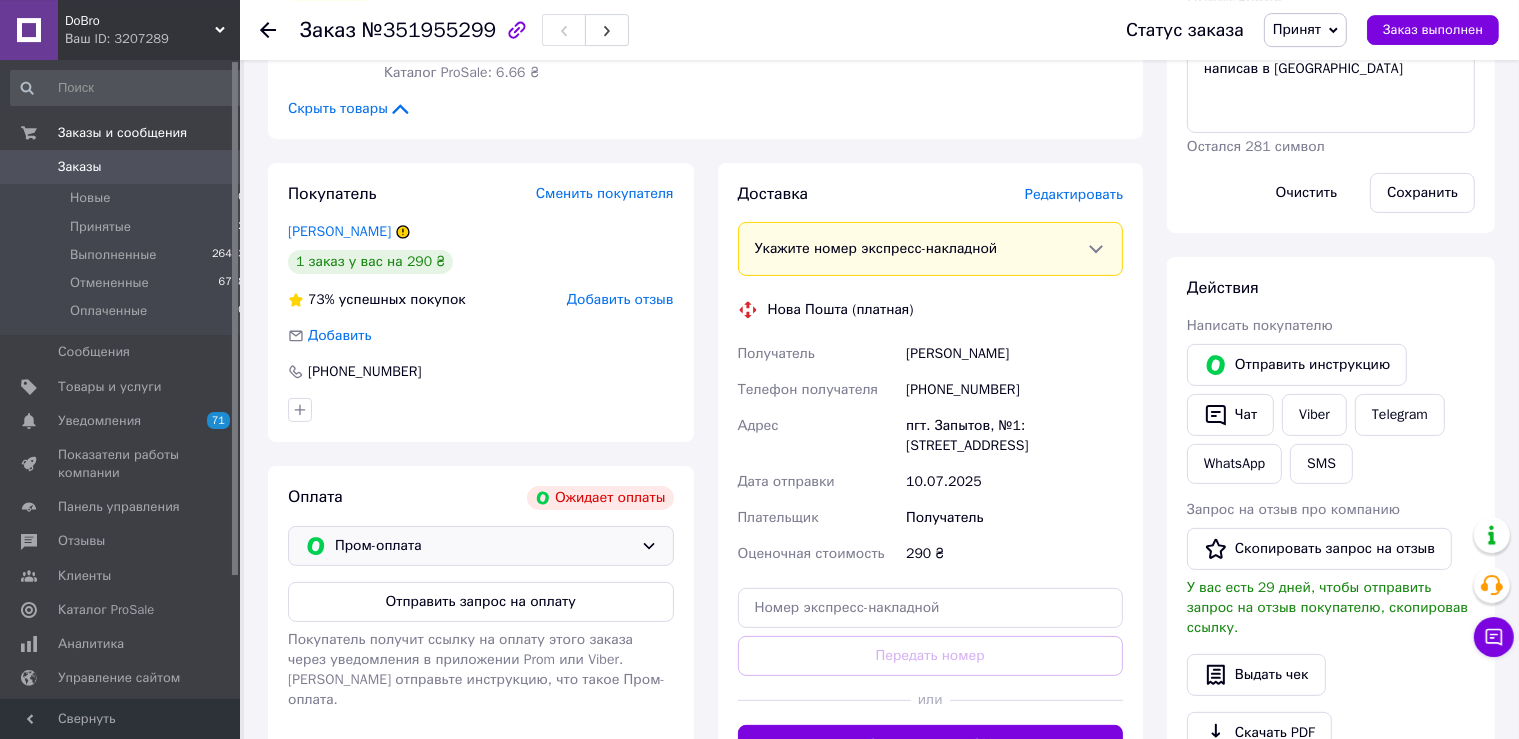 click on "Пром-оплата" at bounding box center [484, 546] 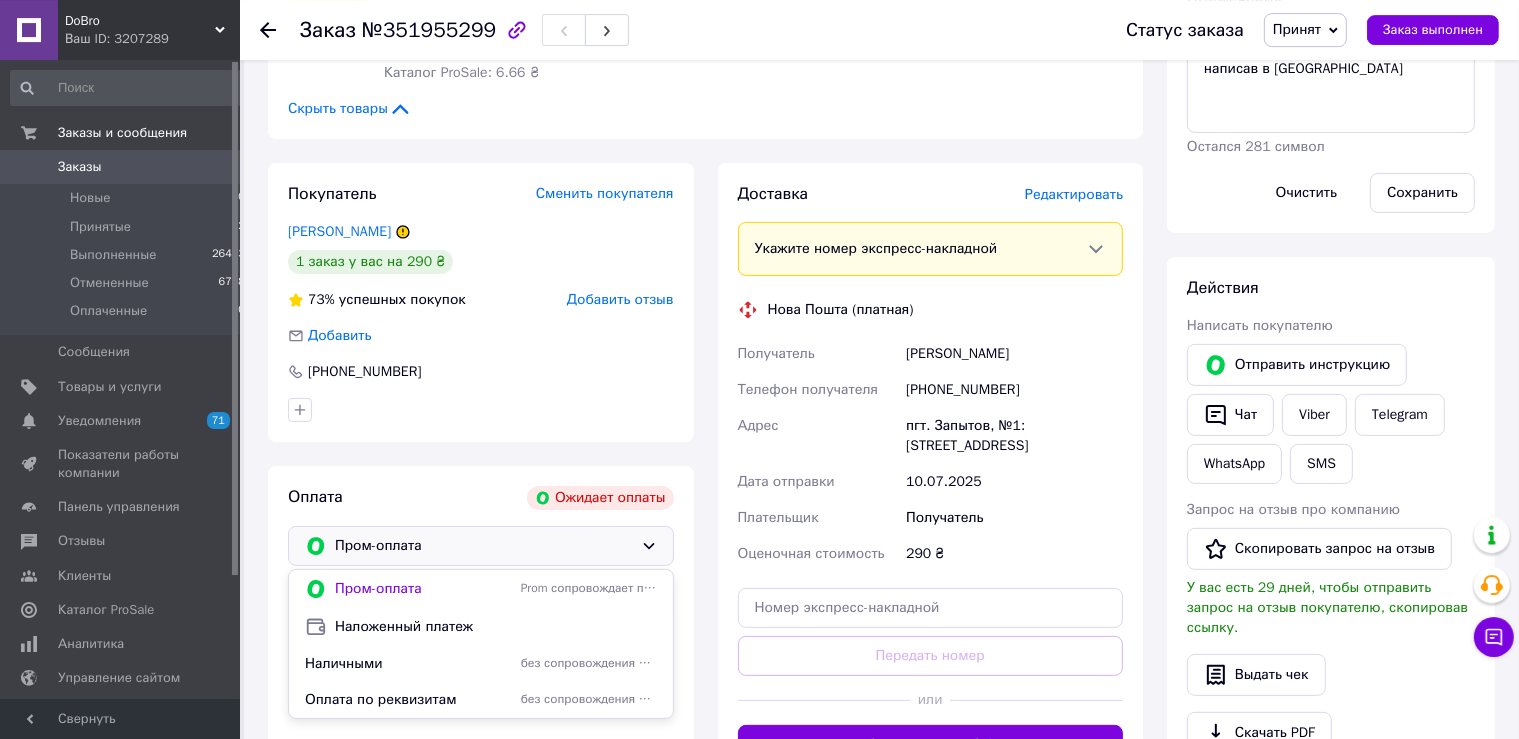click on "Наложенный платеж" at bounding box center [496, 627] 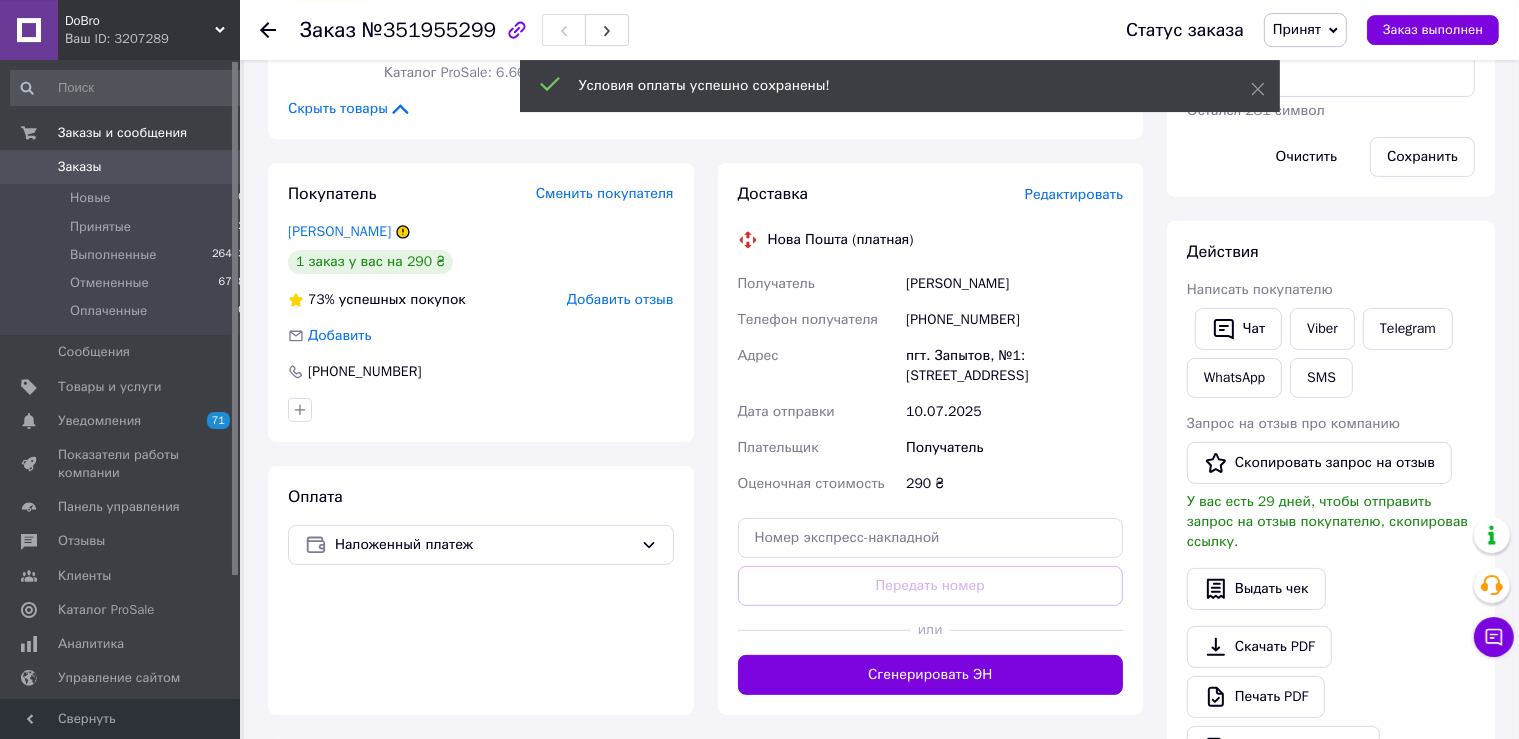 click on "Гервас Андрій" at bounding box center [1014, 284] 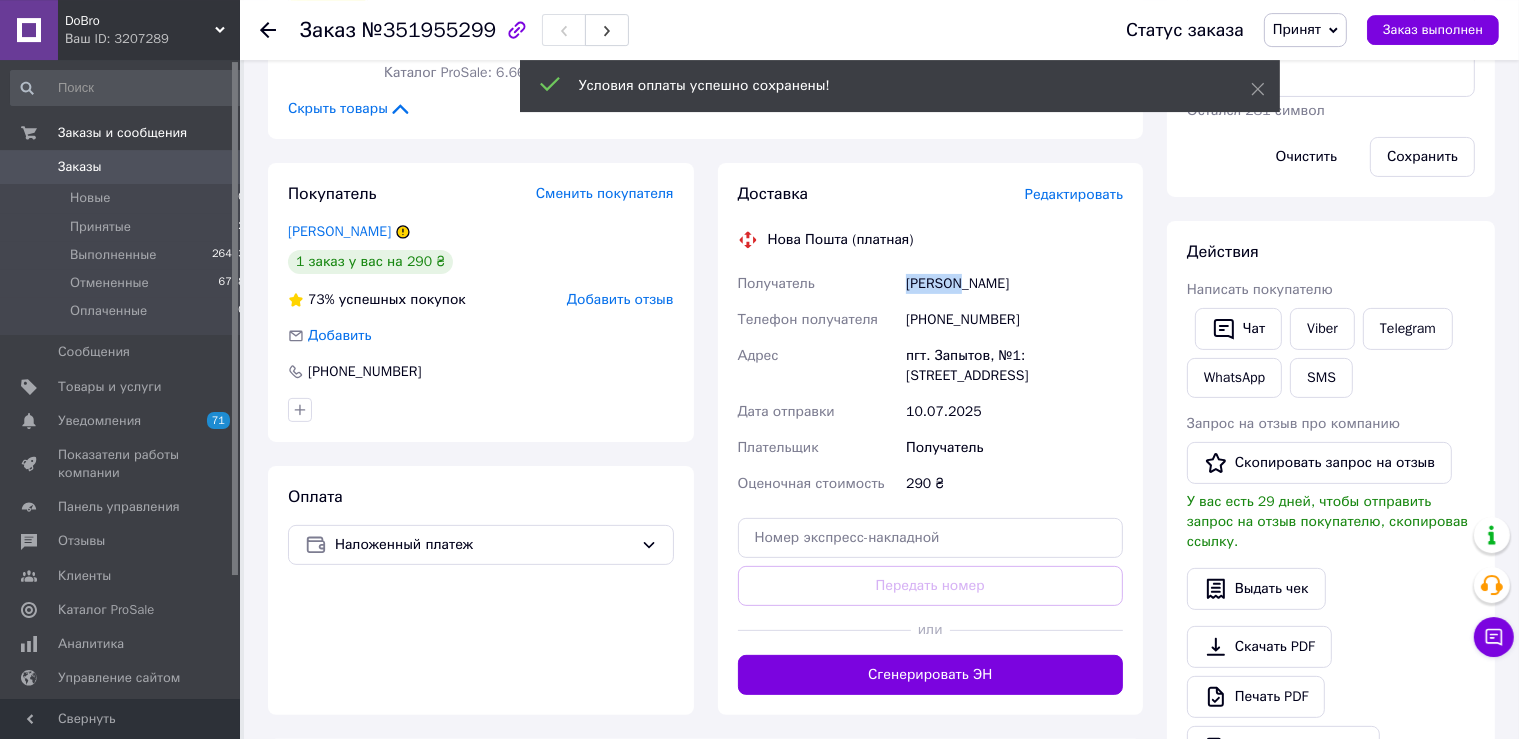 click on "Гервас Андрій" at bounding box center (1014, 284) 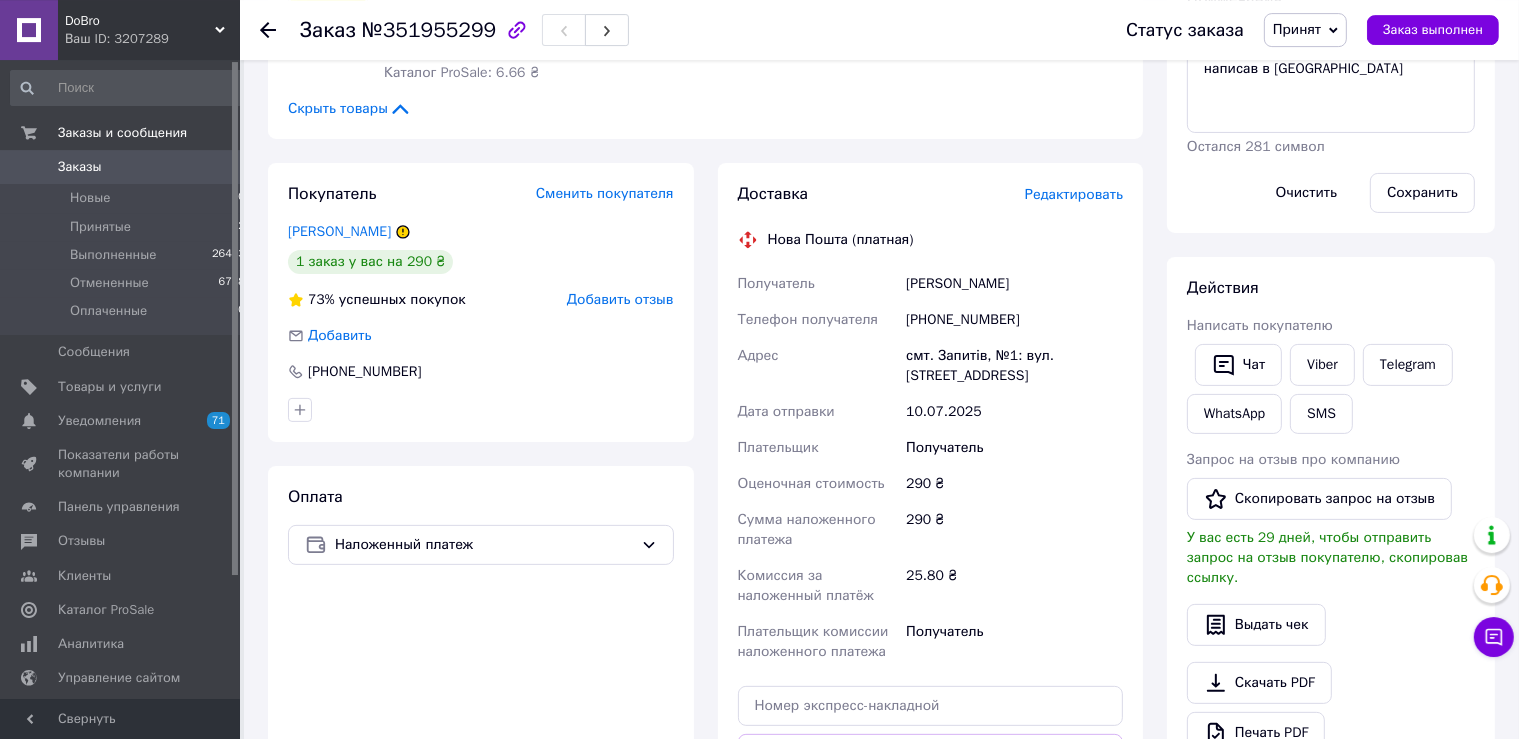 click on "Гервас Андрій" at bounding box center (1014, 284) 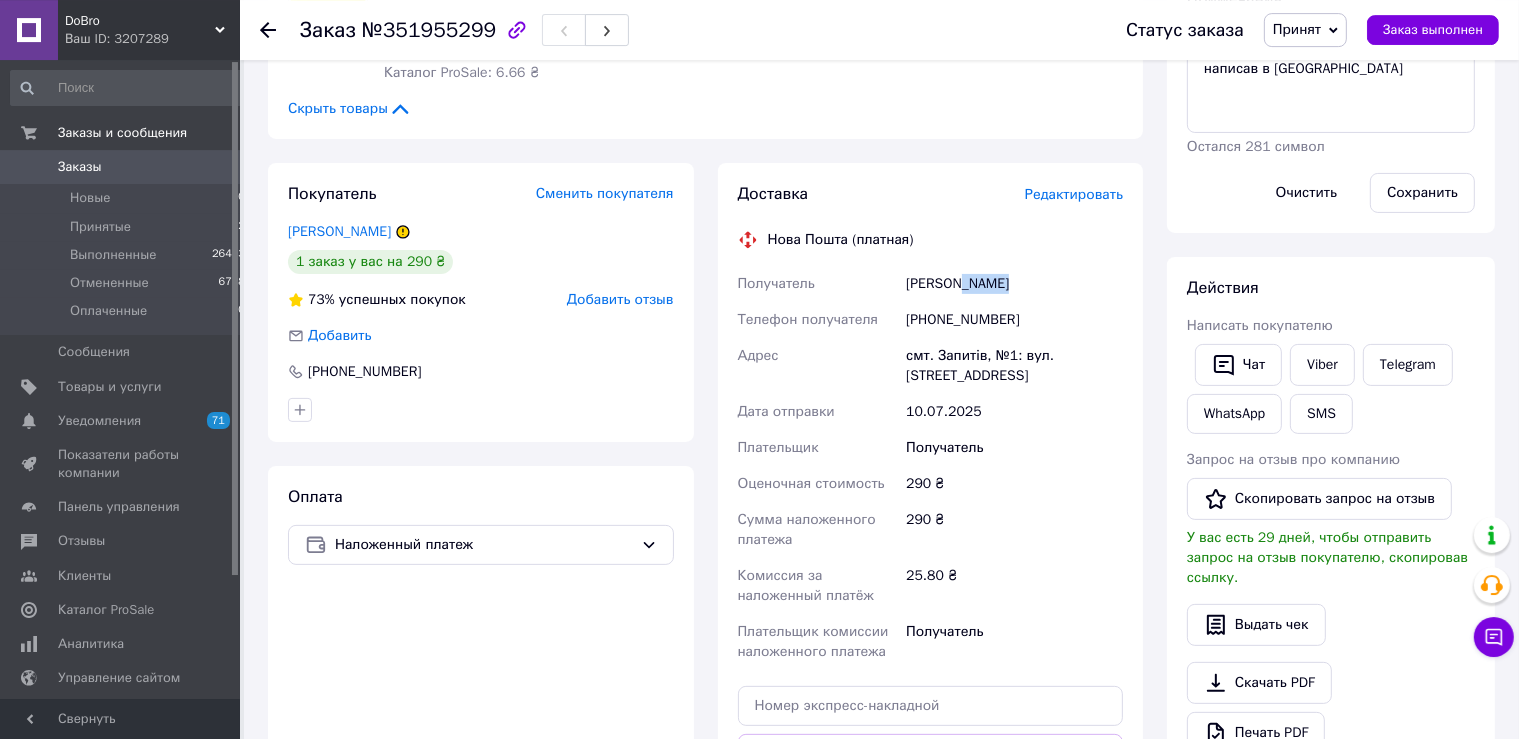 click on "Гервас Андрій" at bounding box center (1014, 284) 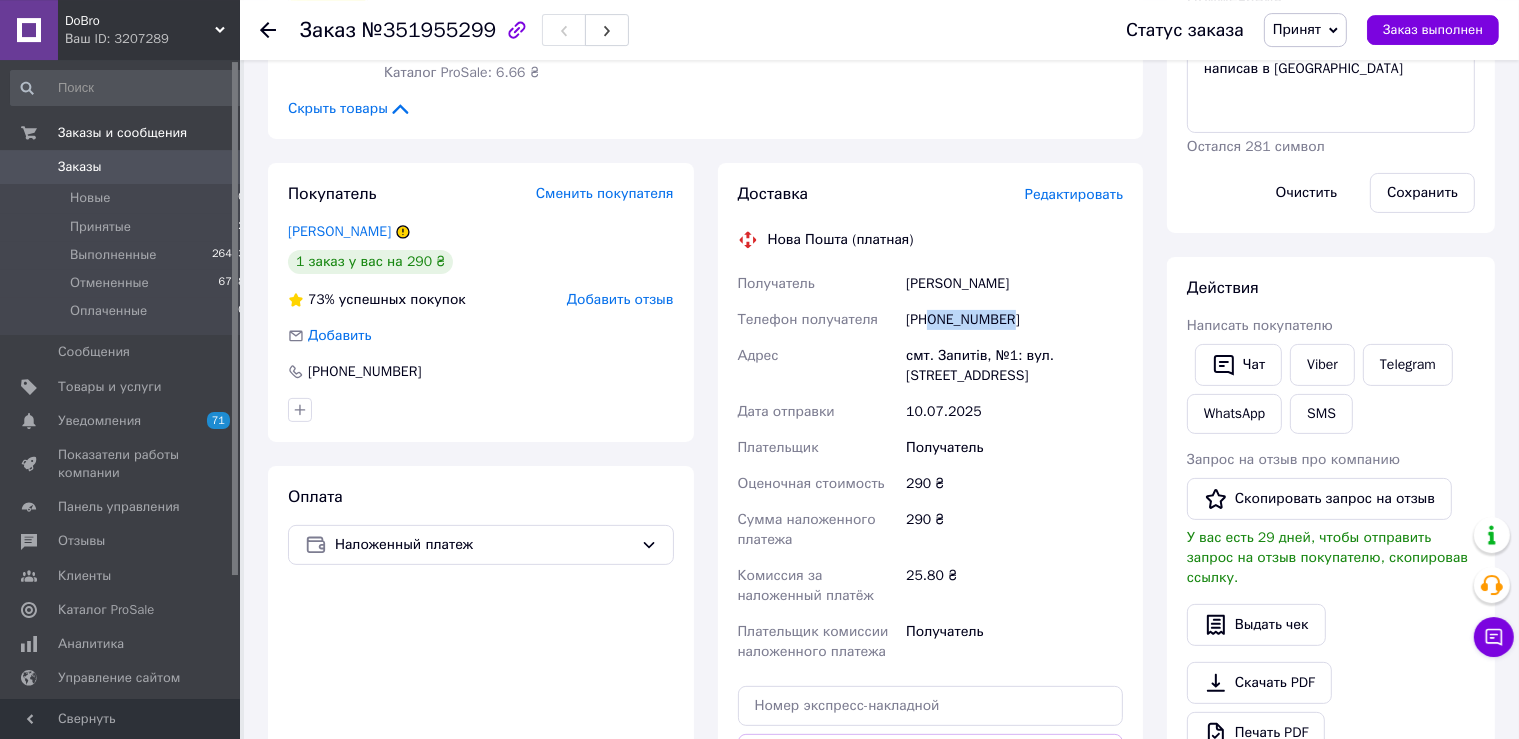 drag, startPoint x: 1023, startPoint y: 302, endPoint x: 930, endPoint y: 301, distance: 93.00538 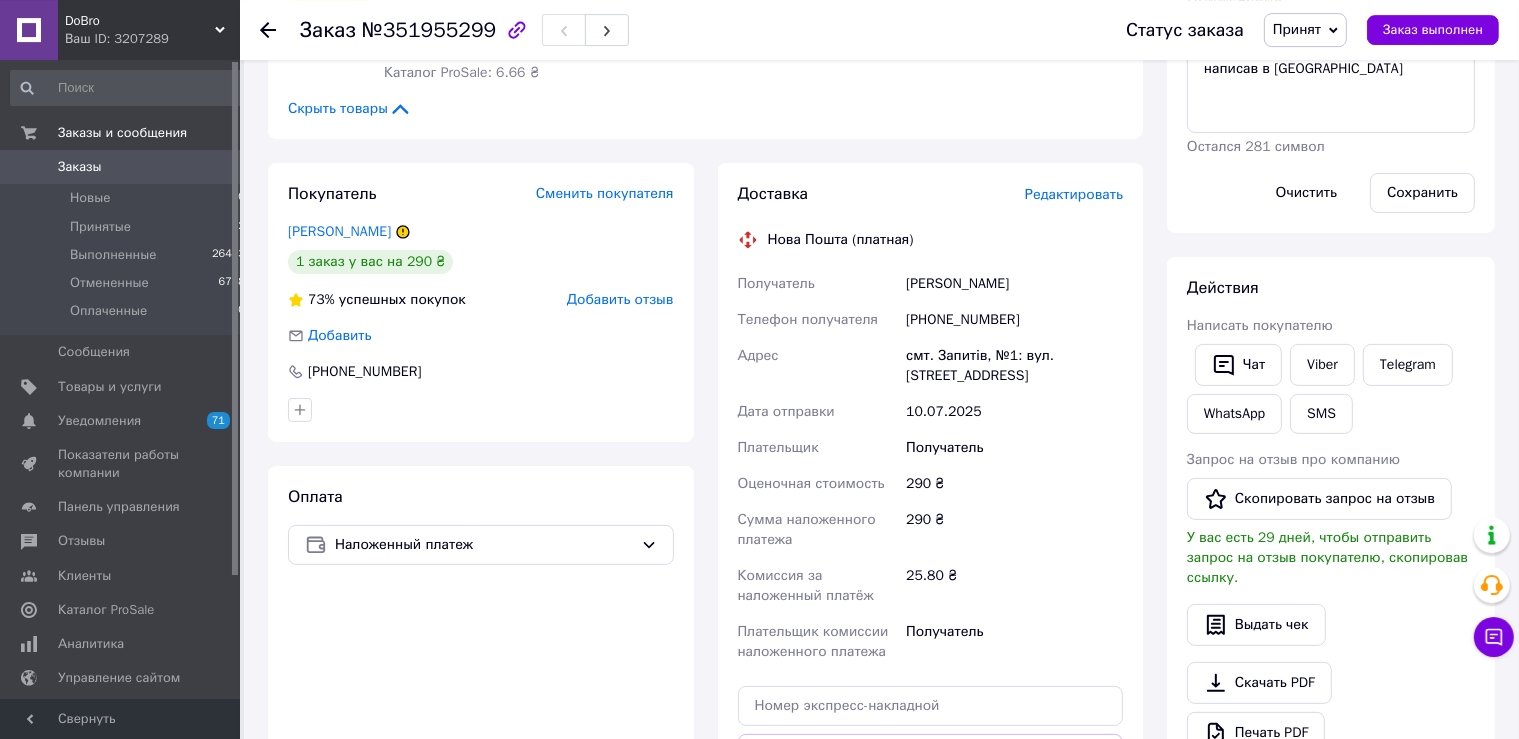click on "смт. Запитів, №1: вул. Київська, 234" at bounding box center [1014, 366] 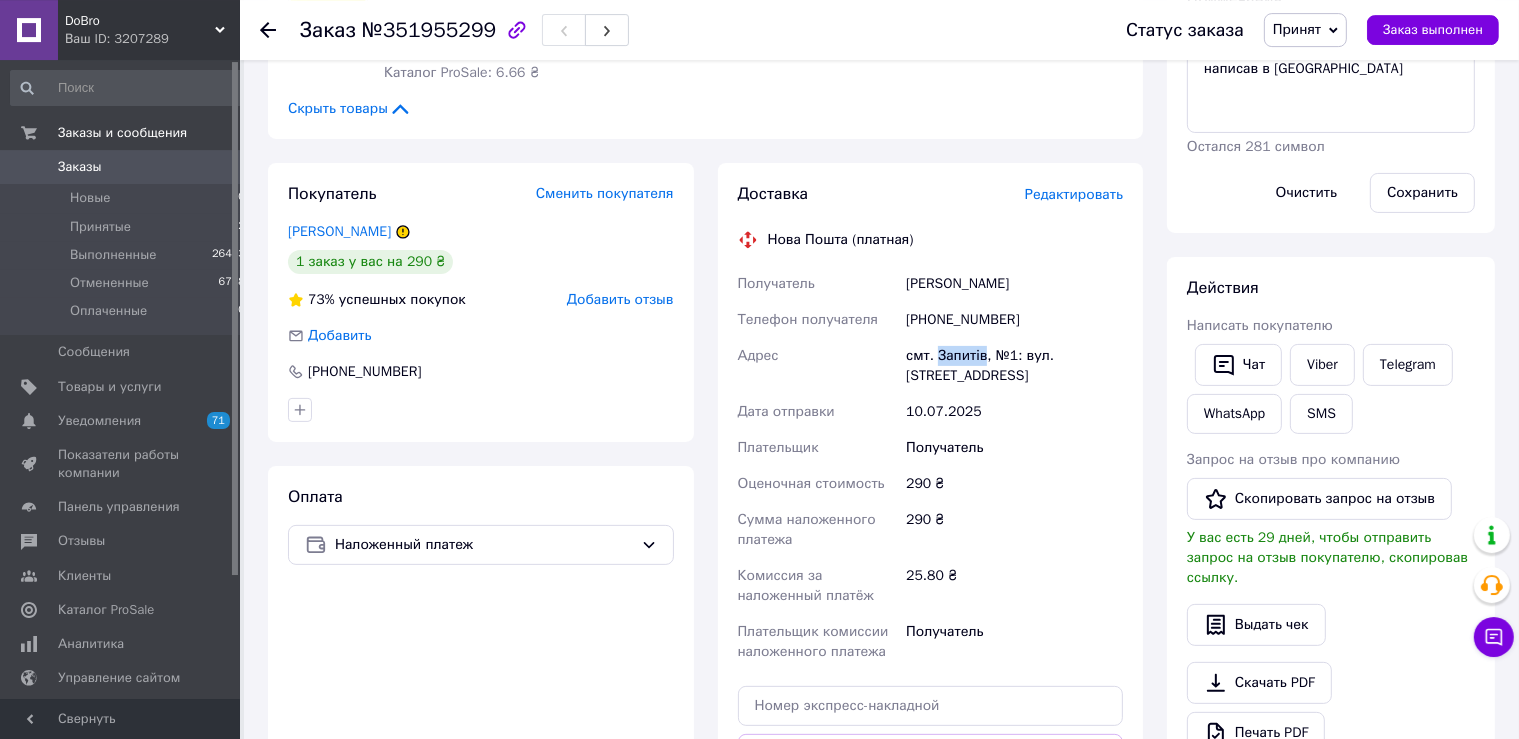 click on "смт. Запитів, №1: вул. Київська, 234" at bounding box center [1014, 366] 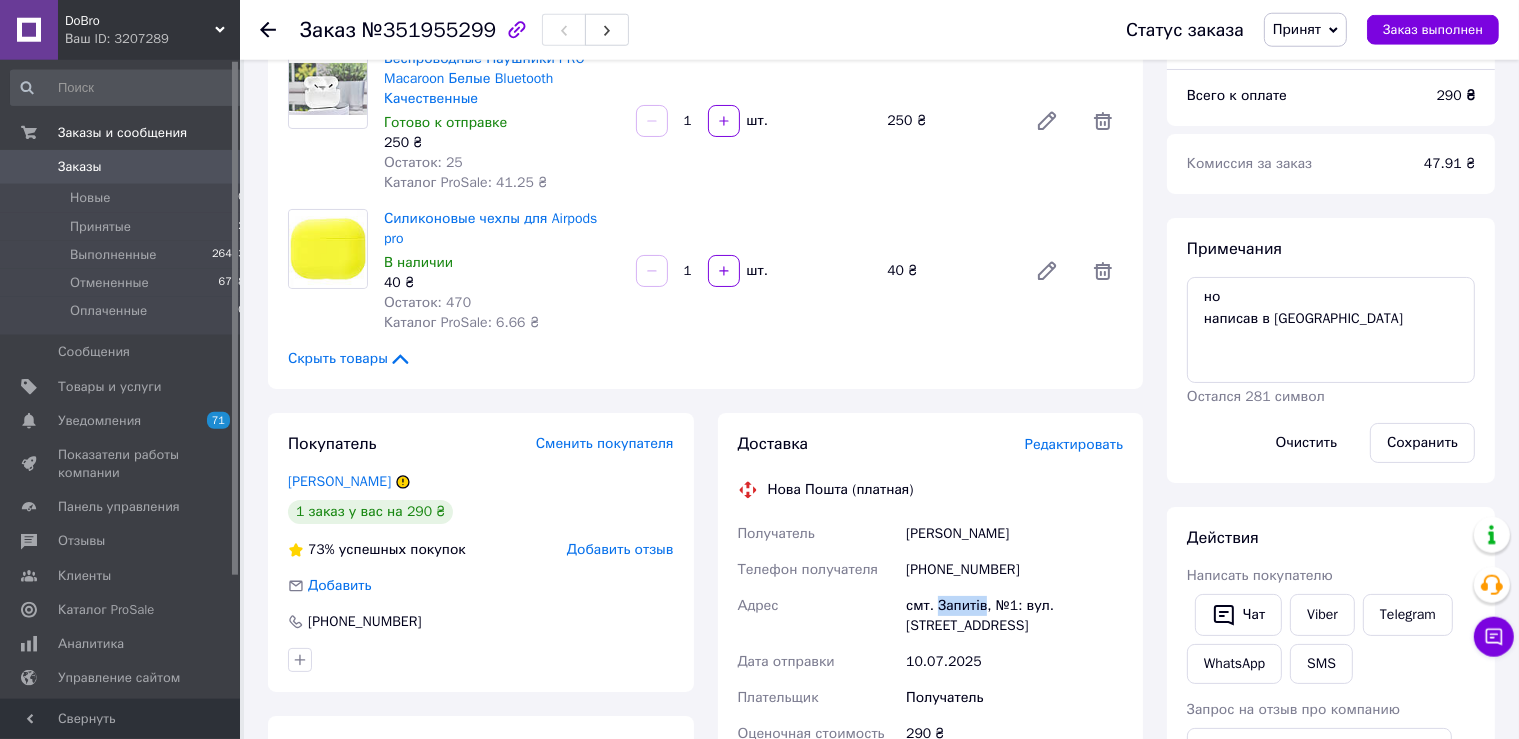 scroll, scrollTop: 184, scrollLeft: 0, axis: vertical 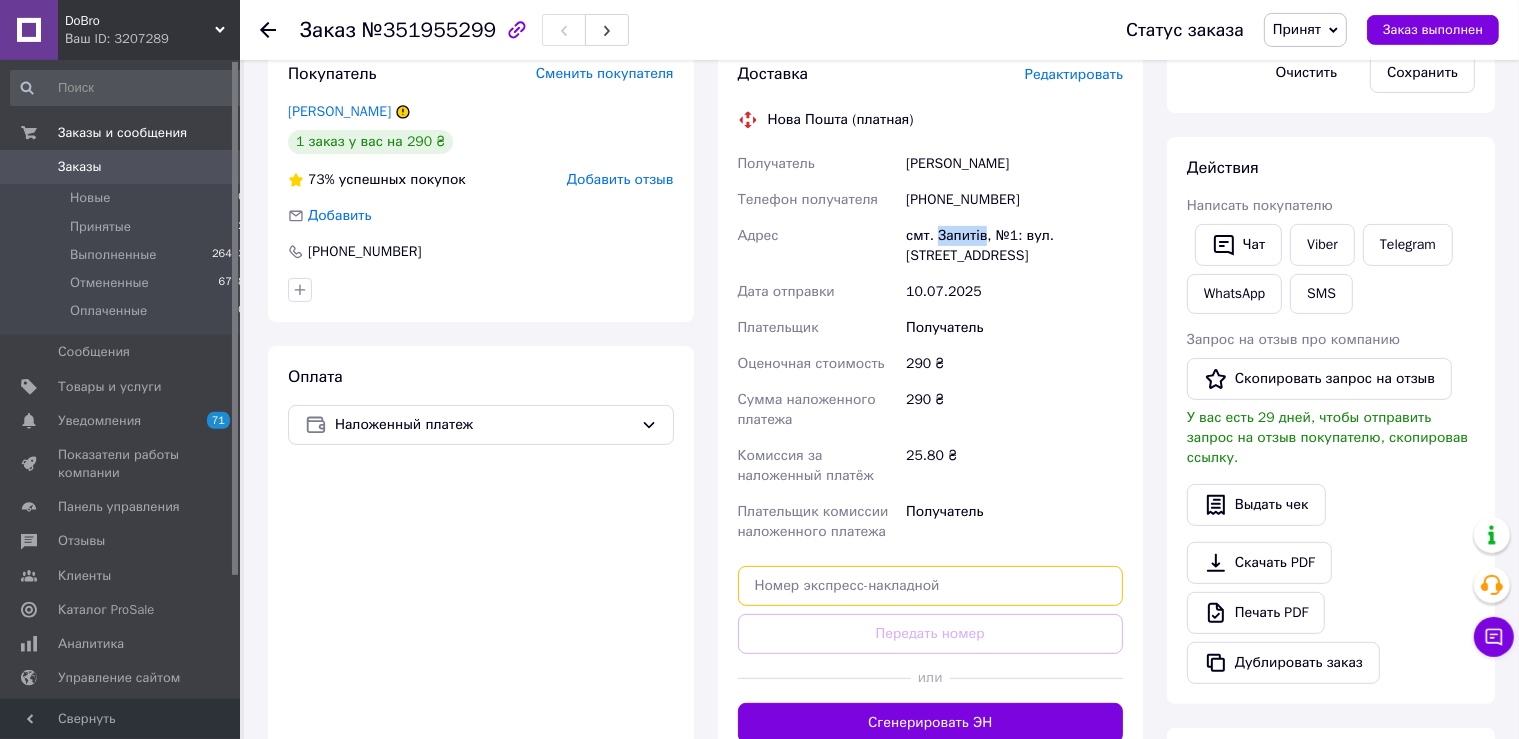click at bounding box center [931, 586] 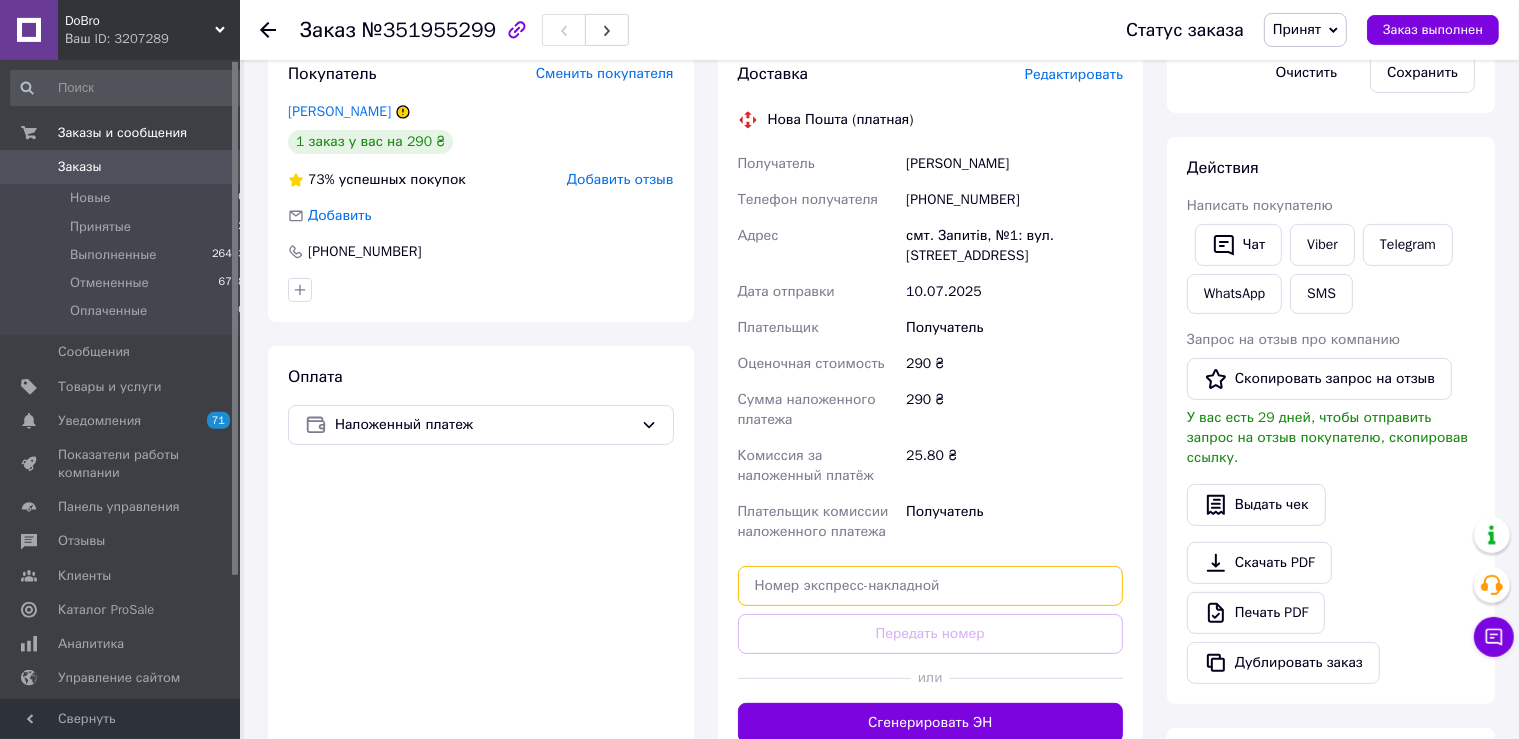 paste on "20451203081849" 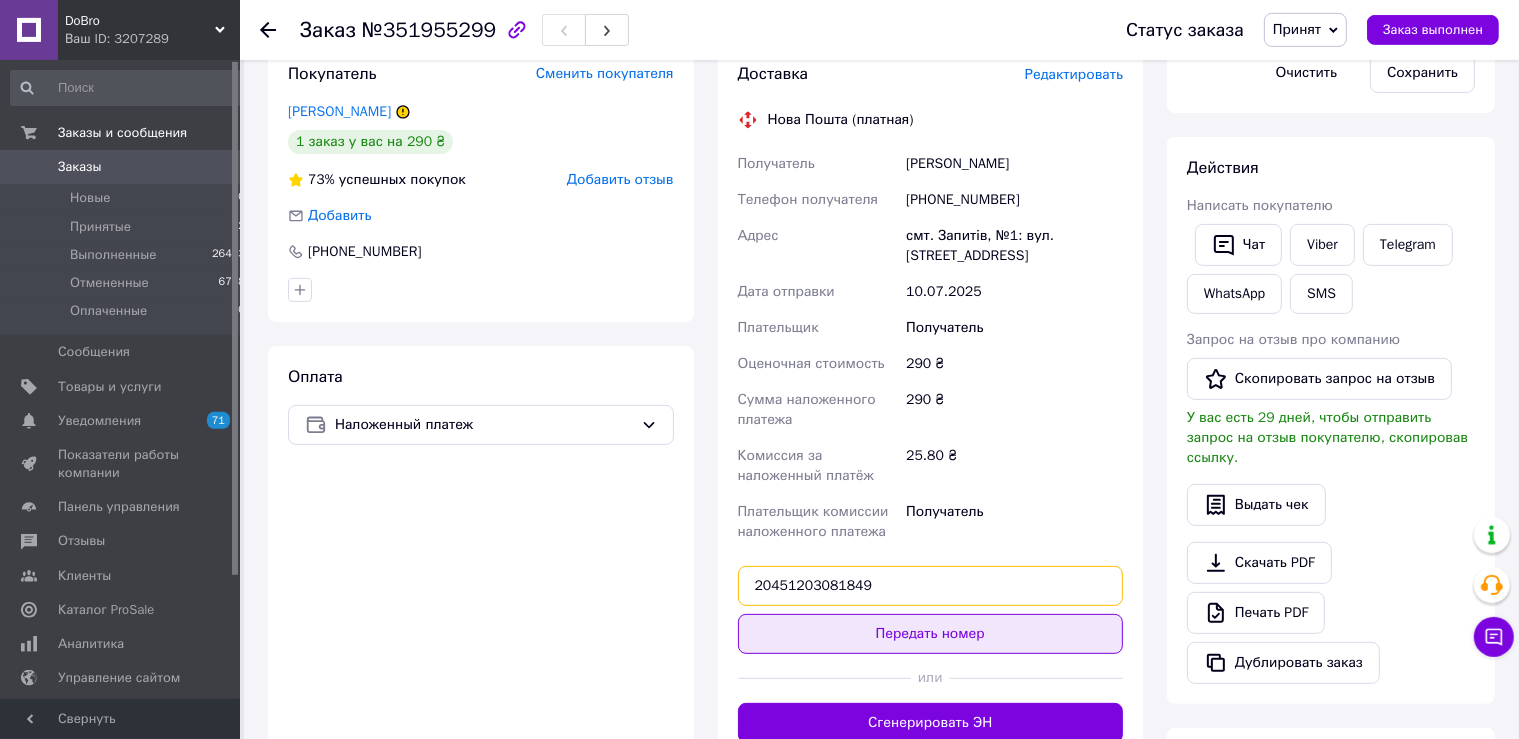 type on "20451203081849" 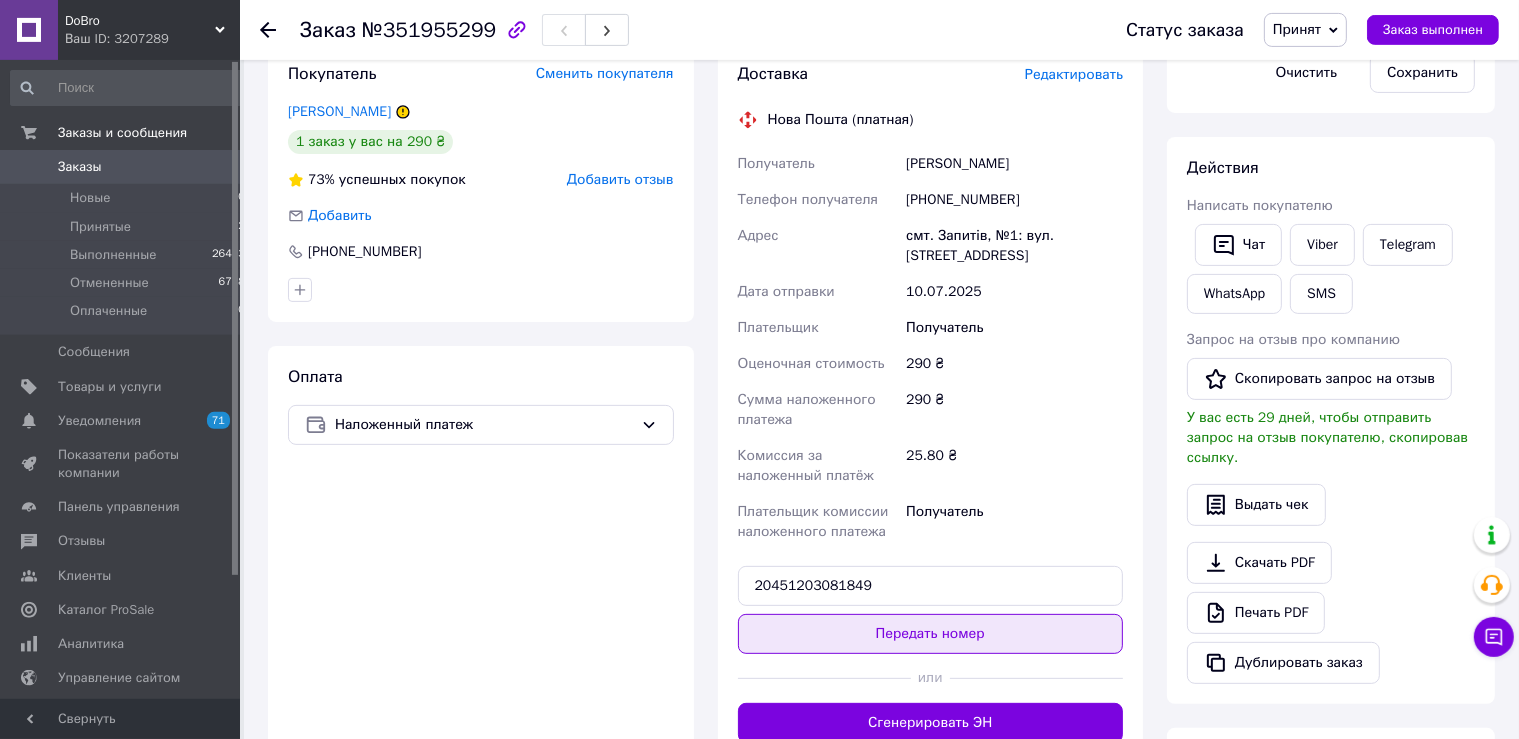 click on "Передать номер" at bounding box center (931, 634) 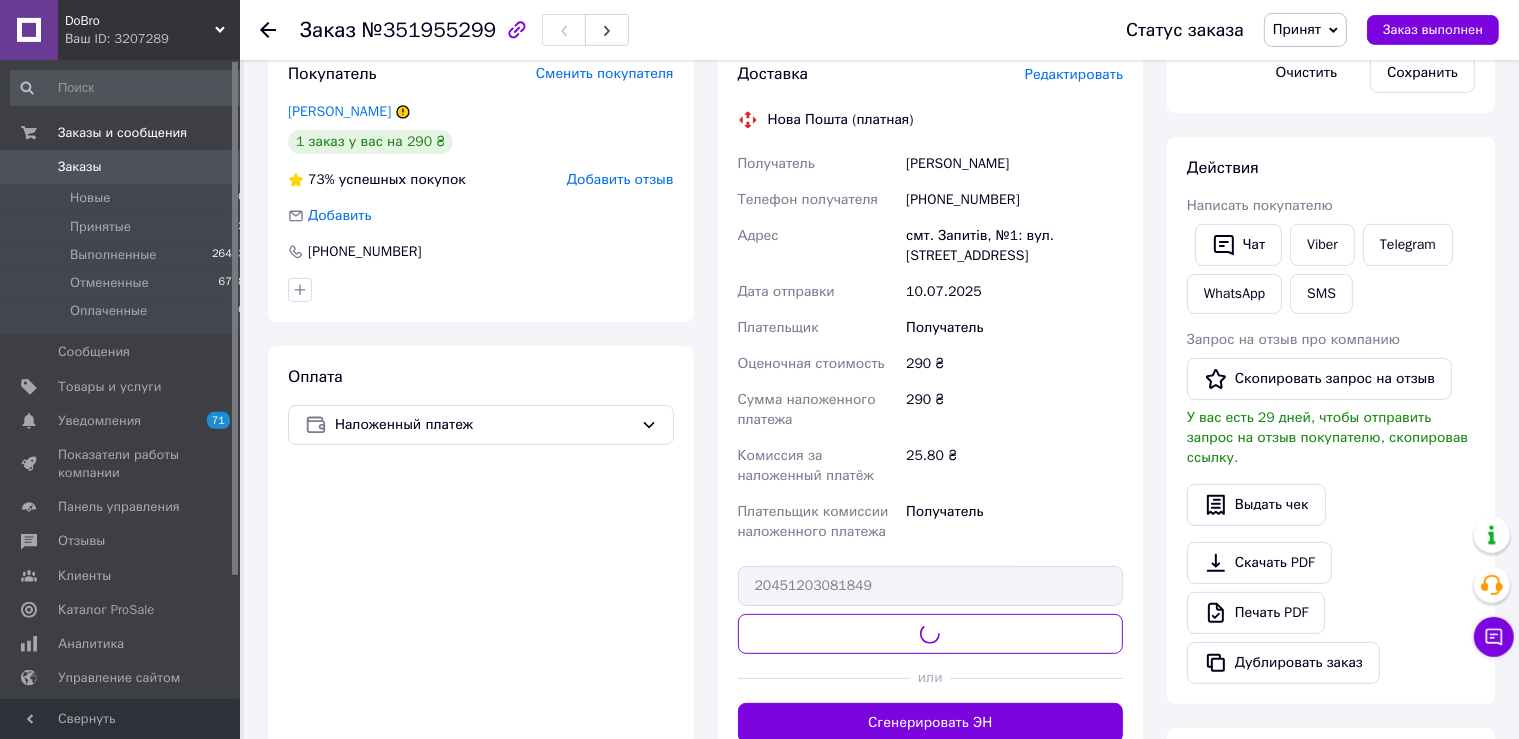 type 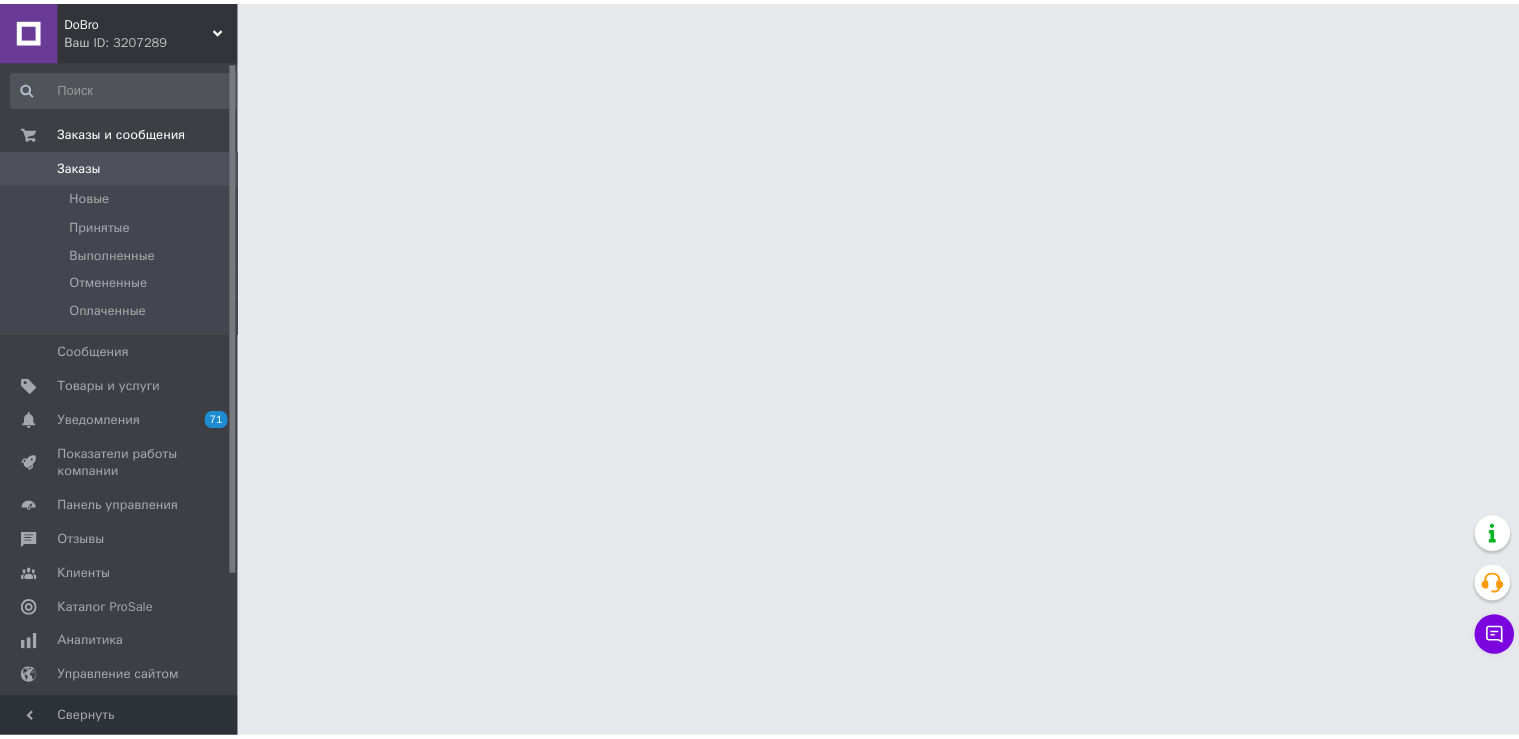 scroll, scrollTop: 0, scrollLeft: 0, axis: both 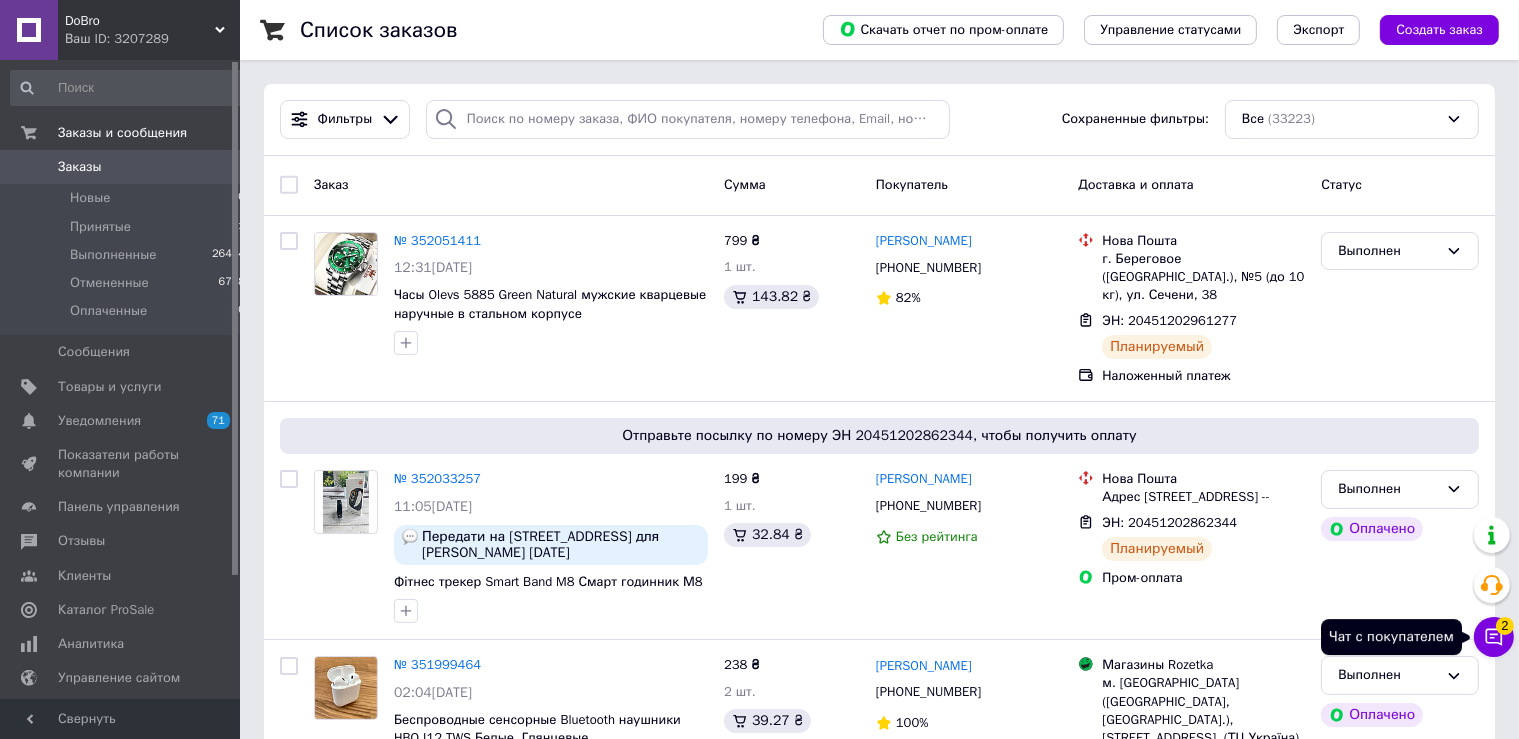 click on "Чат с покупателем 2" at bounding box center [1494, 637] 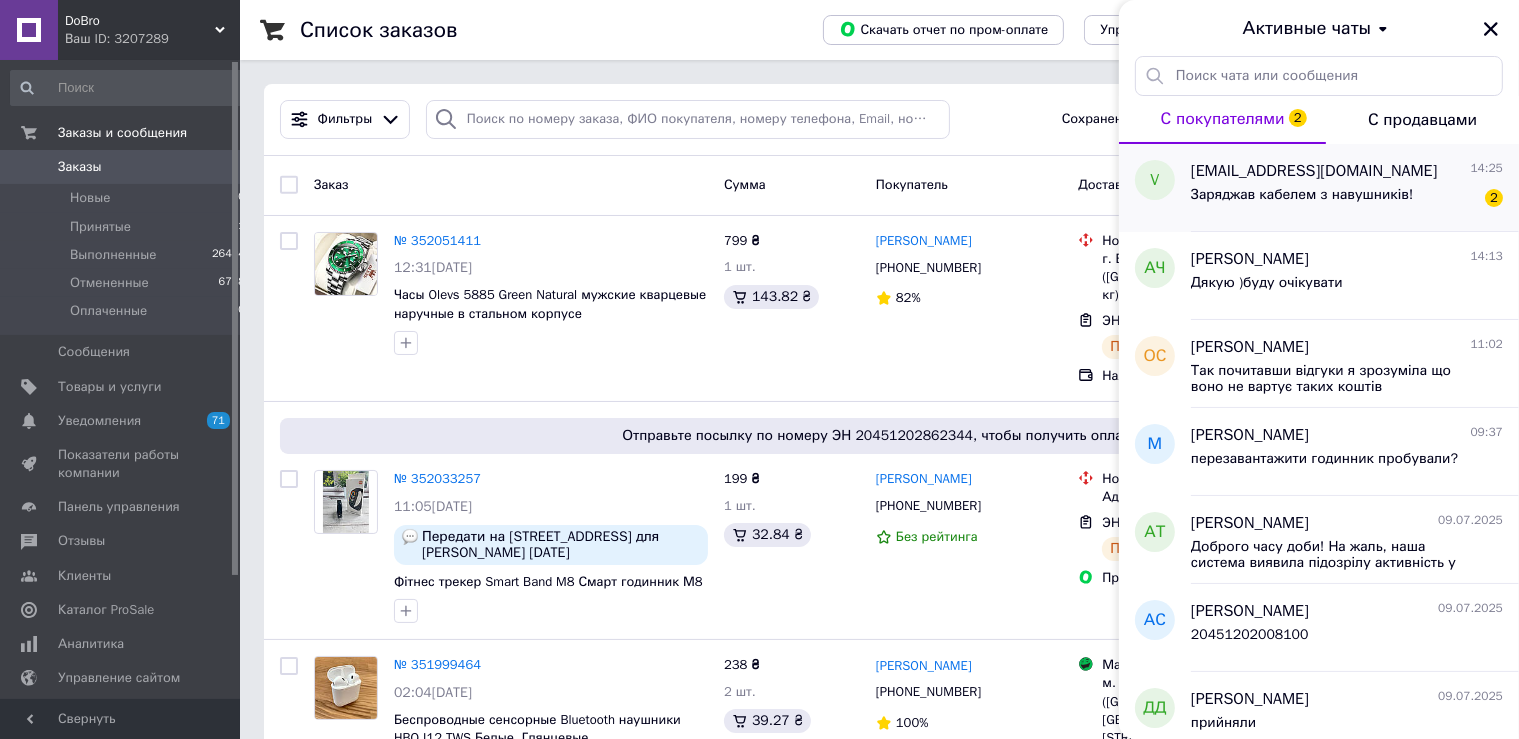 click on "Заряджав кабелем з навушників!" at bounding box center [1302, 201] 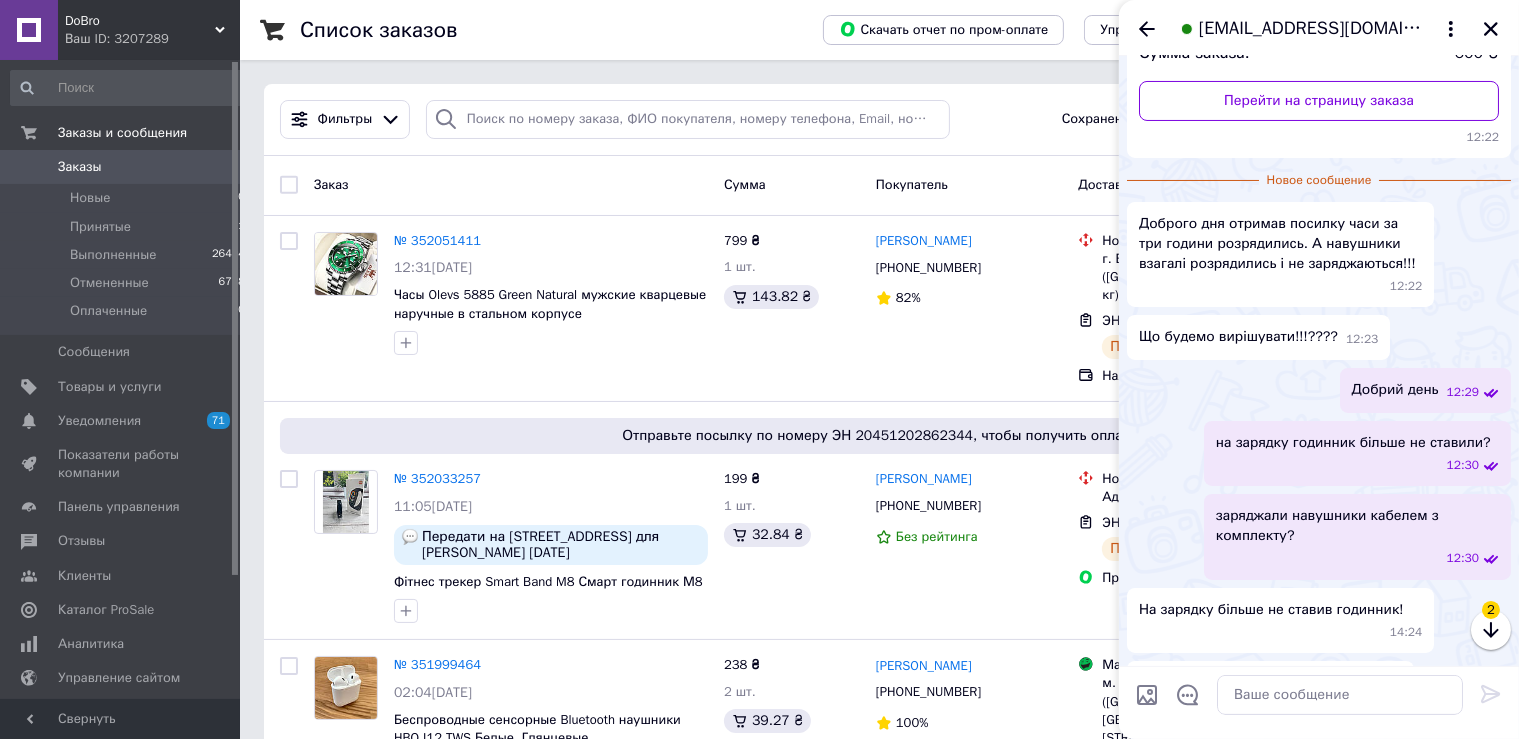 scroll, scrollTop: 292, scrollLeft: 0, axis: vertical 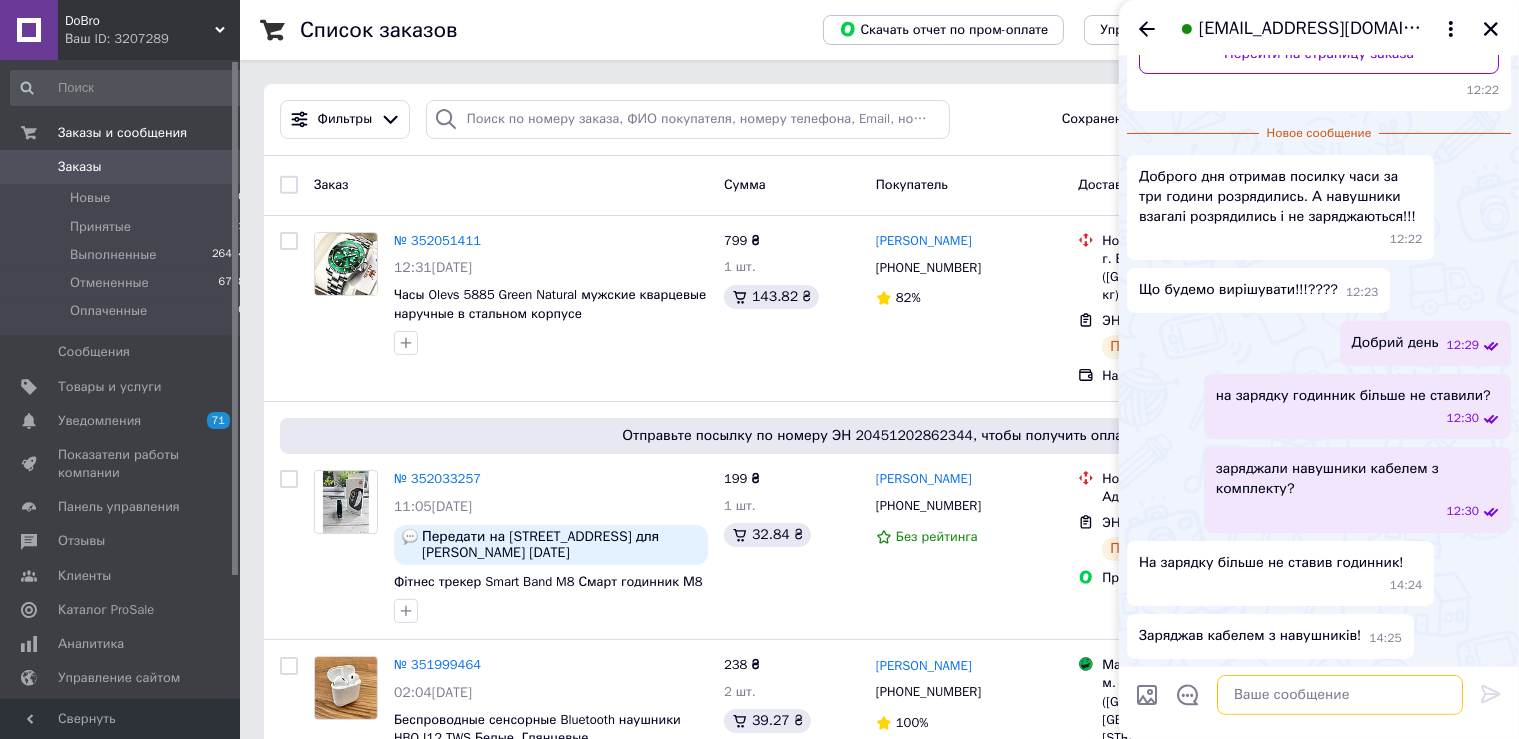 click at bounding box center (1340, 695) 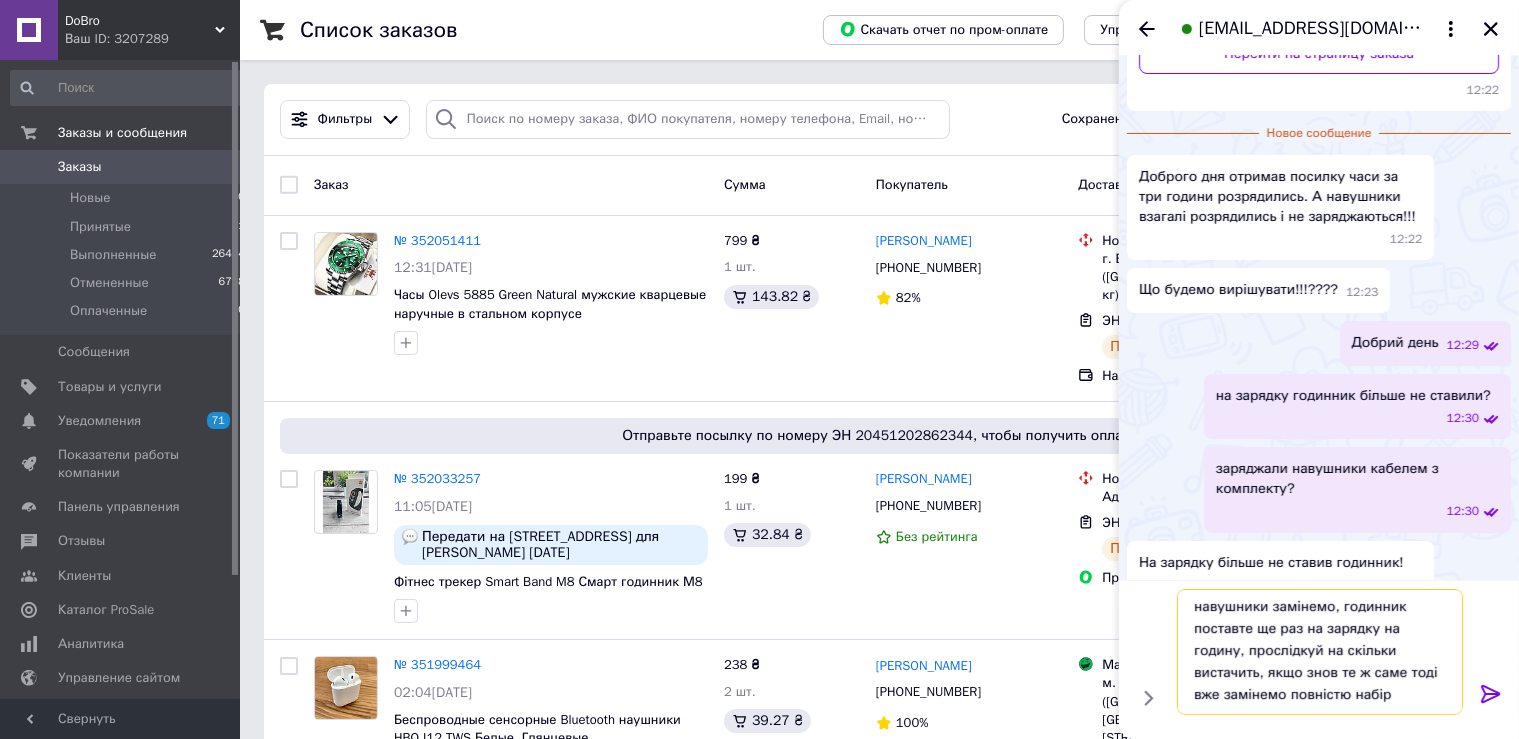 scroll, scrollTop: 14, scrollLeft: 0, axis: vertical 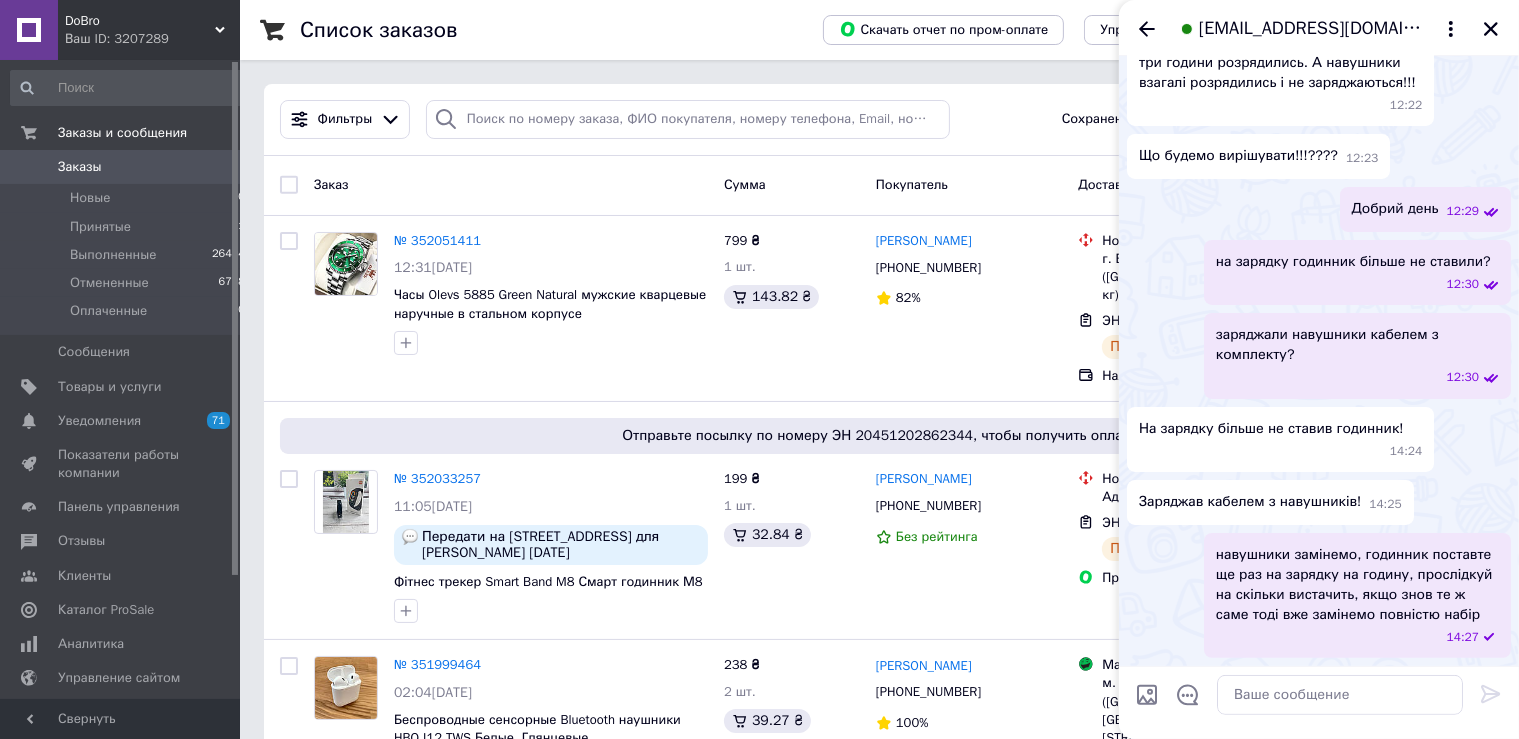 click on "навушники замінемо, годинник поставте ще раз на зарядку на годину, прослідкуй на скільки вистачить, якщо знов те ж саме тоді вже замінемо повністю набір" at bounding box center (1357, 585) 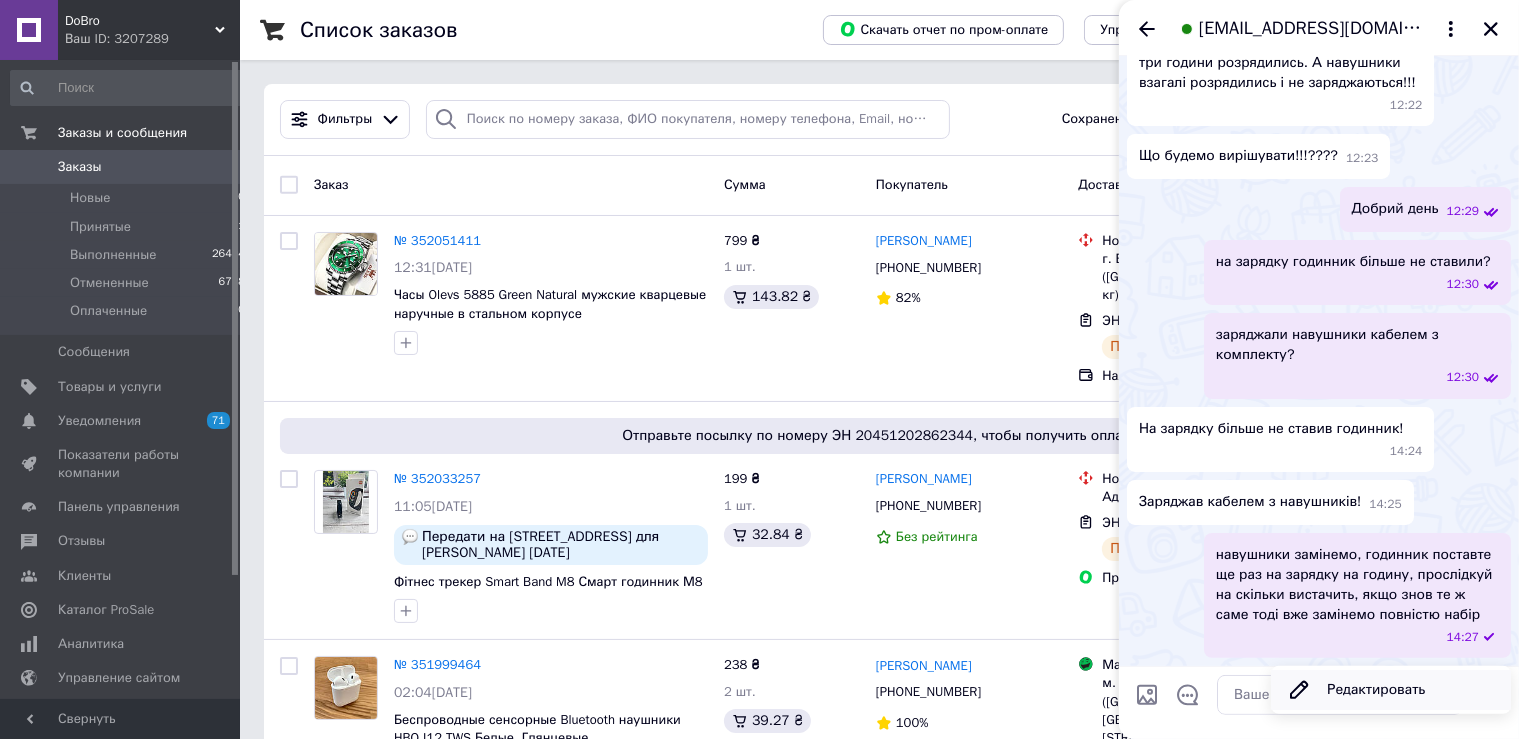 click on "Редактировать" at bounding box center [1391, 690] 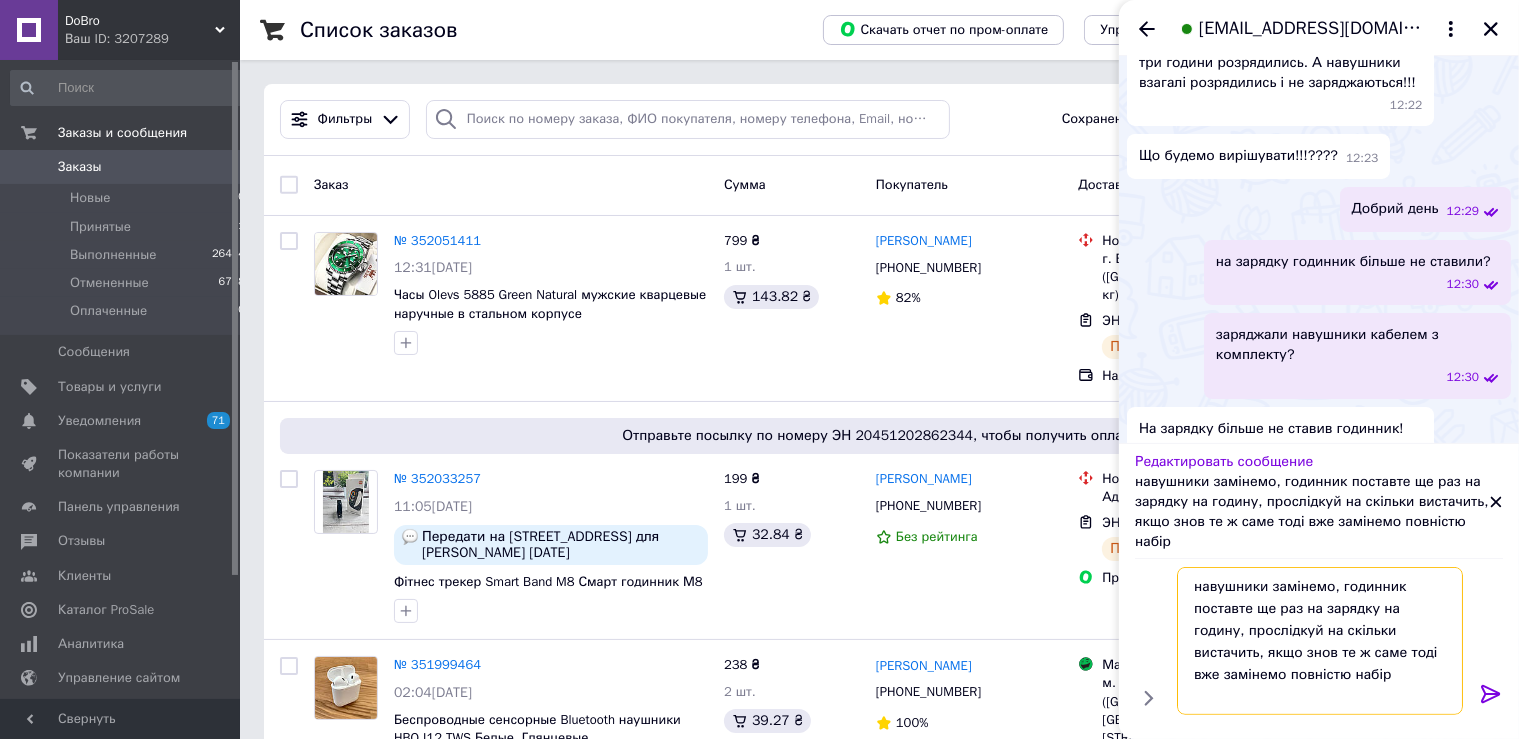 click on "навушники замінемо, годинник поставте ще раз на зарядку на годину, прослідкуй на скільки вистачить, якщо знов те ж саме тоді вже замінемо повністю набір" at bounding box center (1320, 641) 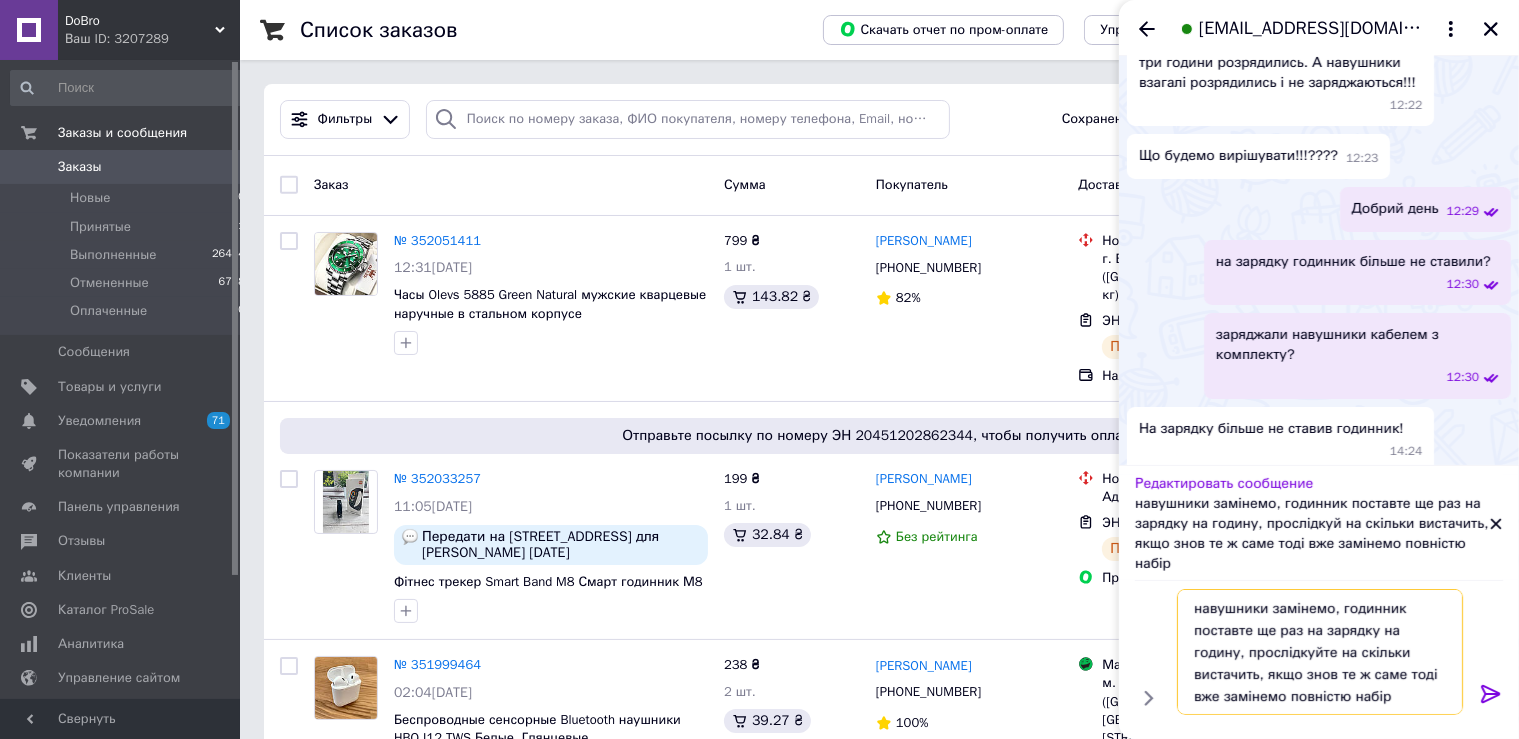 click on "навушники замінемо, годинник поставте ще раз на зарядку на годину, прослідкуйте на скільки вистачить, якщо знов те ж саме тоді вже замінемо повністю набір" at bounding box center [1320, 652] 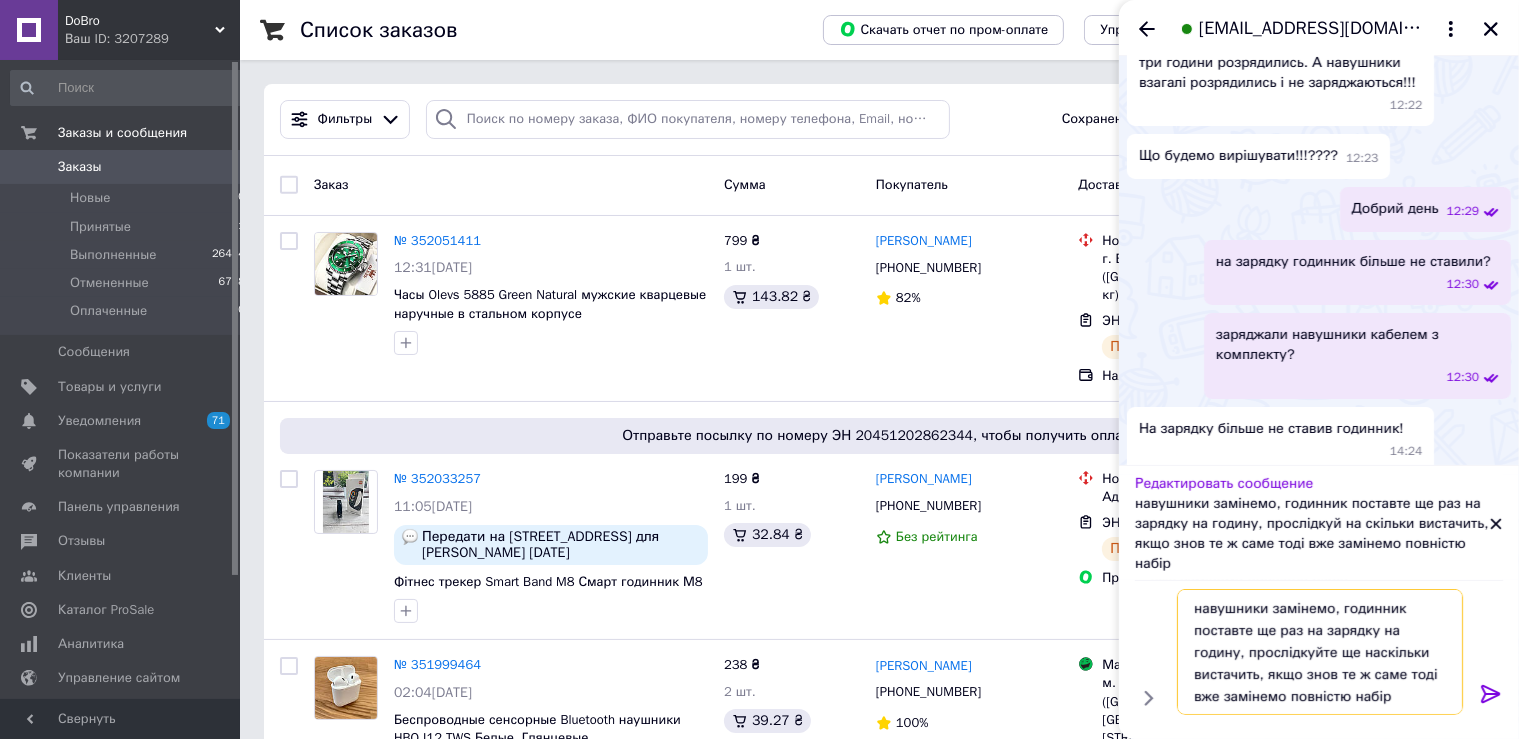 type on "навушники замінемо, годинник поставте ще раз на зарядку на годину, прослідкуйте ще на скільки вистачить, якщо знов те ж саме тоді вже замінемо повністю набір" 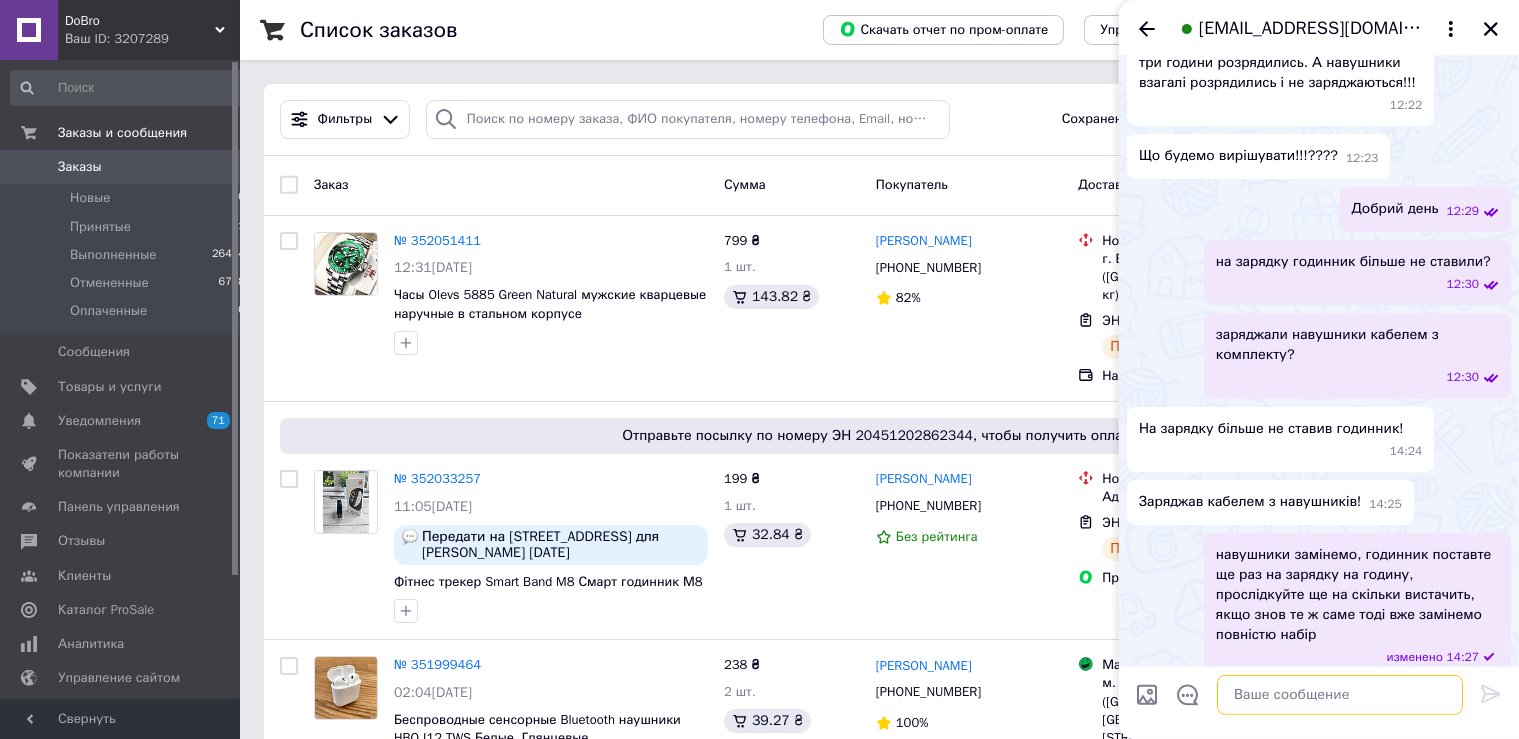 scroll, scrollTop: 410, scrollLeft: 0, axis: vertical 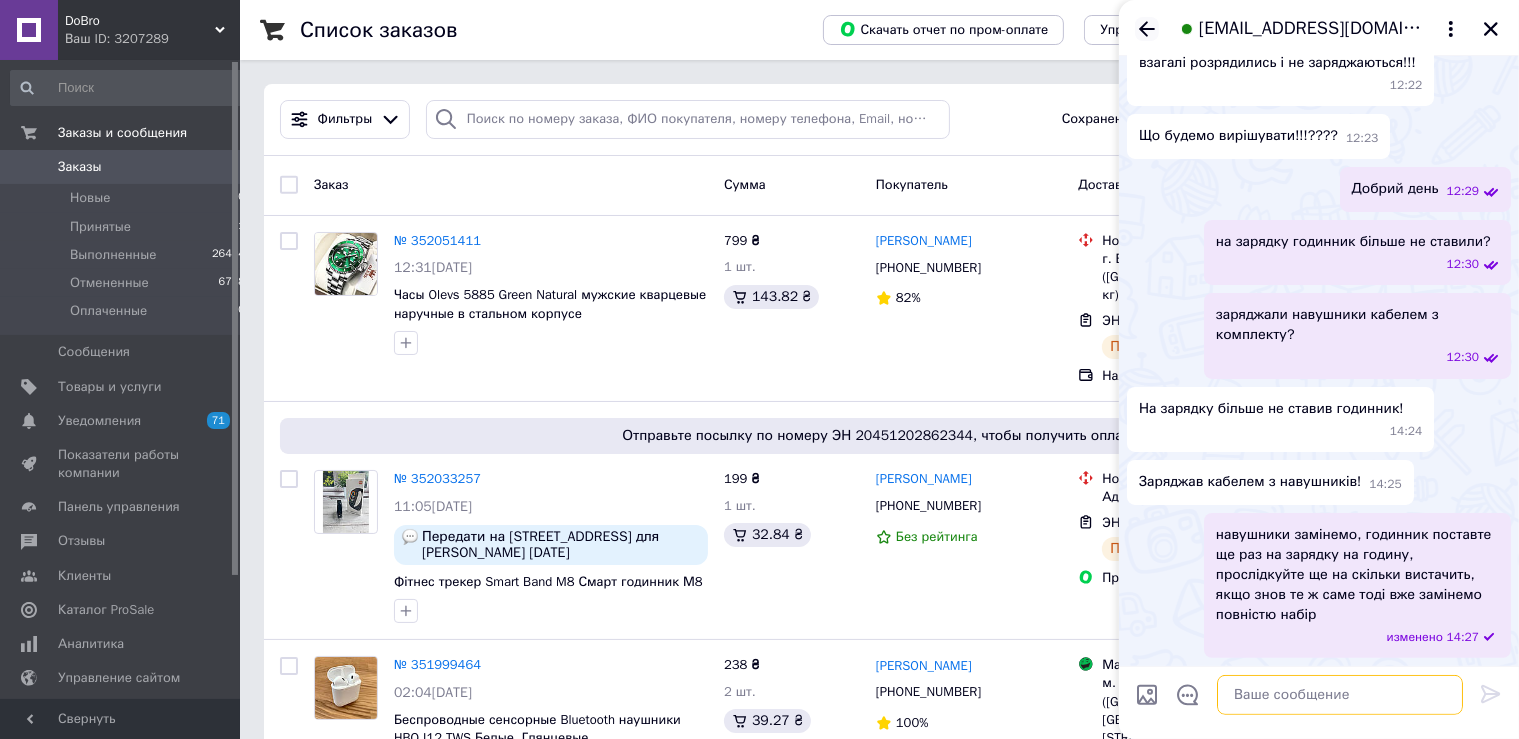 type 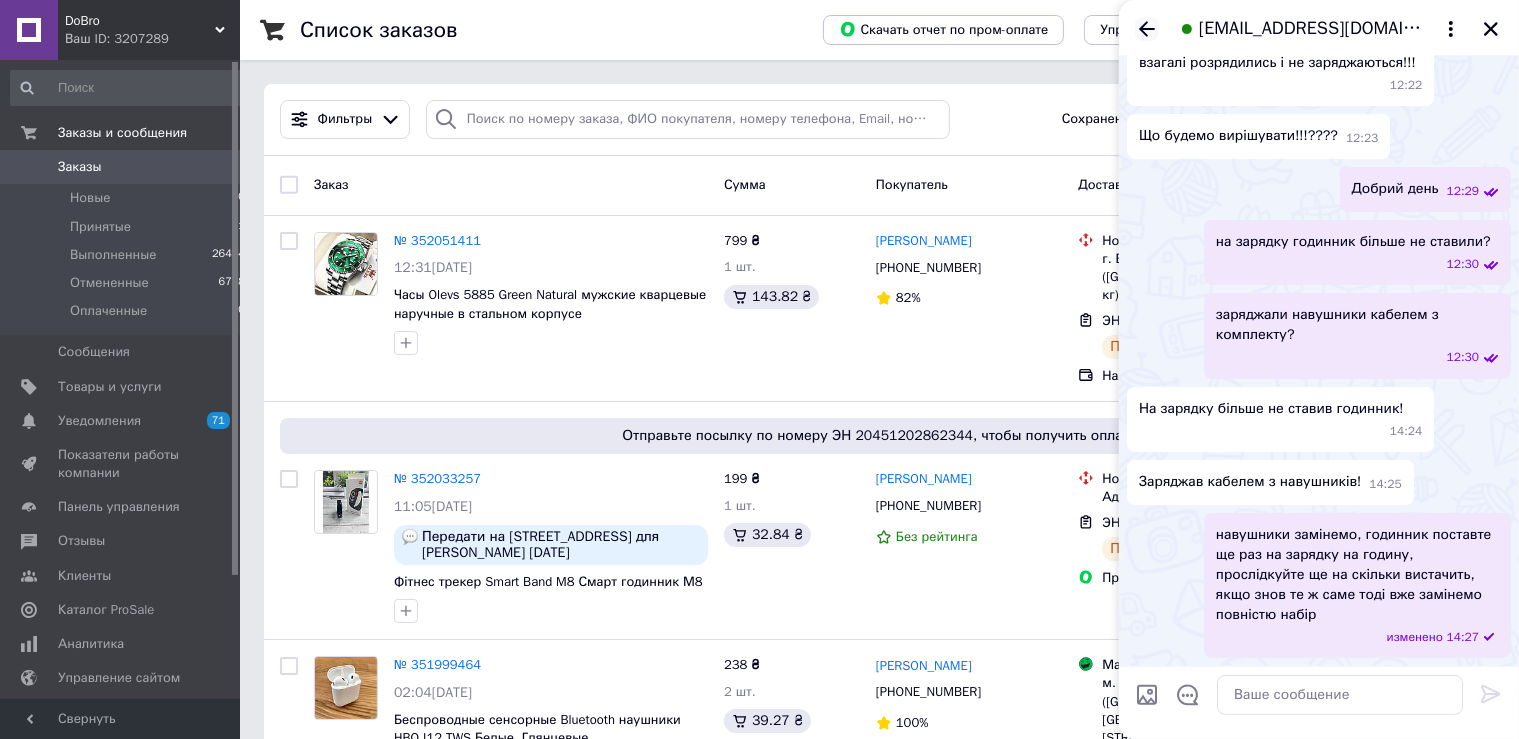 click 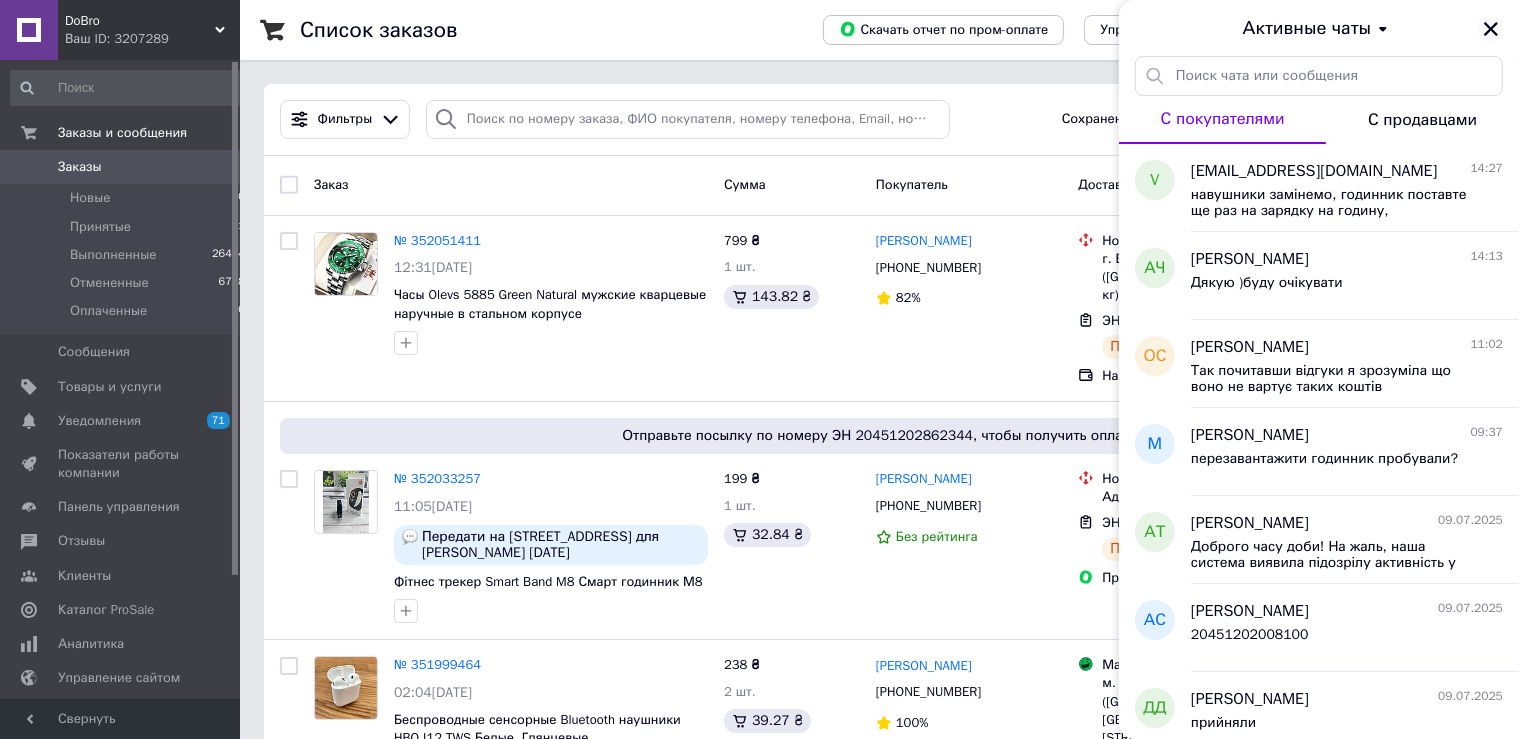 click 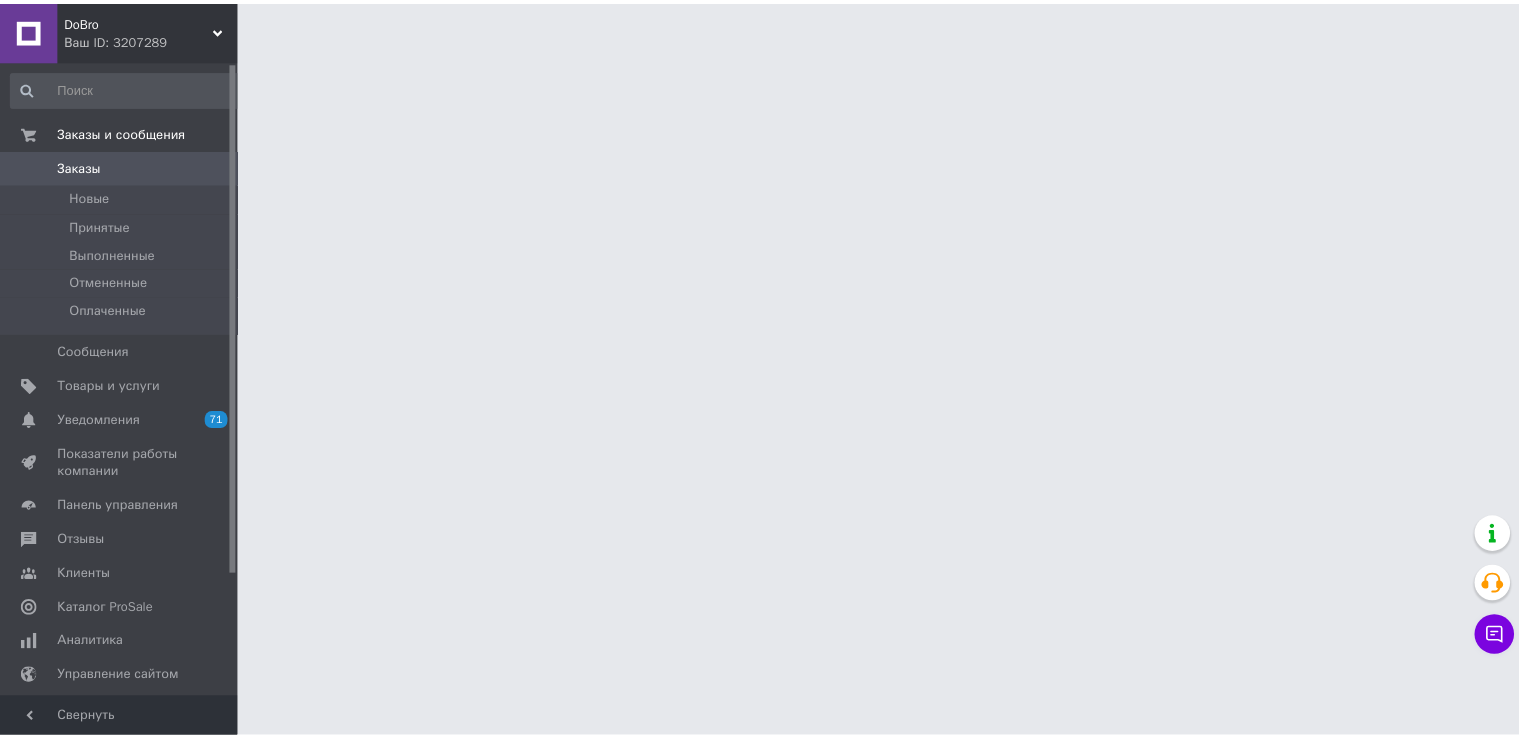 scroll, scrollTop: 0, scrollLeft: 0, axis: both 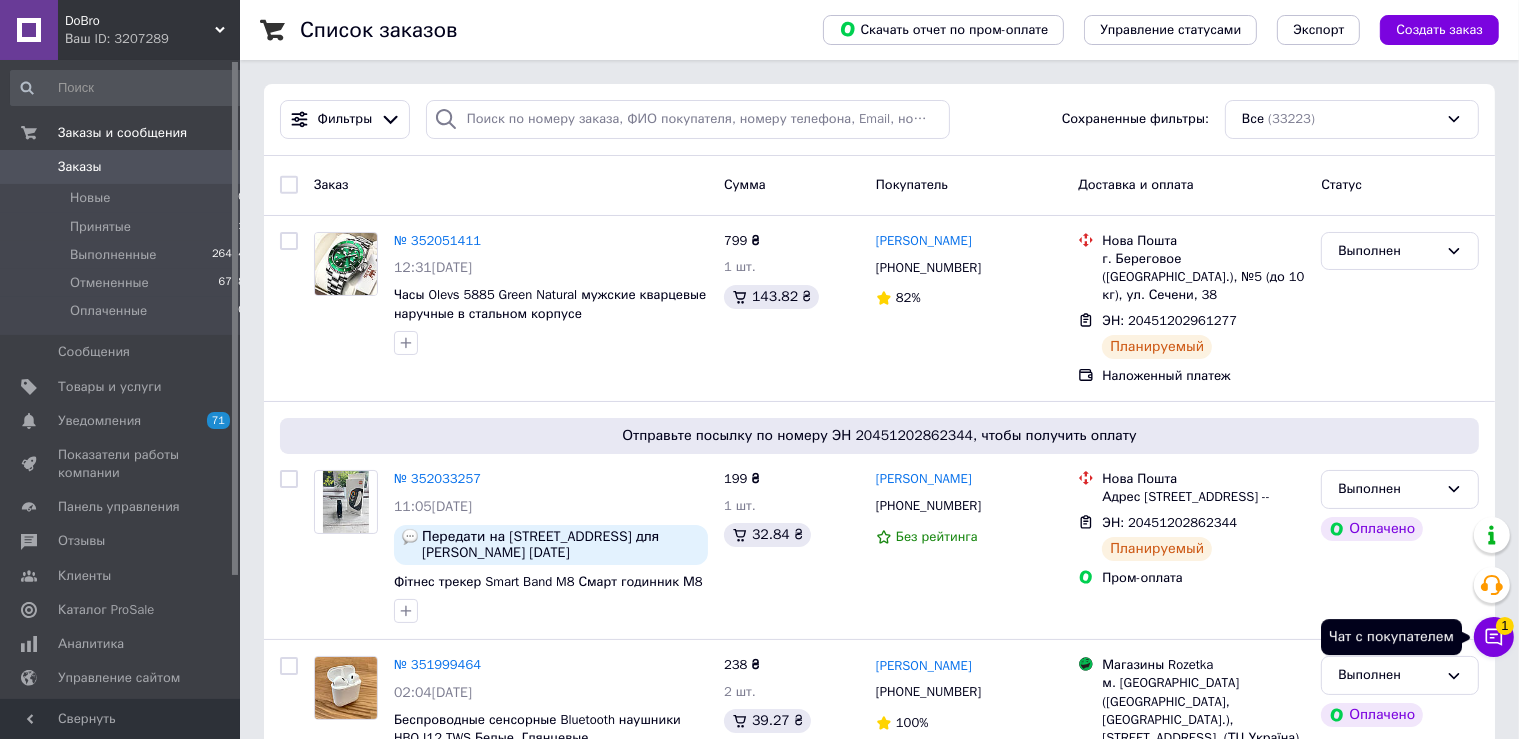 click 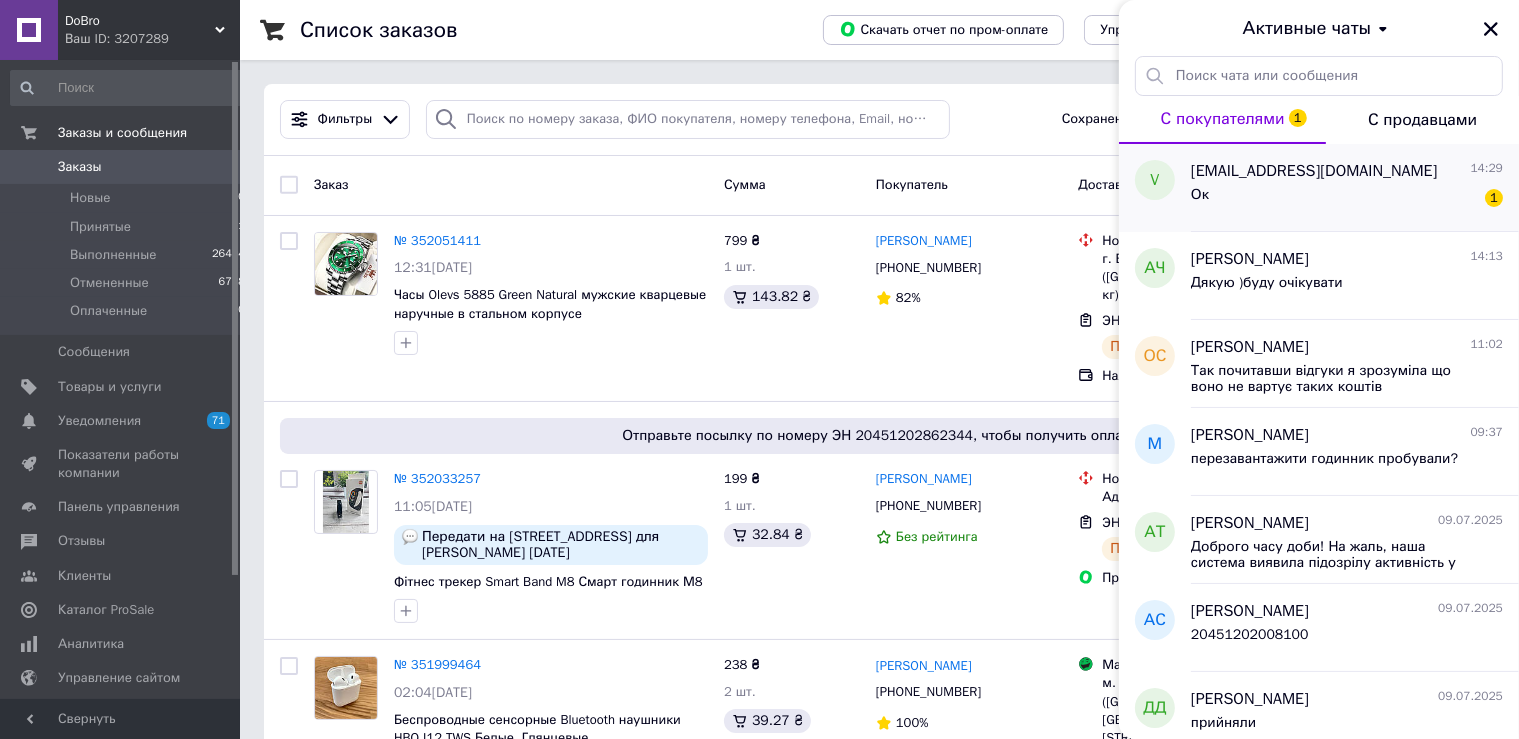 click on "Ок 1" at bounding box center (1347, 199) 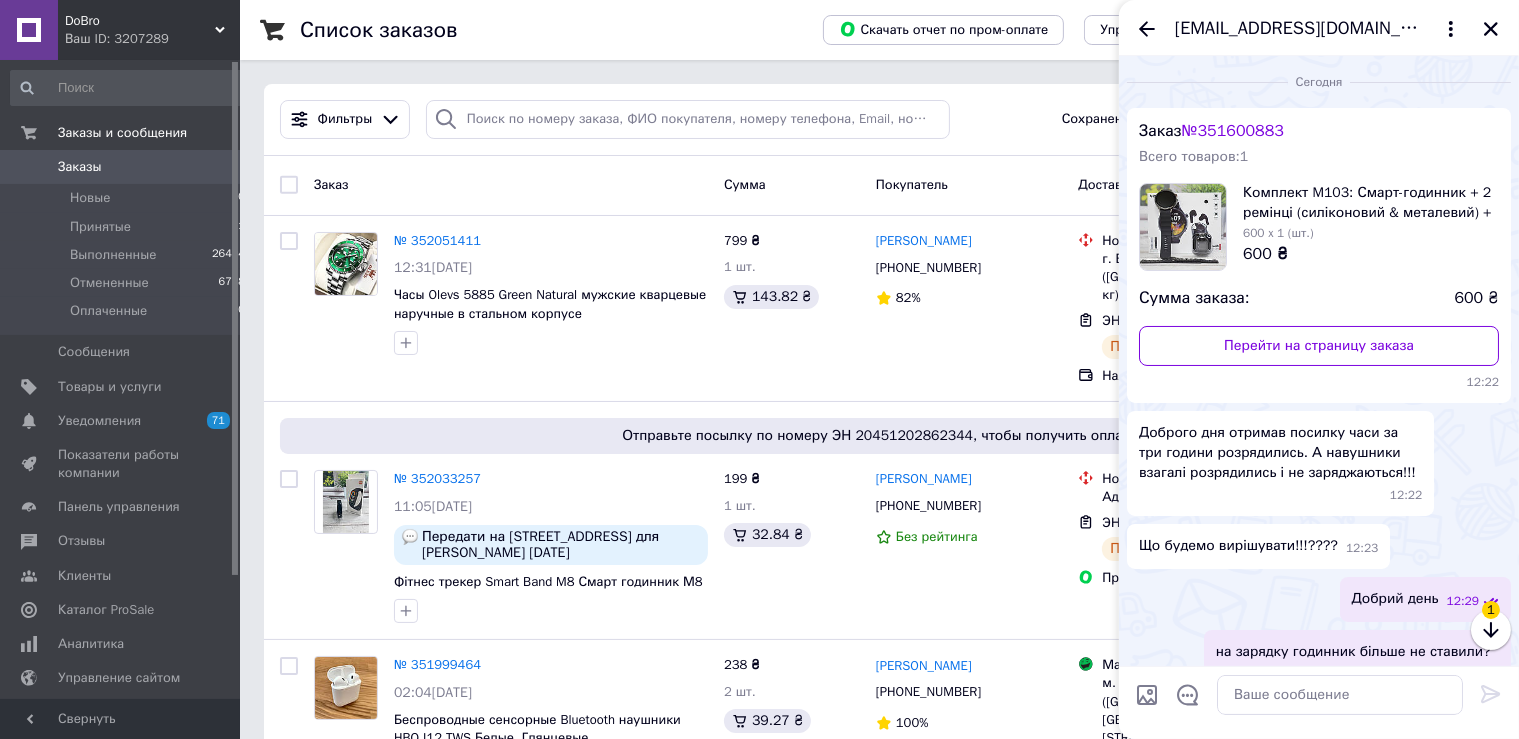 scroll, scrollTop: 498, scrollLeft: 0, axis: vertical 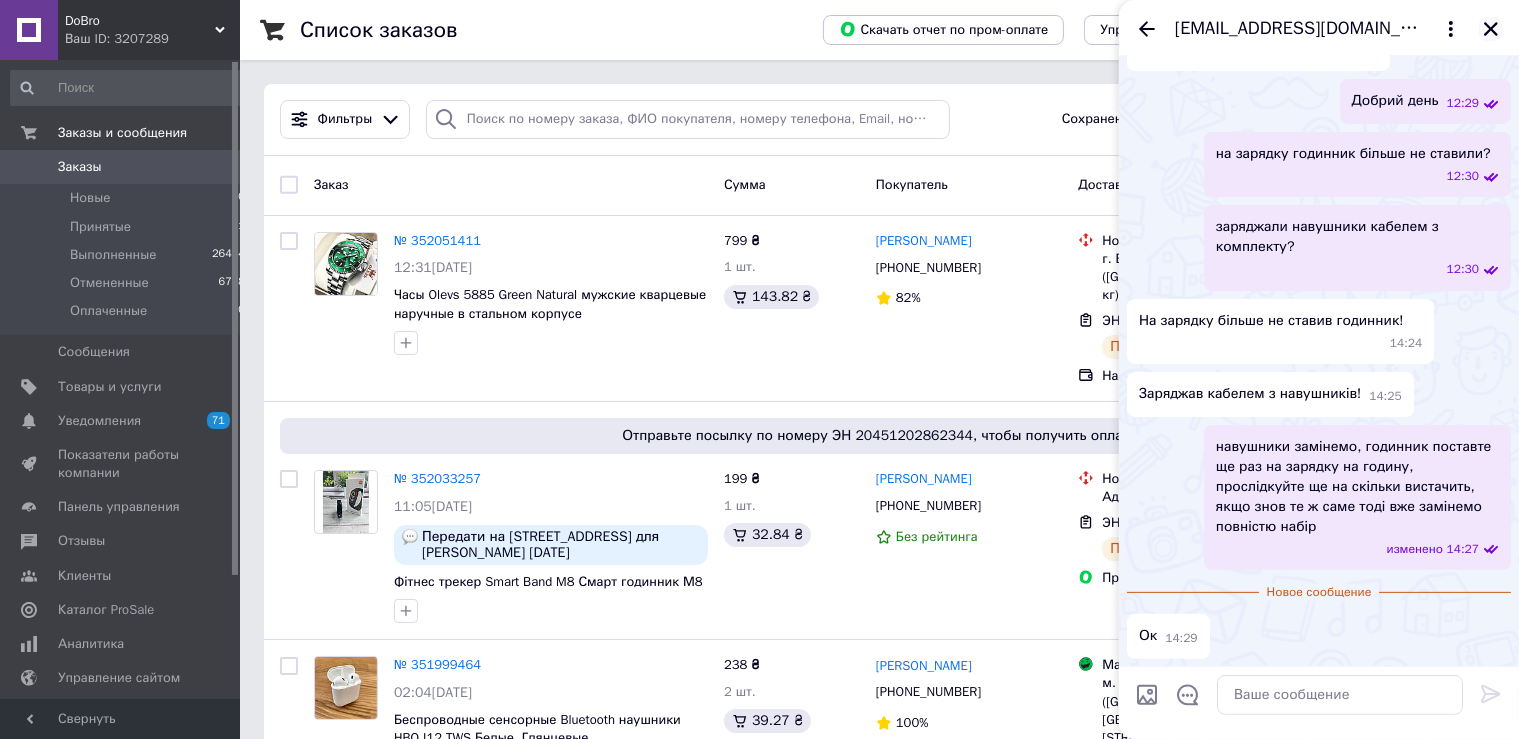 click 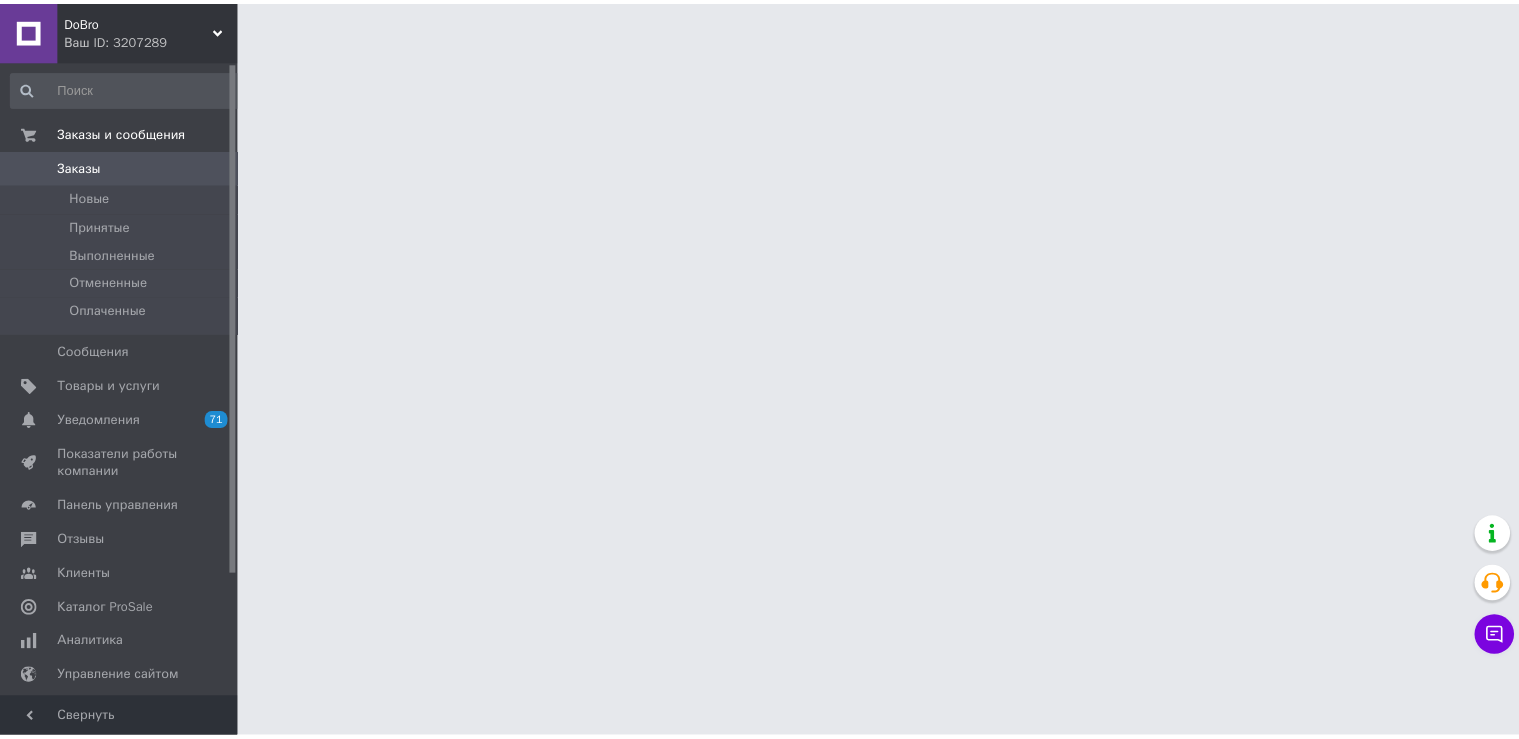 scroll, scrollTop: 0, scrollLeft: 0, axis: both 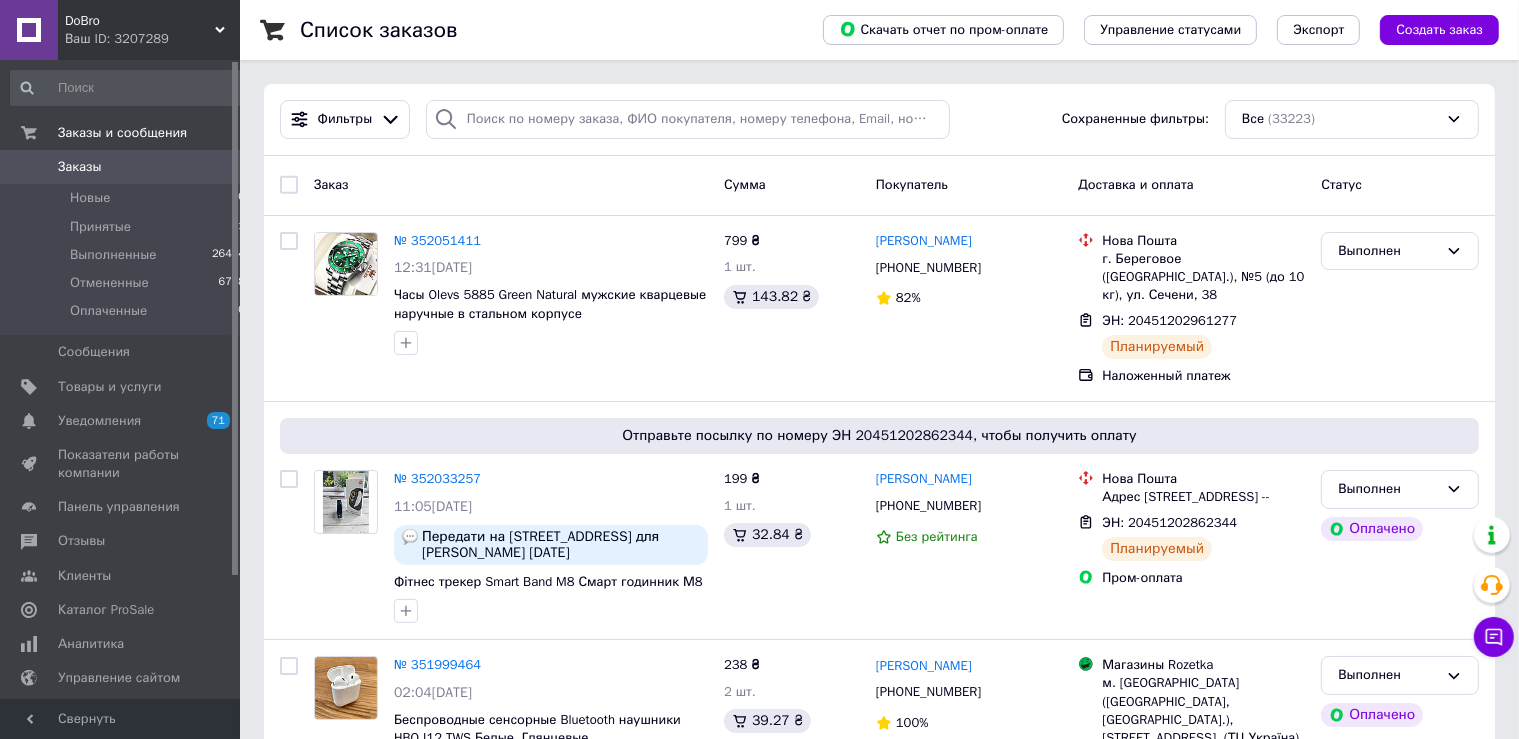 click on "DoBro Ваш ID: 3207289" at bounding box center [149, 30] 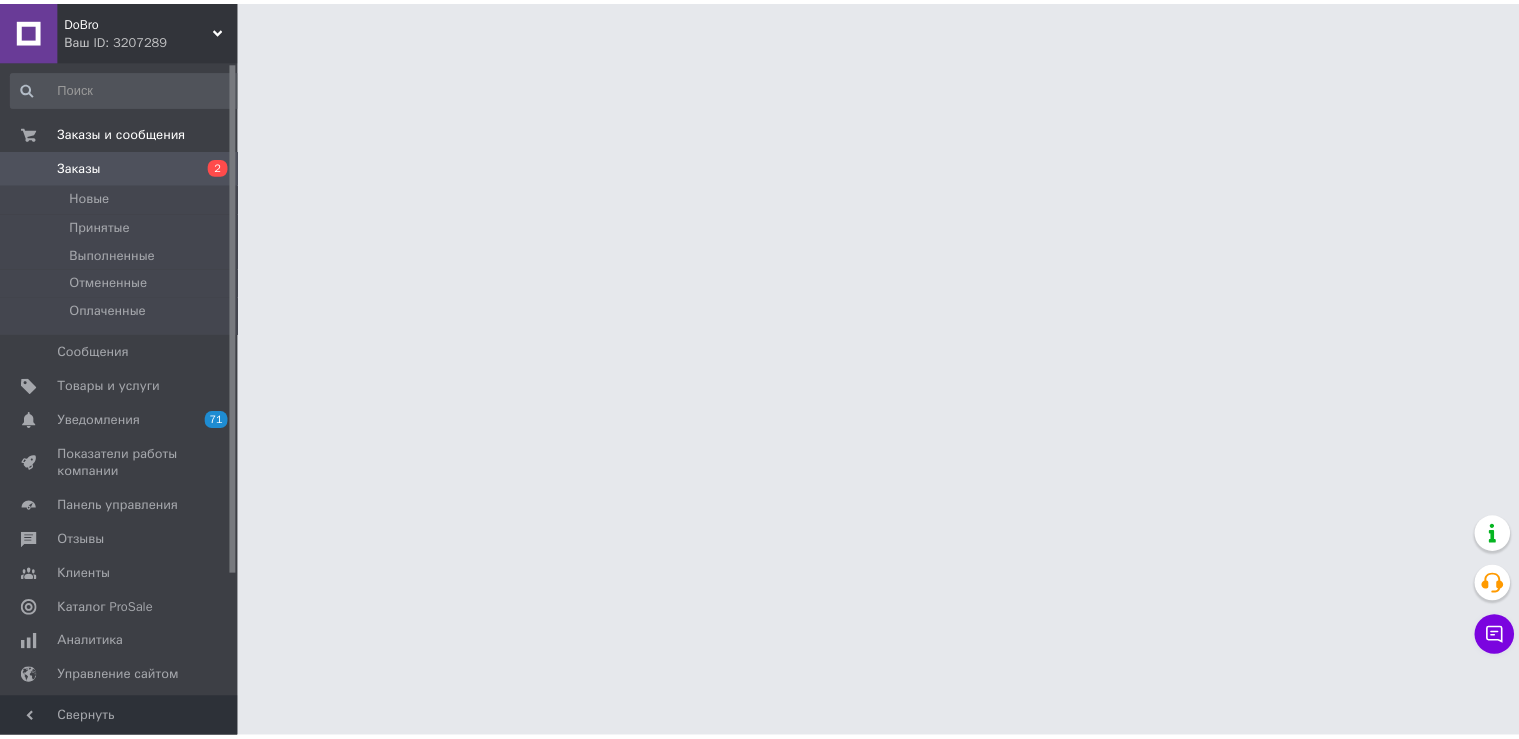 scroll, scrollTop: 0, scrollLeft: 0, axis: both 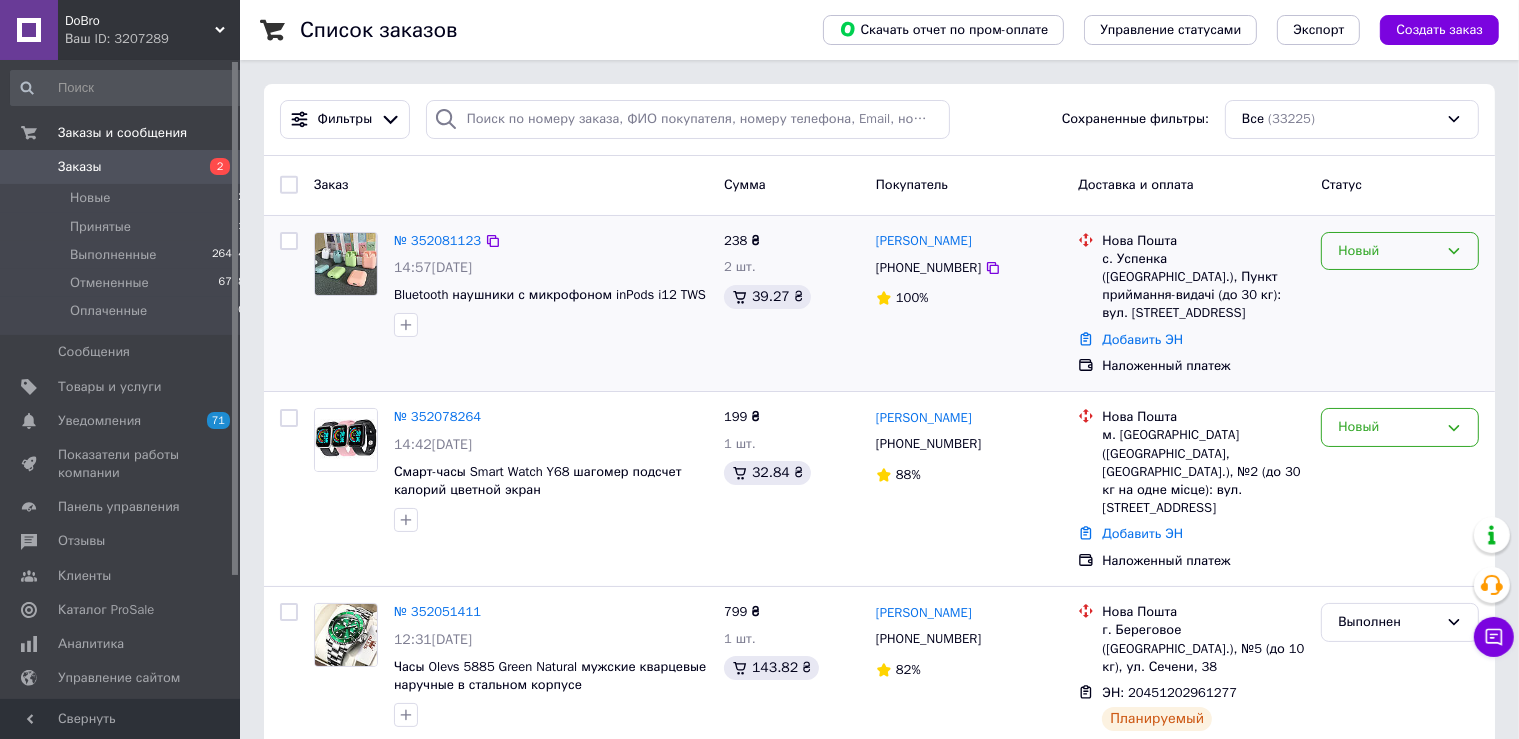click on "Новый" at bounding box center [1388, 251] 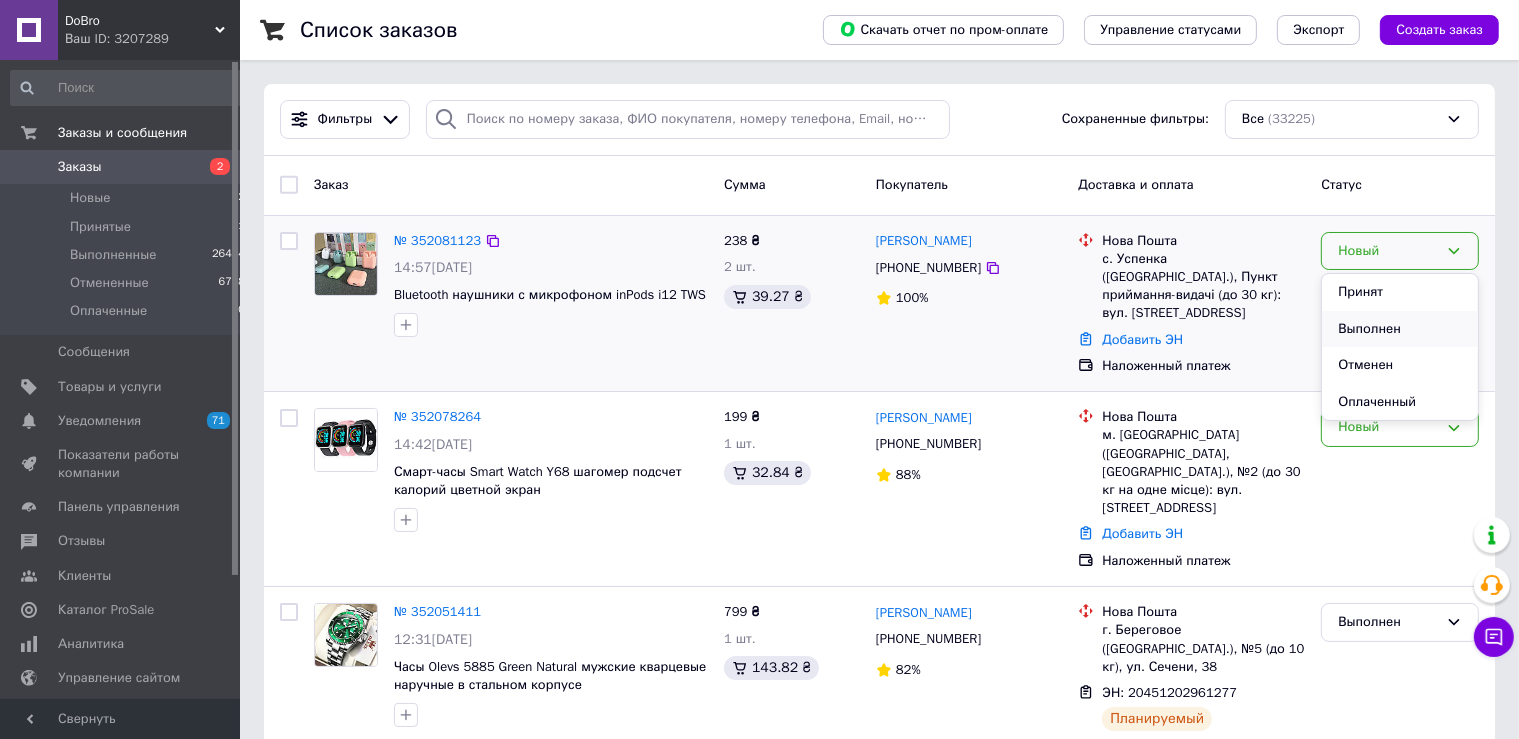 click on "Выполнен" at bounding box center (1400, 329) 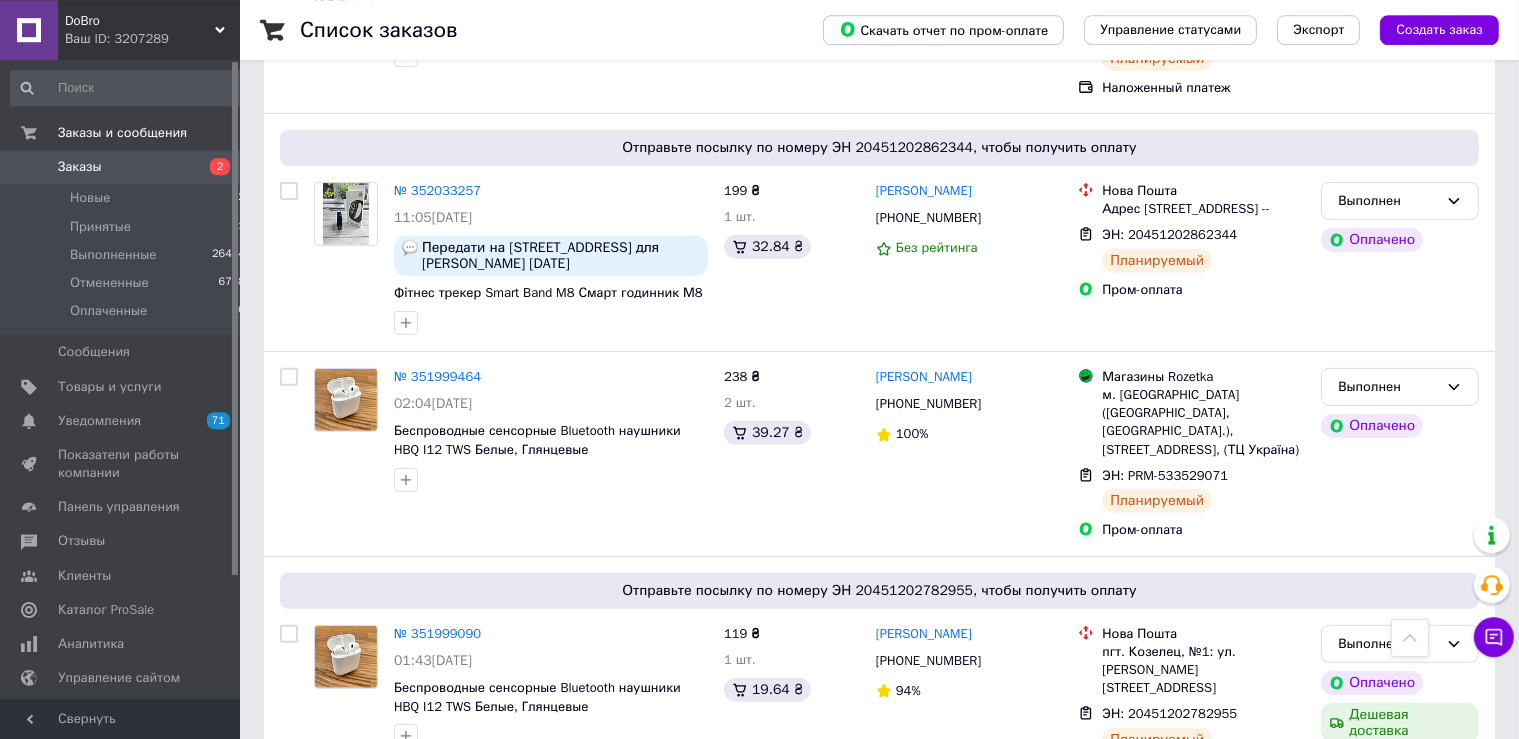 scroll, scrollTop: 0, scrollLeft: 0, axis: both 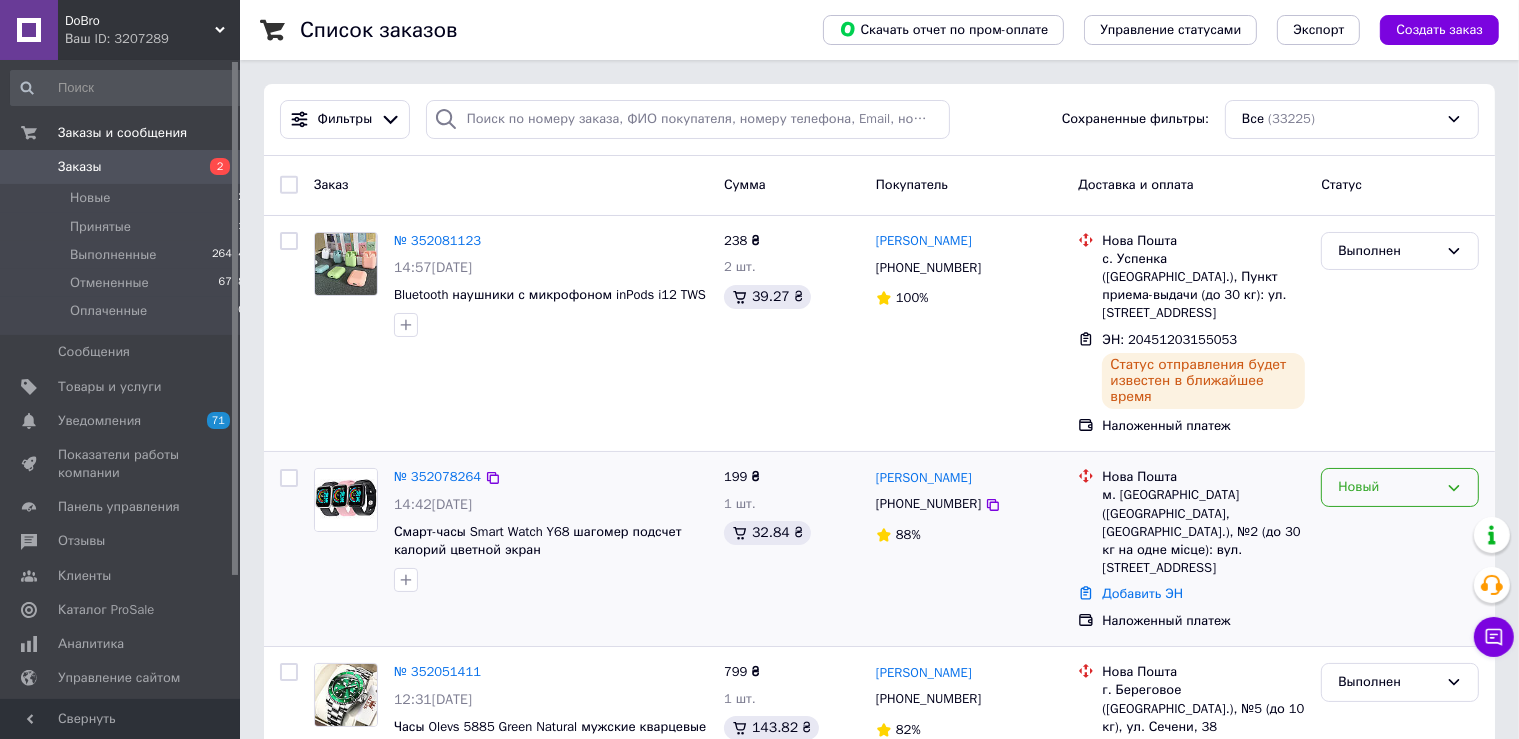 click on "Новый" at bounding box center [1388, 487] 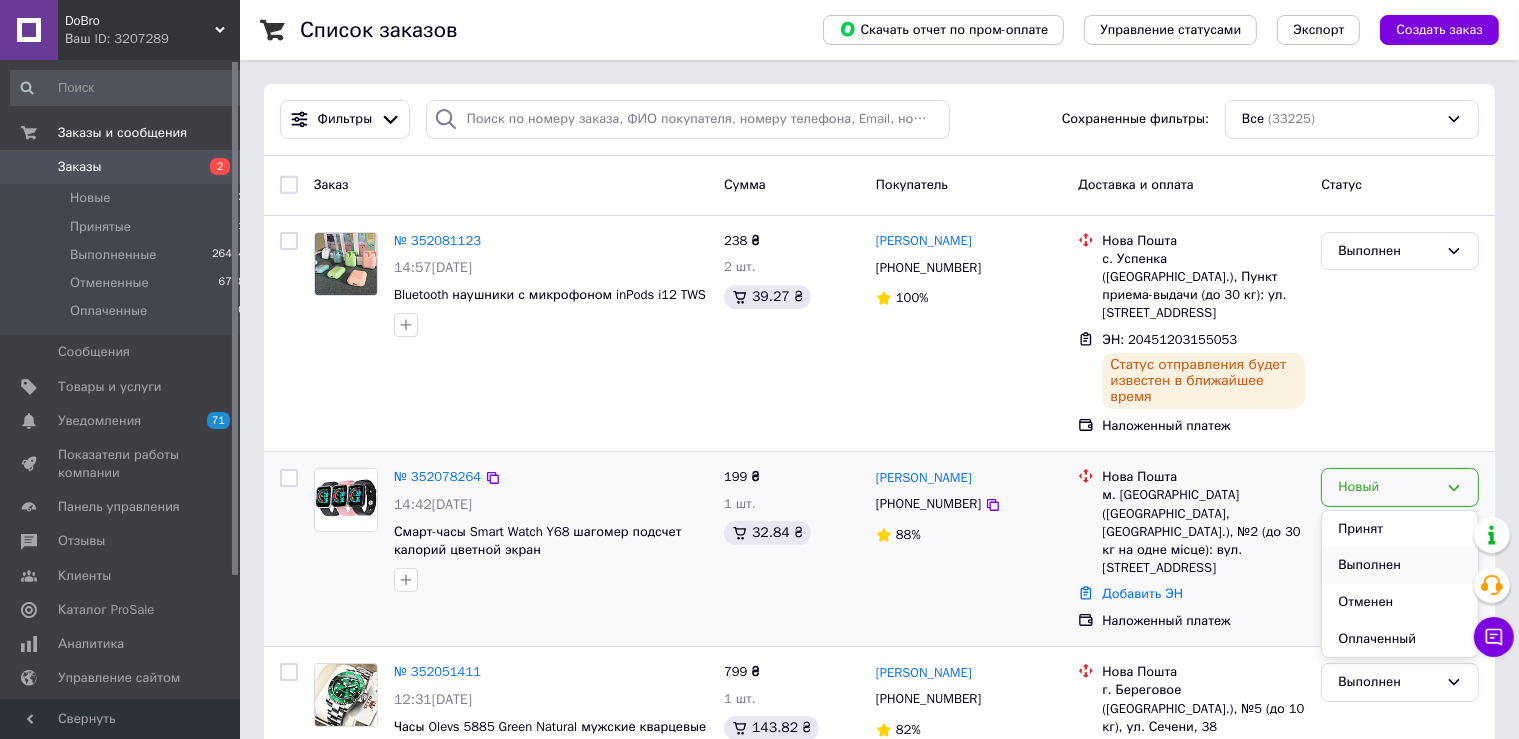 click on "Выполнен" at bounding box center (1400, 565) 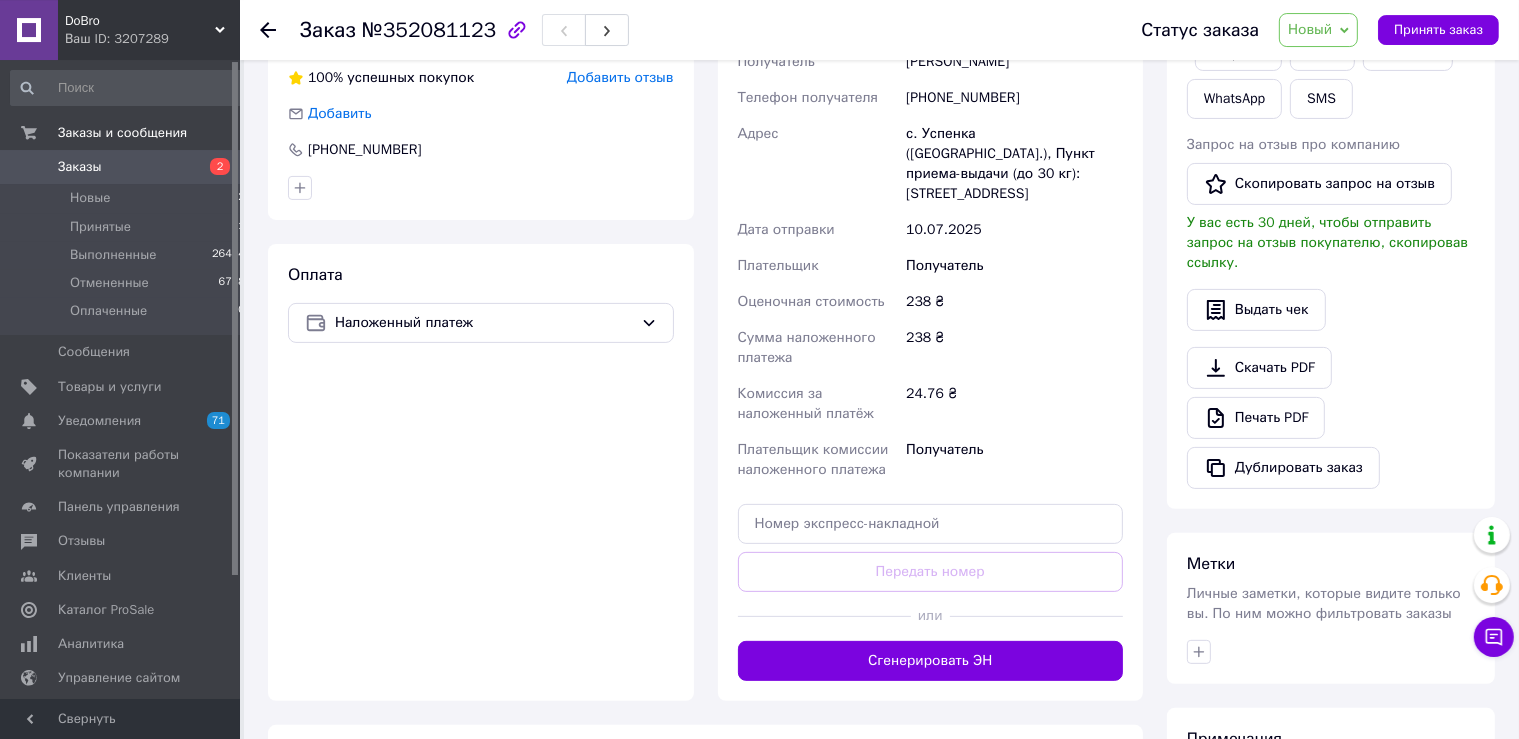 scroll, scrollTop: 692, scrollLeft: 0, axis: vertical 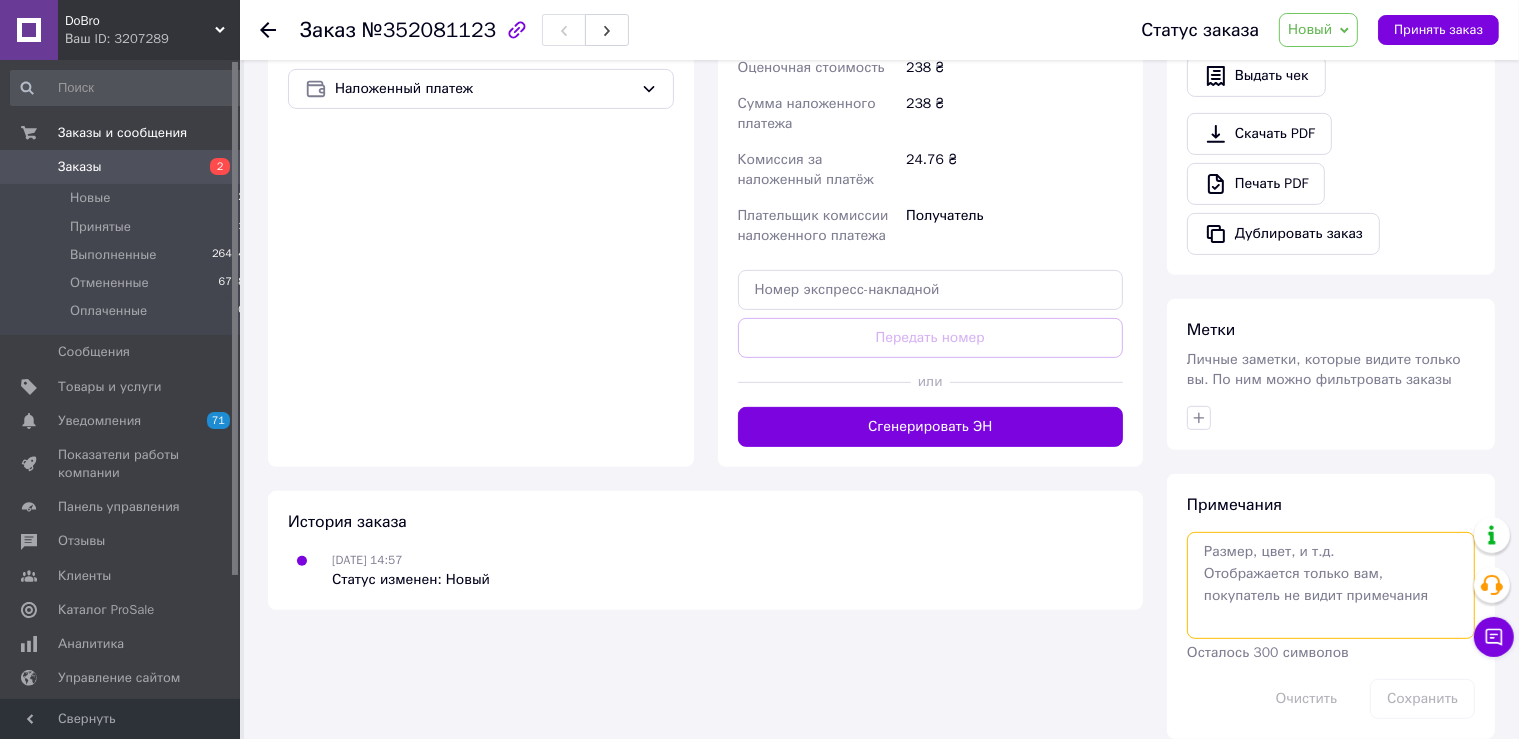 click at bounding box center (1331, 585) 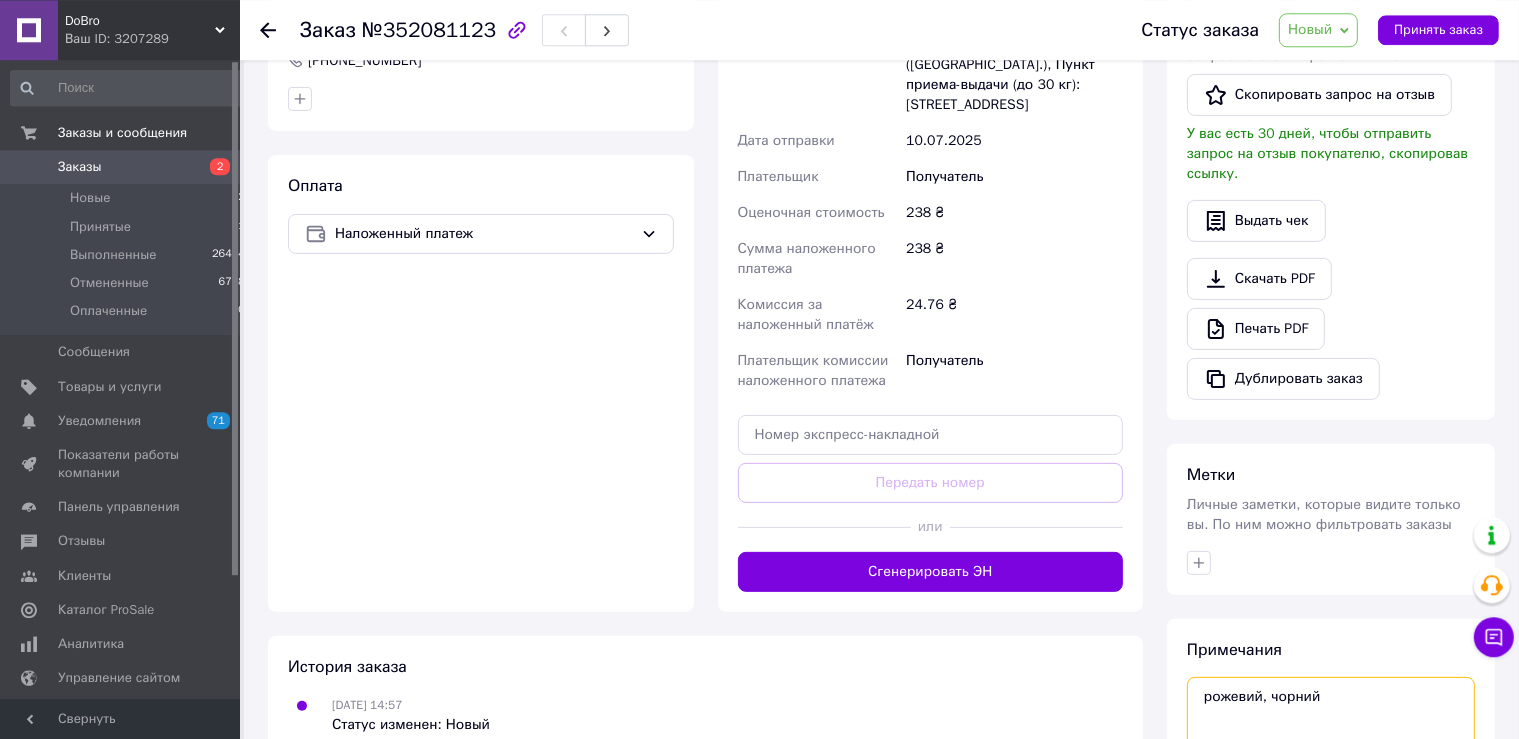 scroll, scrollTop: 692, scrollLeft: 0, axis: vertical 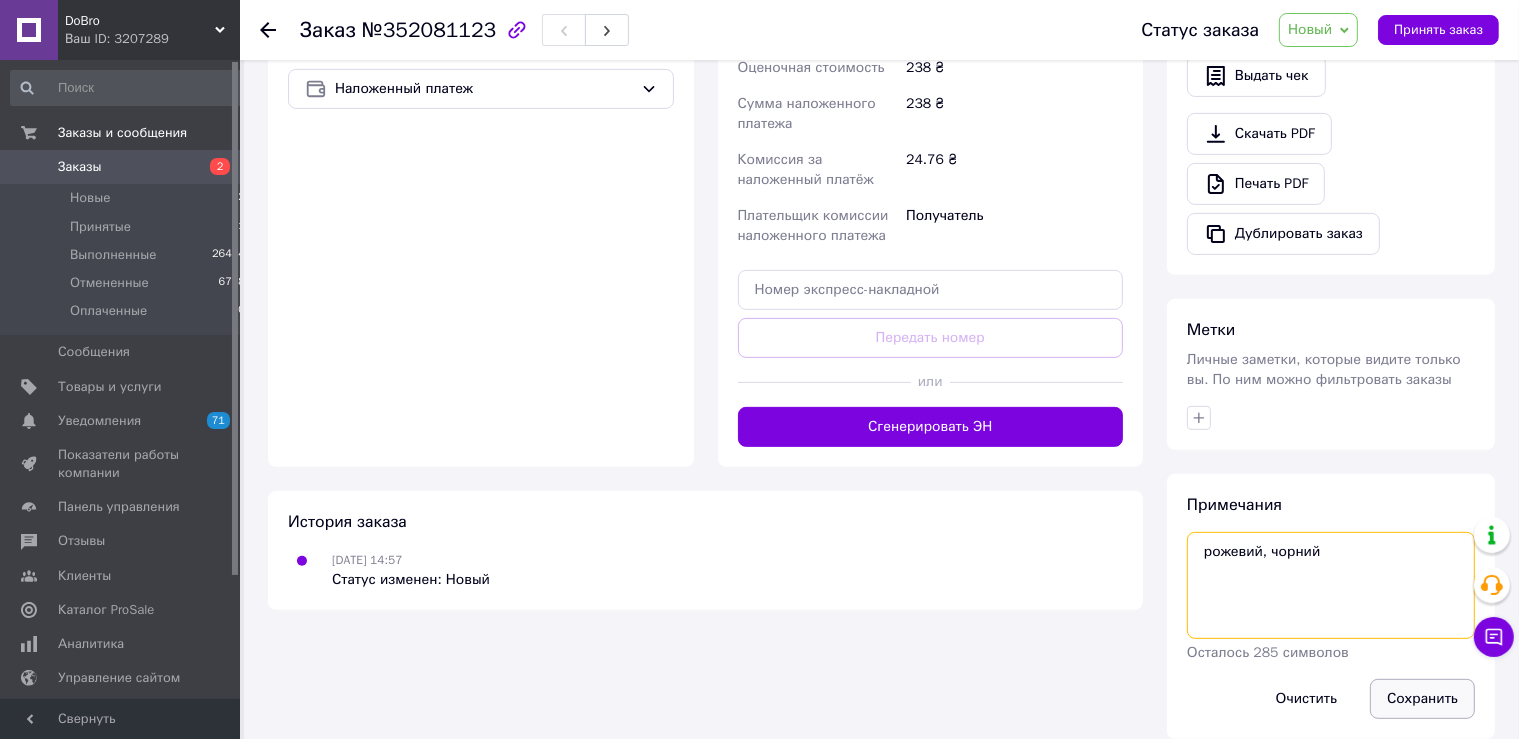 type on "рожевий, чорний" 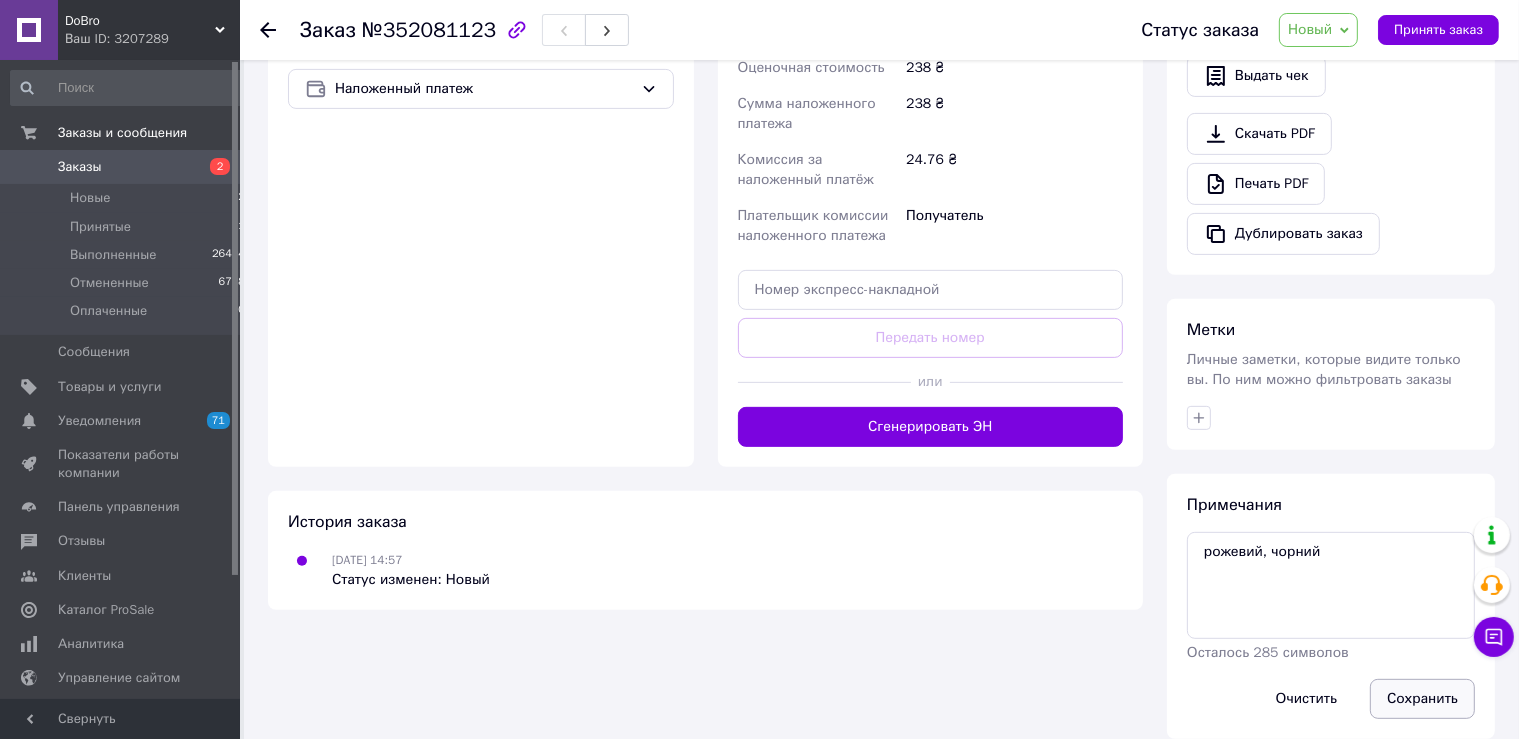 click on "Сохранить" at bounding box center [1422, 699] 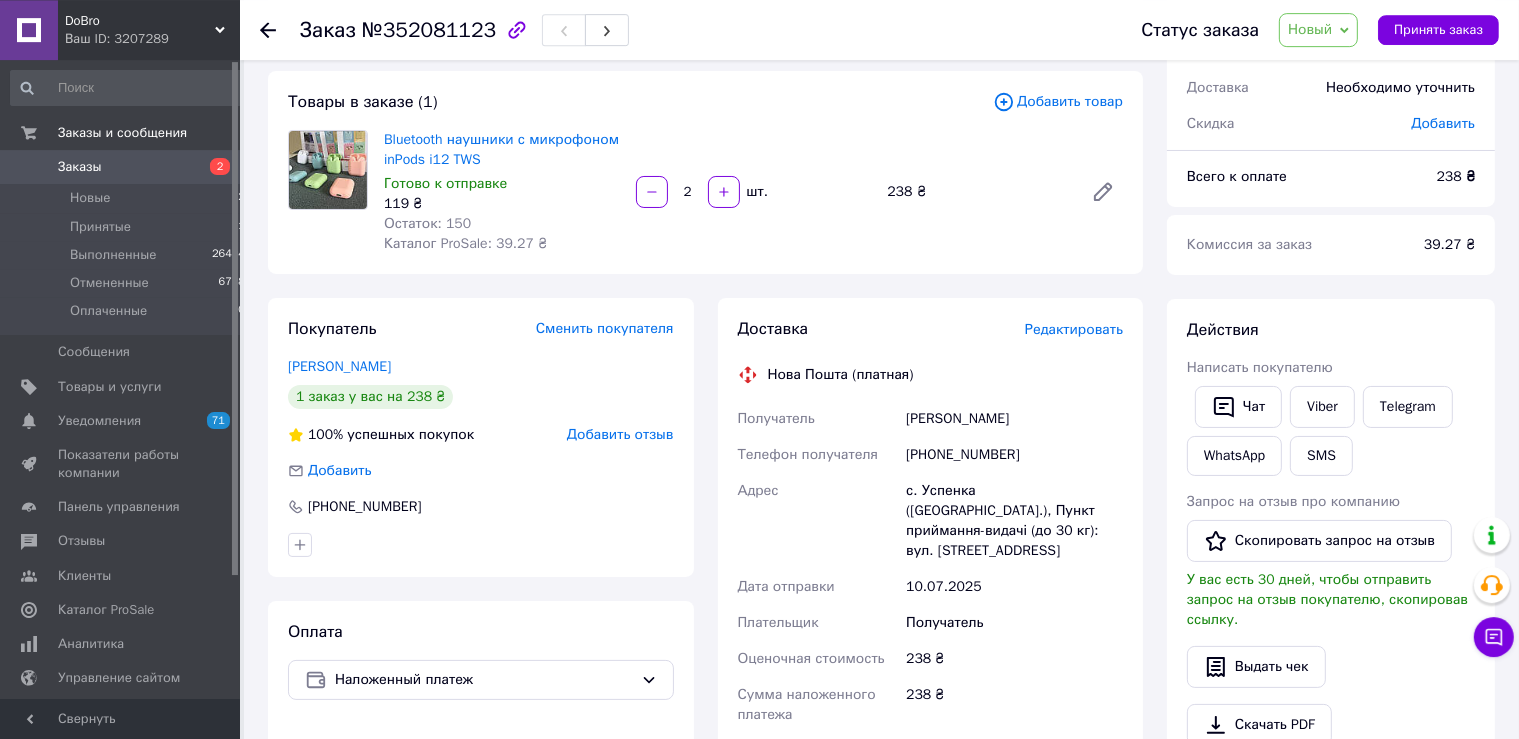 scroll, scrollTop: 99, scrollLeft: 0, axis: vertical 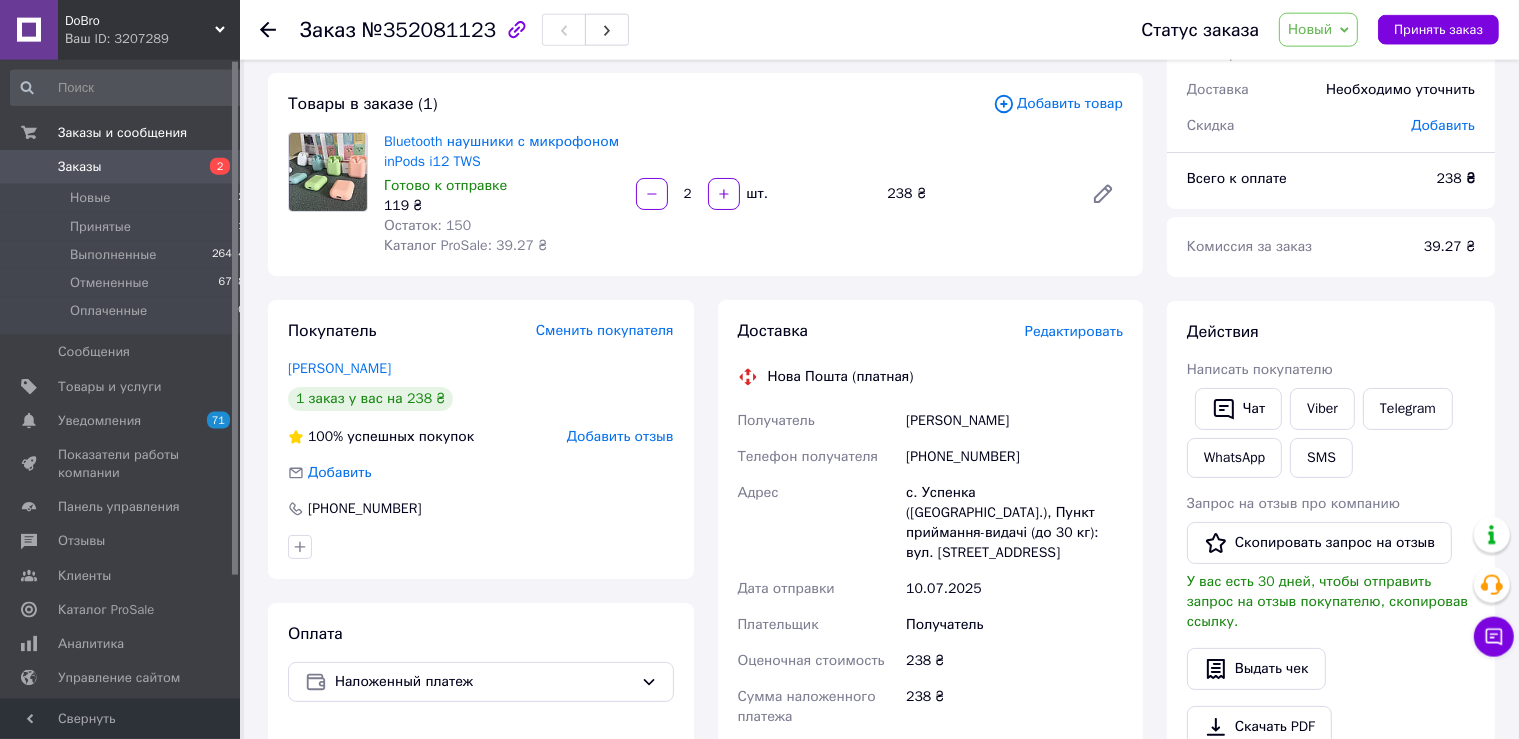 click on "Максимовичь Ганна" at bounding box center [1014, 421] 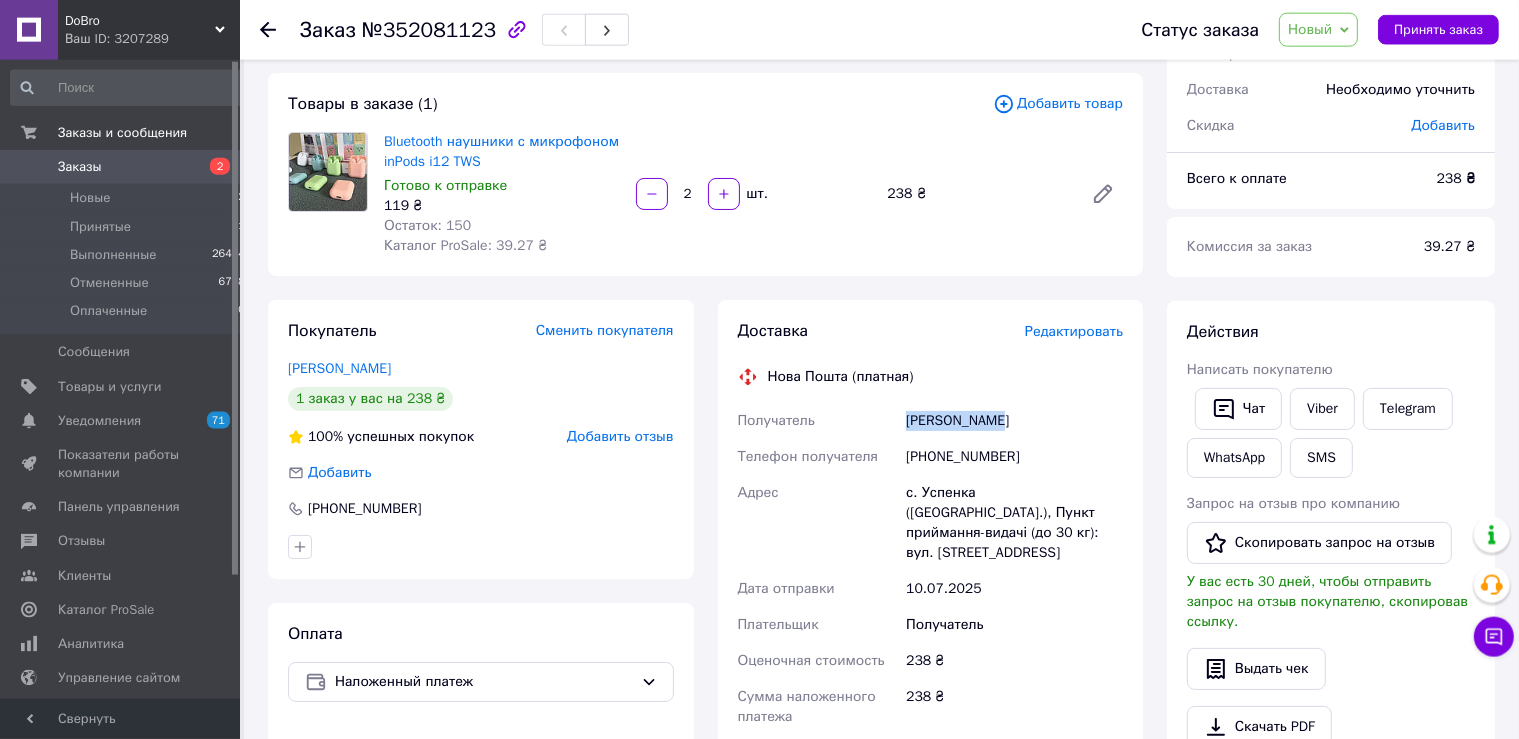 click on "Максимовичь Ганна" at bounding box center (1014, 421) 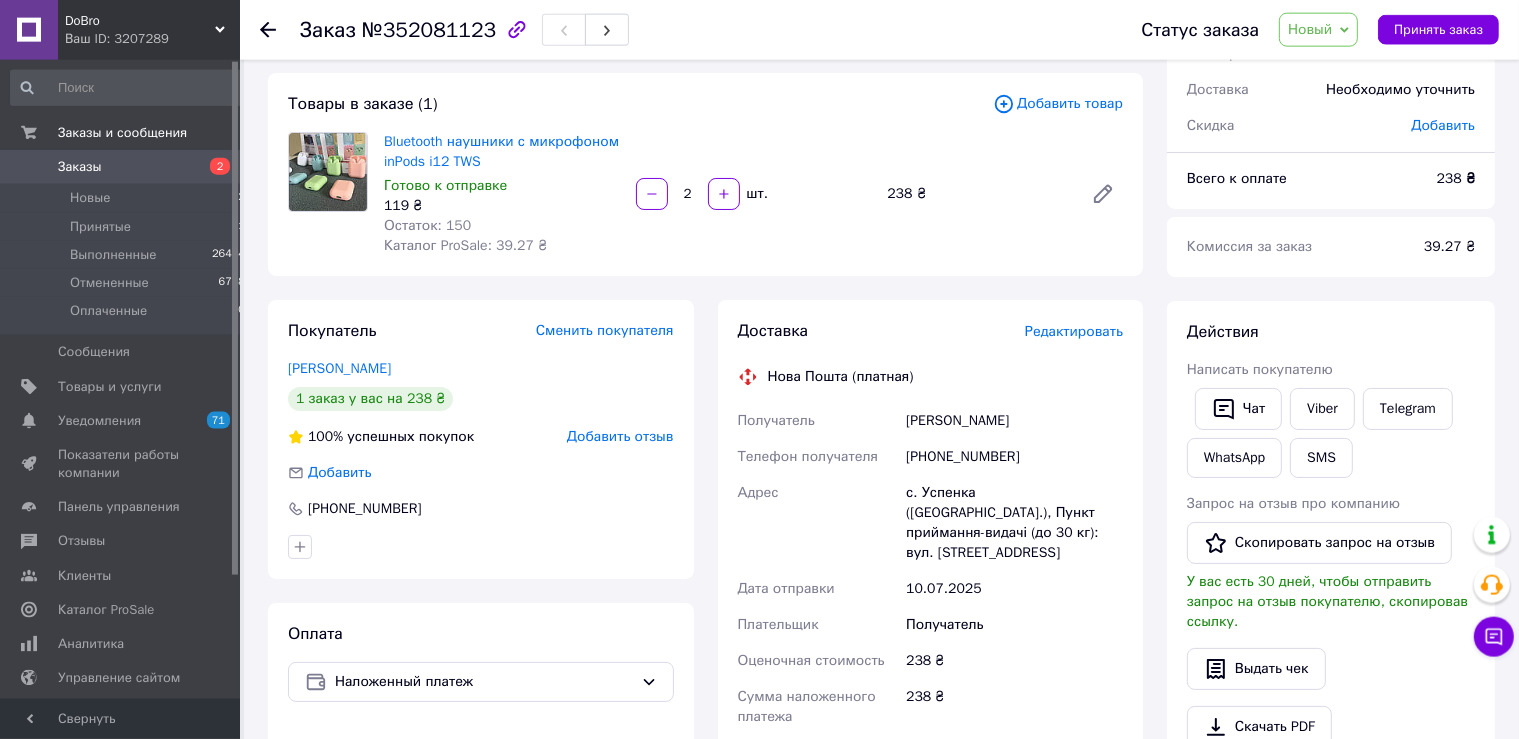 click on "Максимовичь Ганна" at bounding box center (1014, 421) 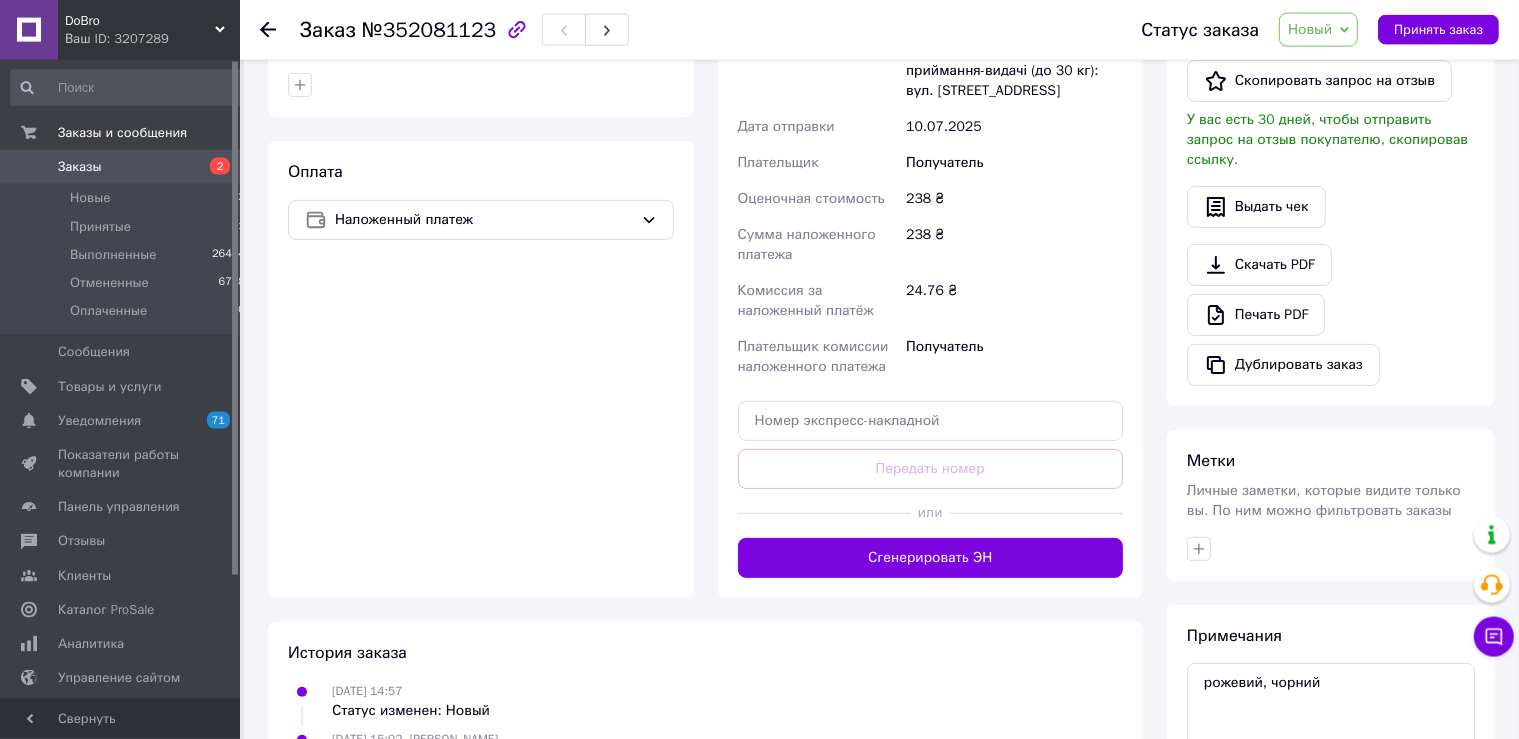 scroll, scrollTop: 611, scrollLeft: 0, axis: vertical 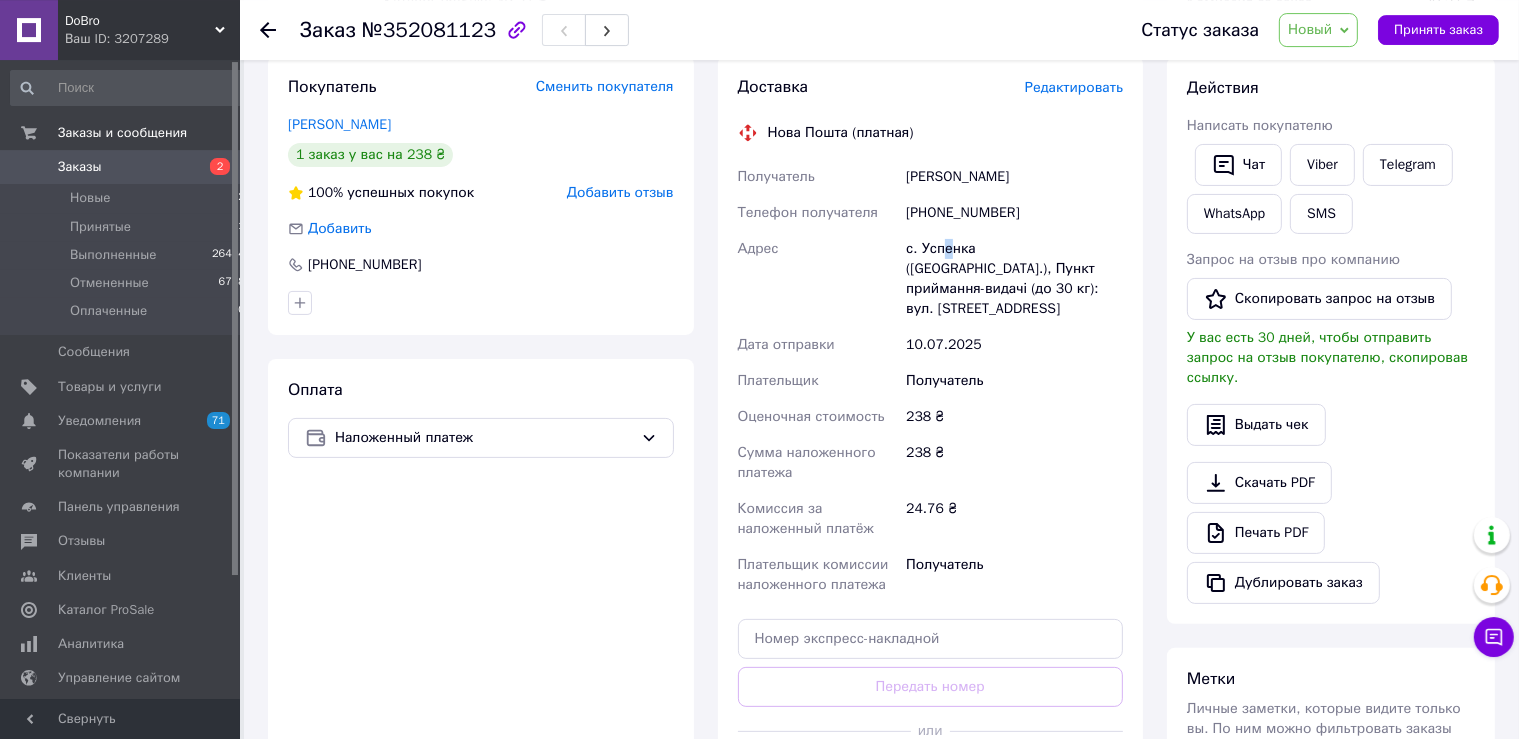 click on "с. Успенка (Сумська обл.), Пункт приймання-видачі (до 30 кг): вул. Центральна, 30" at bounding box center (1014, 279) 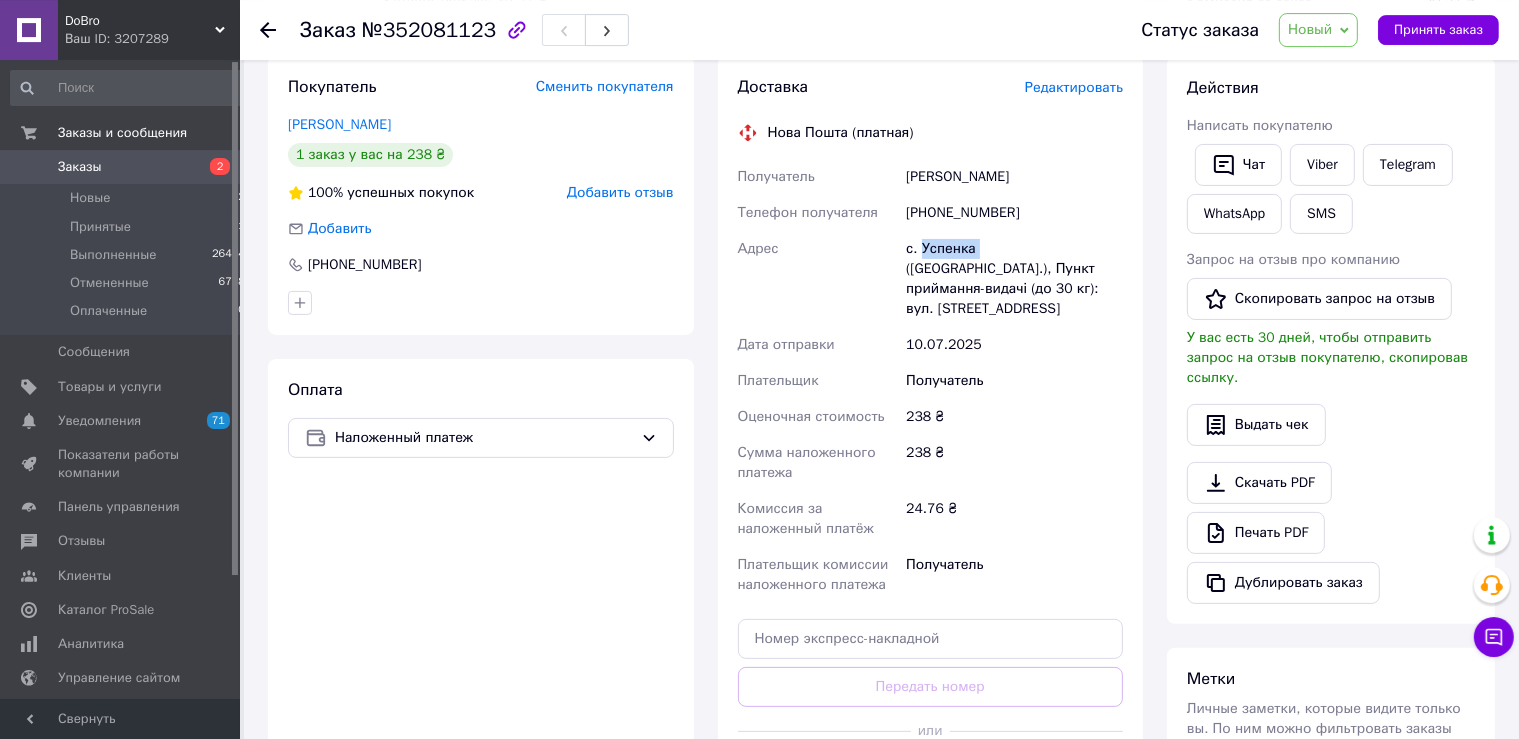 click on "с. Успенка (Сумська обл.), Пункт приймання-видачі (до 30 кг): вул. Центральна, 30" at bounding box center [1014, 279] 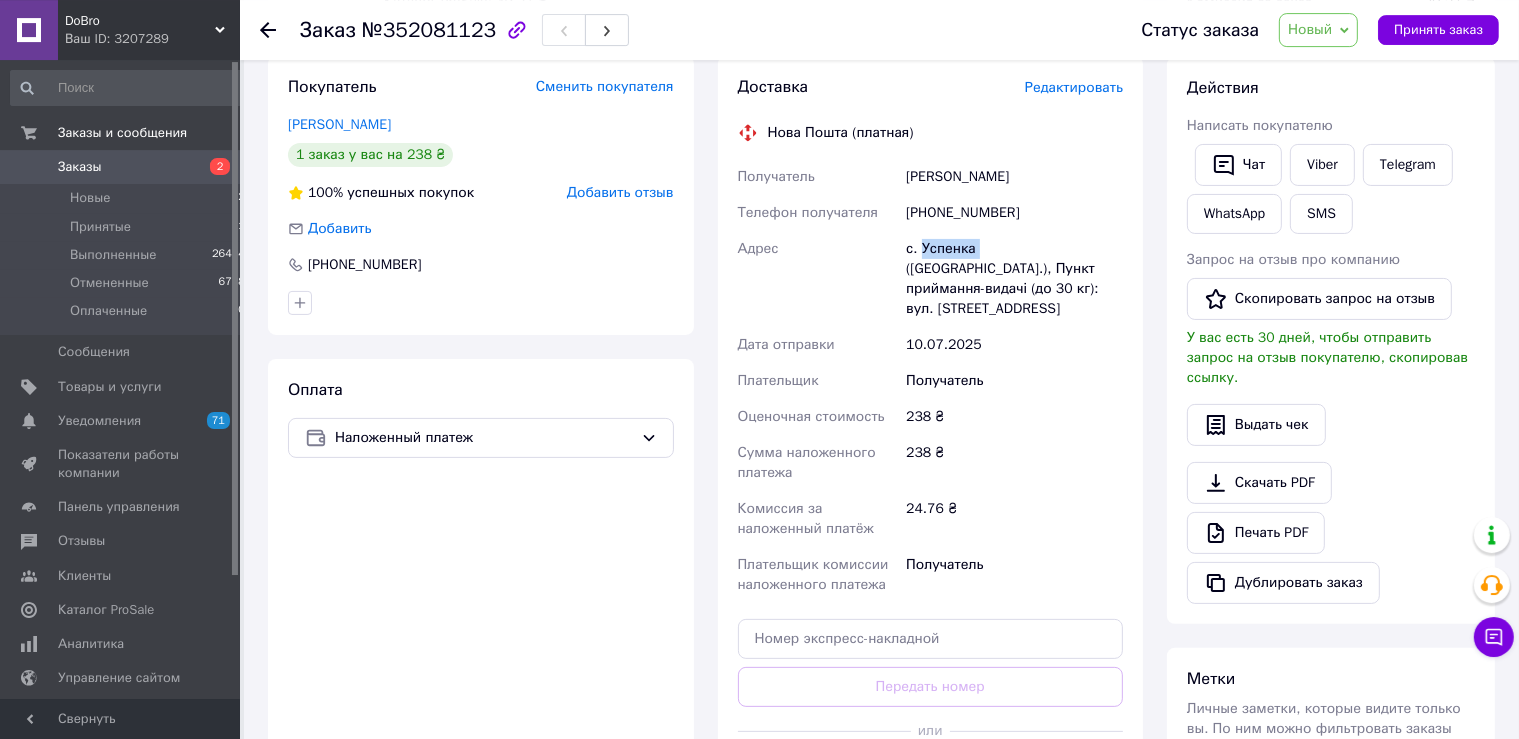 scroll, scrollTop: 438, scrollLeft: 0, axis: vertical 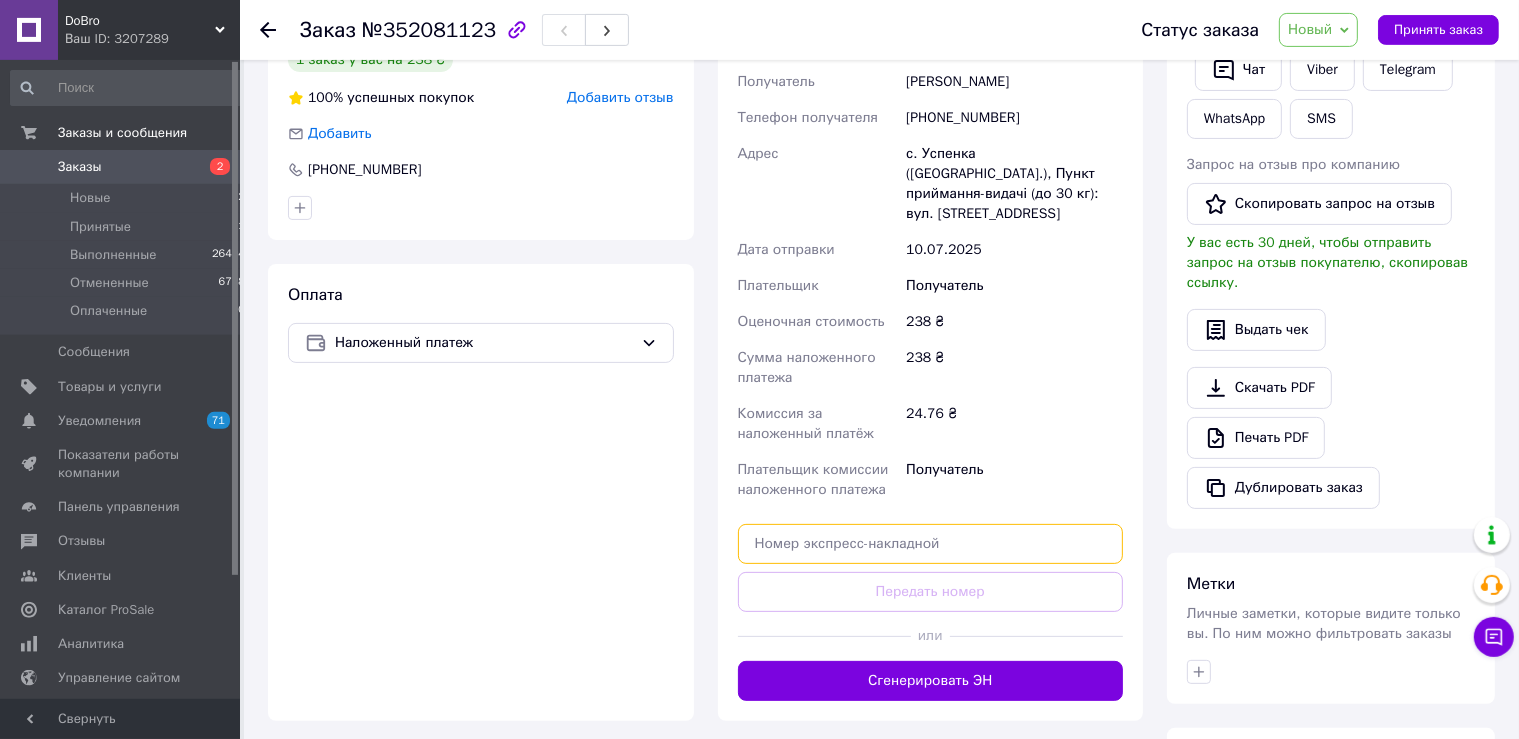 click at bounding box center [931, 544] 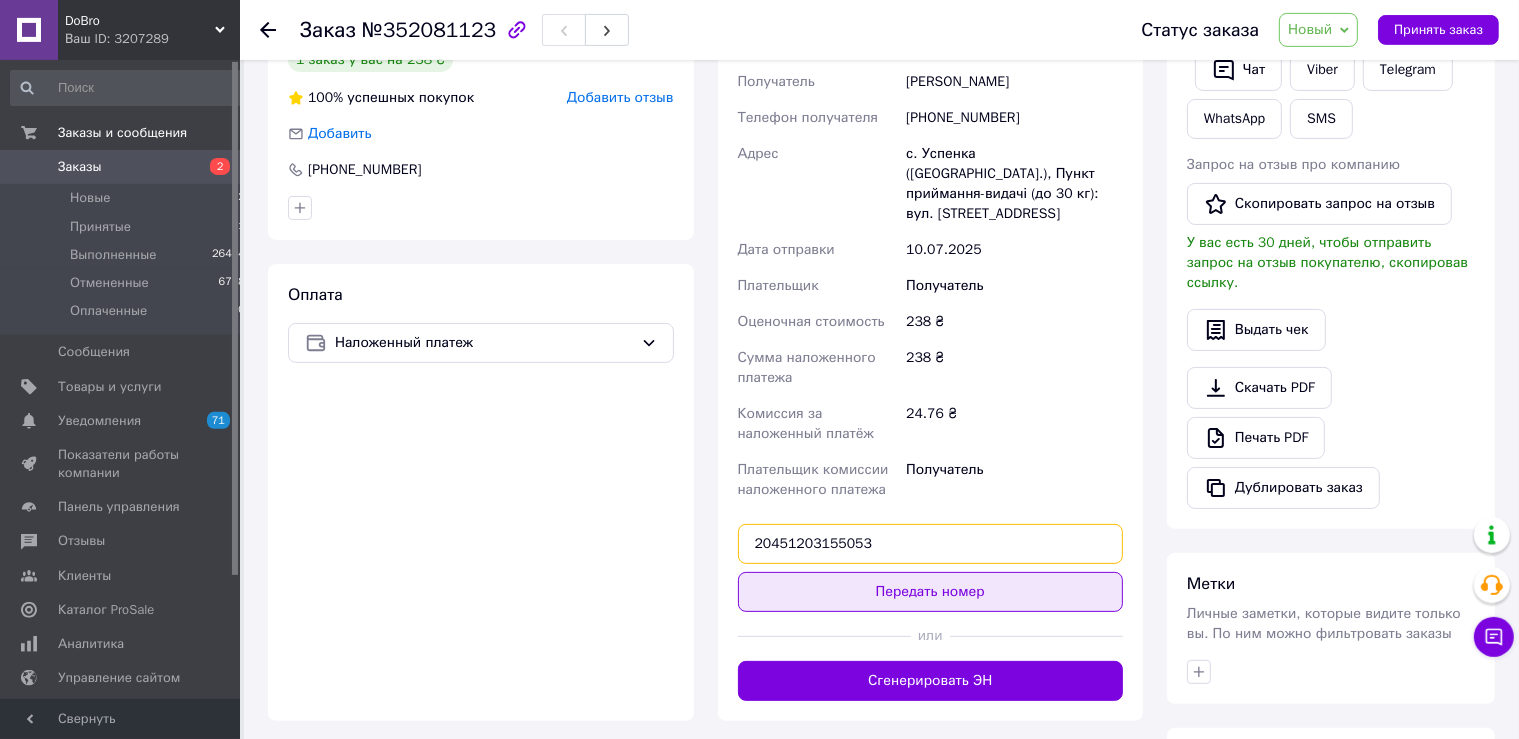 type on "20451203155053" 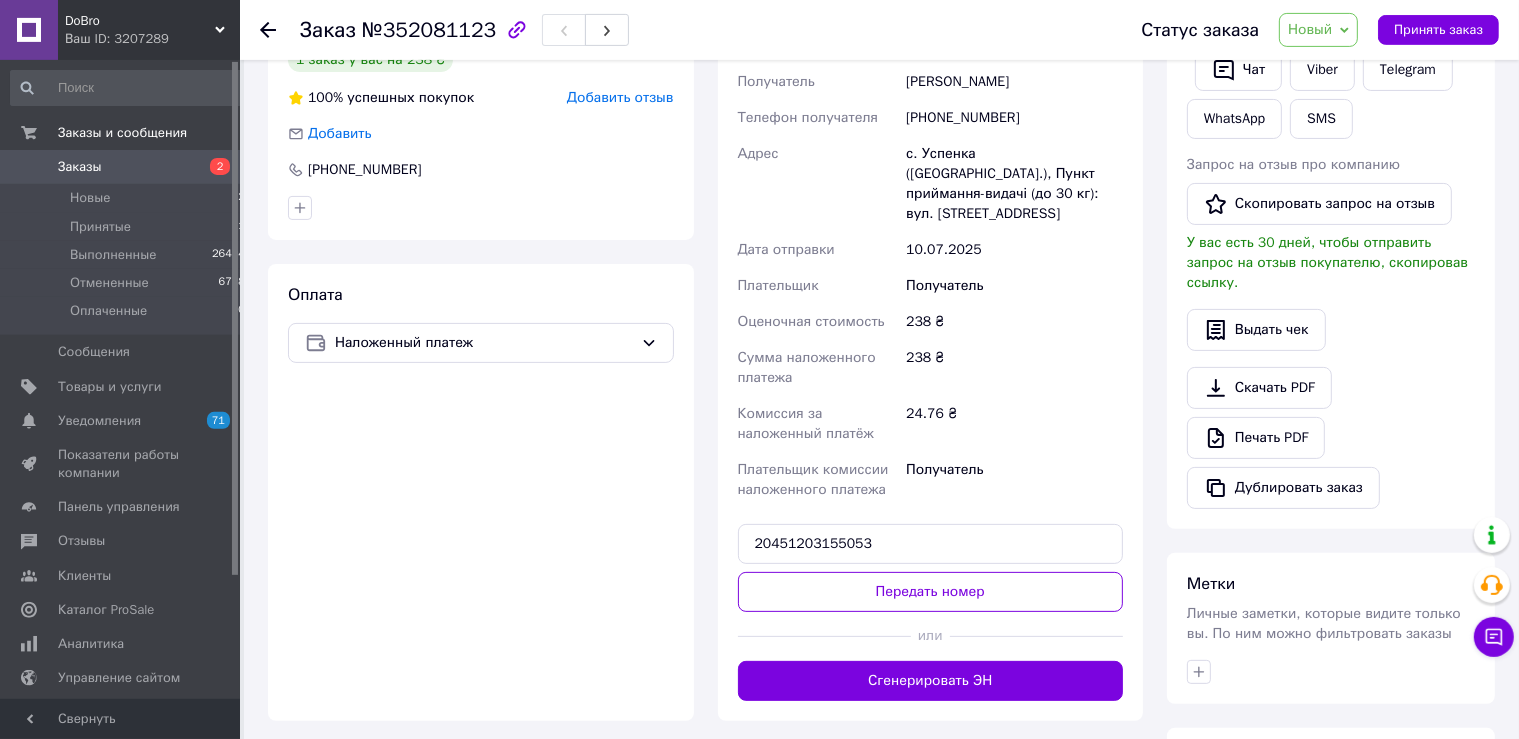 click on "Передать номер" at bounding box center (931, 592) 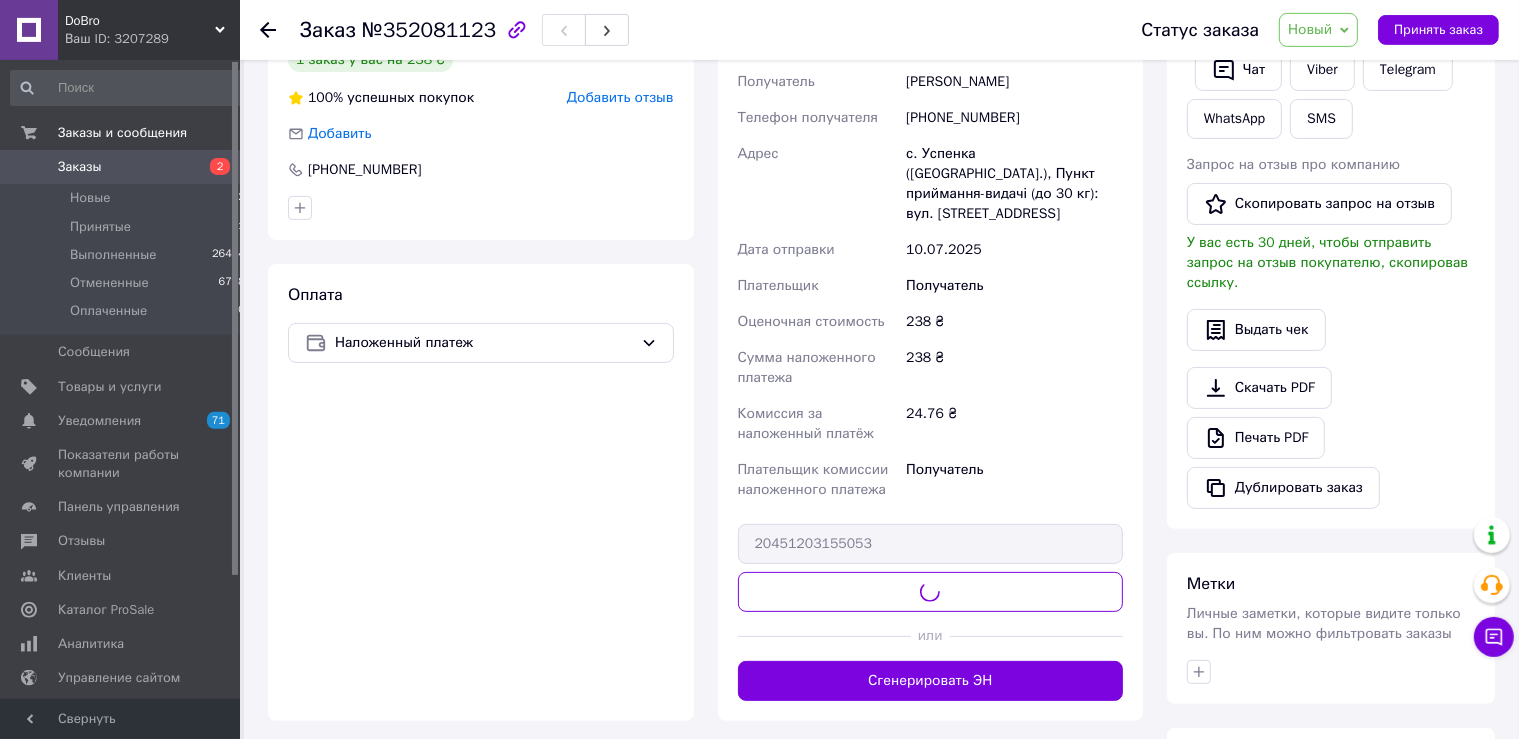 type 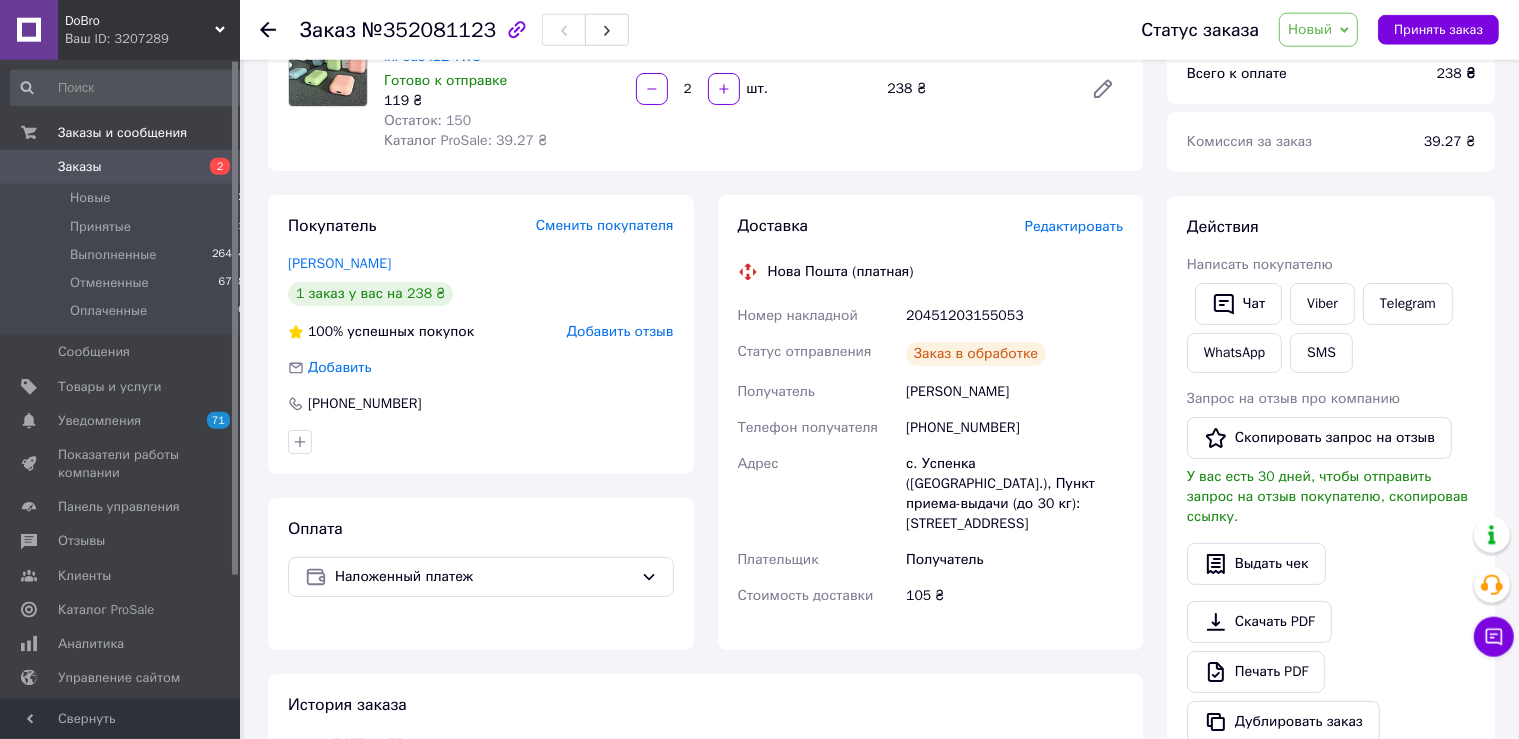 scroll, scrollTop: 204, scrollLeft: 0, axis: vertical 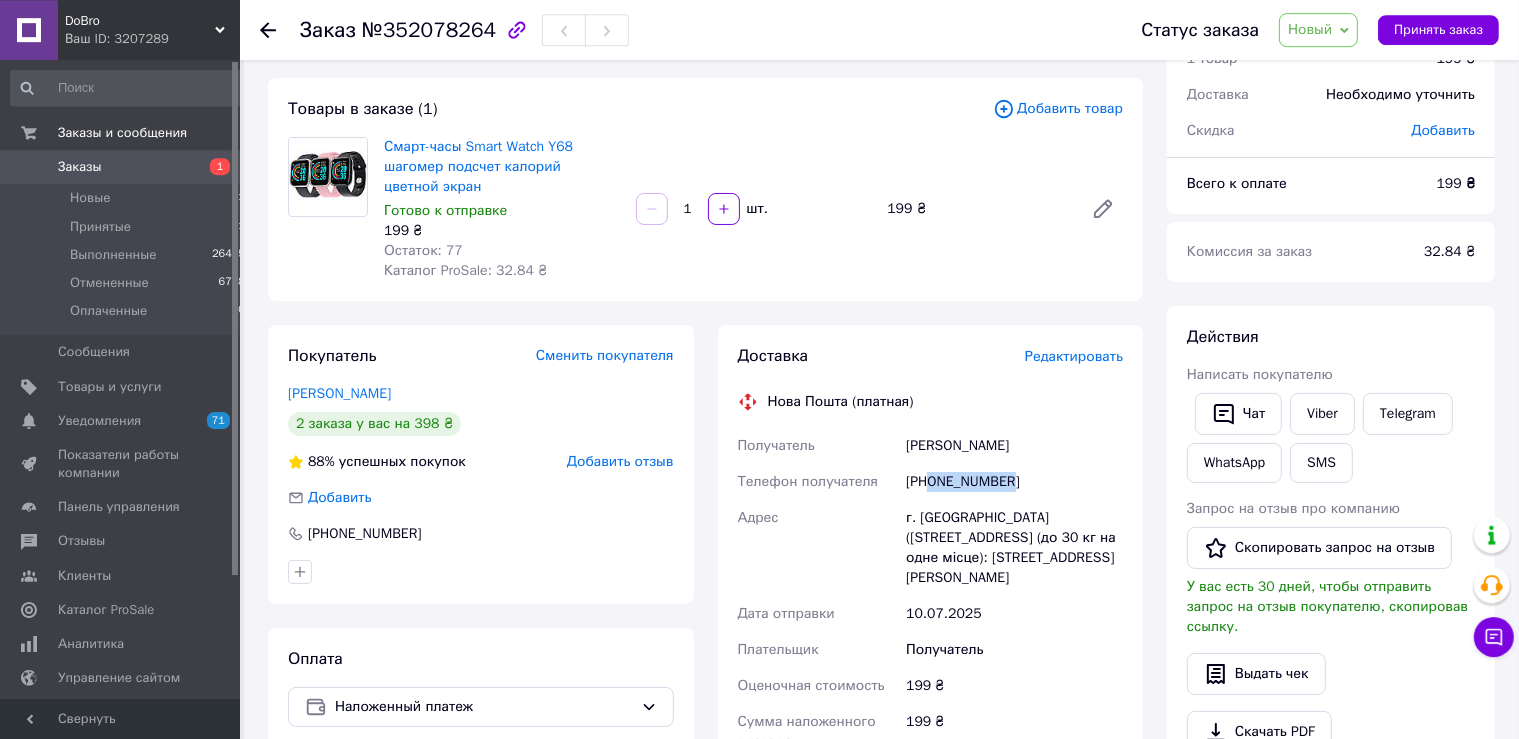 drag, startPoint x: 1025, startPoint y: 480, endPoint x: 931, endPoint y: 499, distance: 95.90099 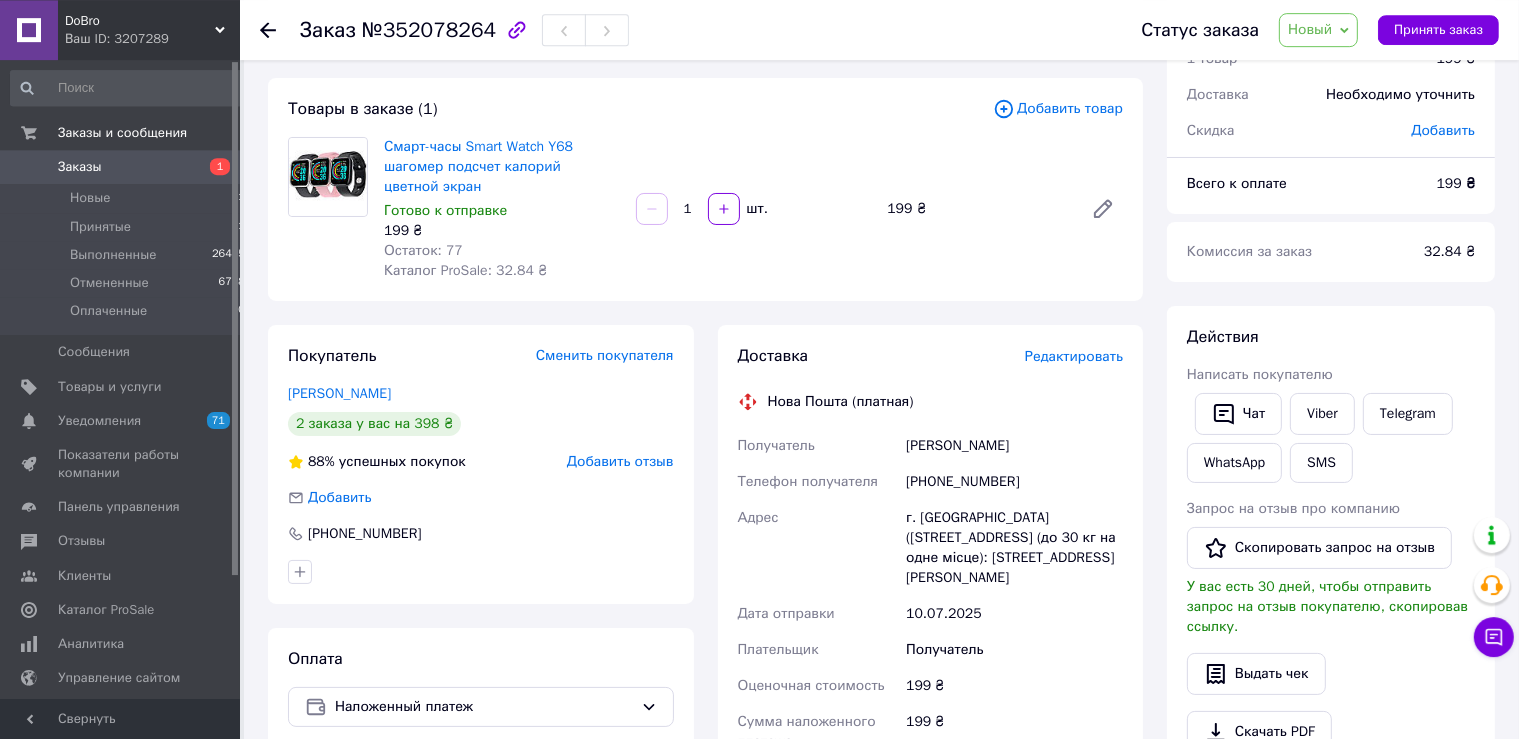 click on "Заказ с приложения [DATE] 14:42 Товары в заказе (1) Добавить товар Смарт-часы Smart Watch Y68 шагомер подсчет калорий цветной экран Готово к отправке 199 ₴ Остаток: 77 Каталог ProSale: 32.84 ₴  1   шт. 199 ₴ Покупатель Сменить покупателя [PERSON_NAME] 2 заказа у вас на 398 ₴ 88%   успешных покупок Добавить отзыв Добавить [PHONE_NUMBER] Оплата Наложенный платеж Доставка Редактировать Нова Пошта (платная) Получатель [PERSON_NAME] Телефон получателя [PHONE_NUMBER] Адрес г. [GEOGRAPHIC_DATA] ([STREET_ADDRESS] (до 30 кг на одне місце): [STREET_ADDRESS] Дата отправки [DATE] Плательщик 199 ₴ 199 ₴" at bounding box center (705, 663) 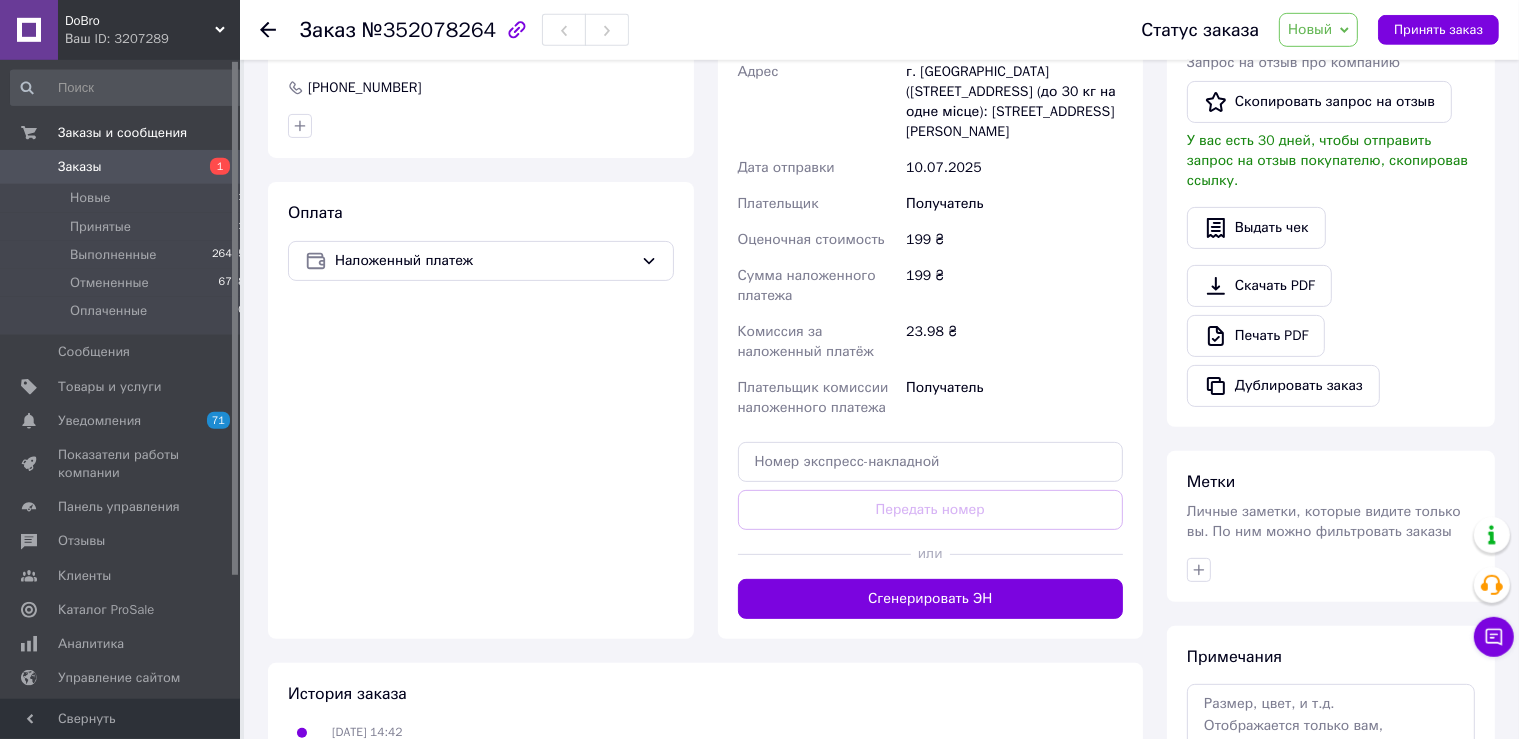 scroll, scrollTop: 542, scrollLeft: 0, axis: vertical 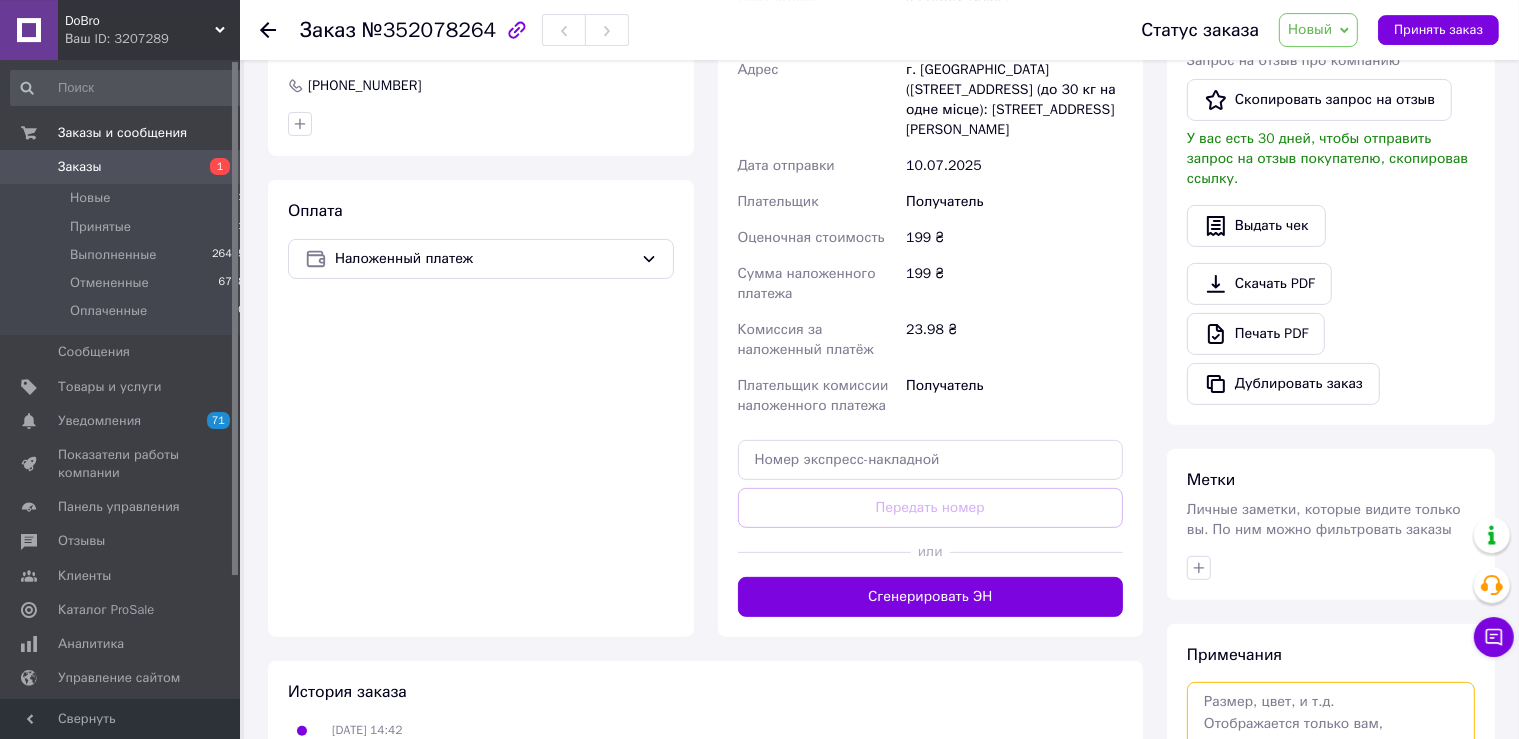 click at bounding box center (1331, 735) 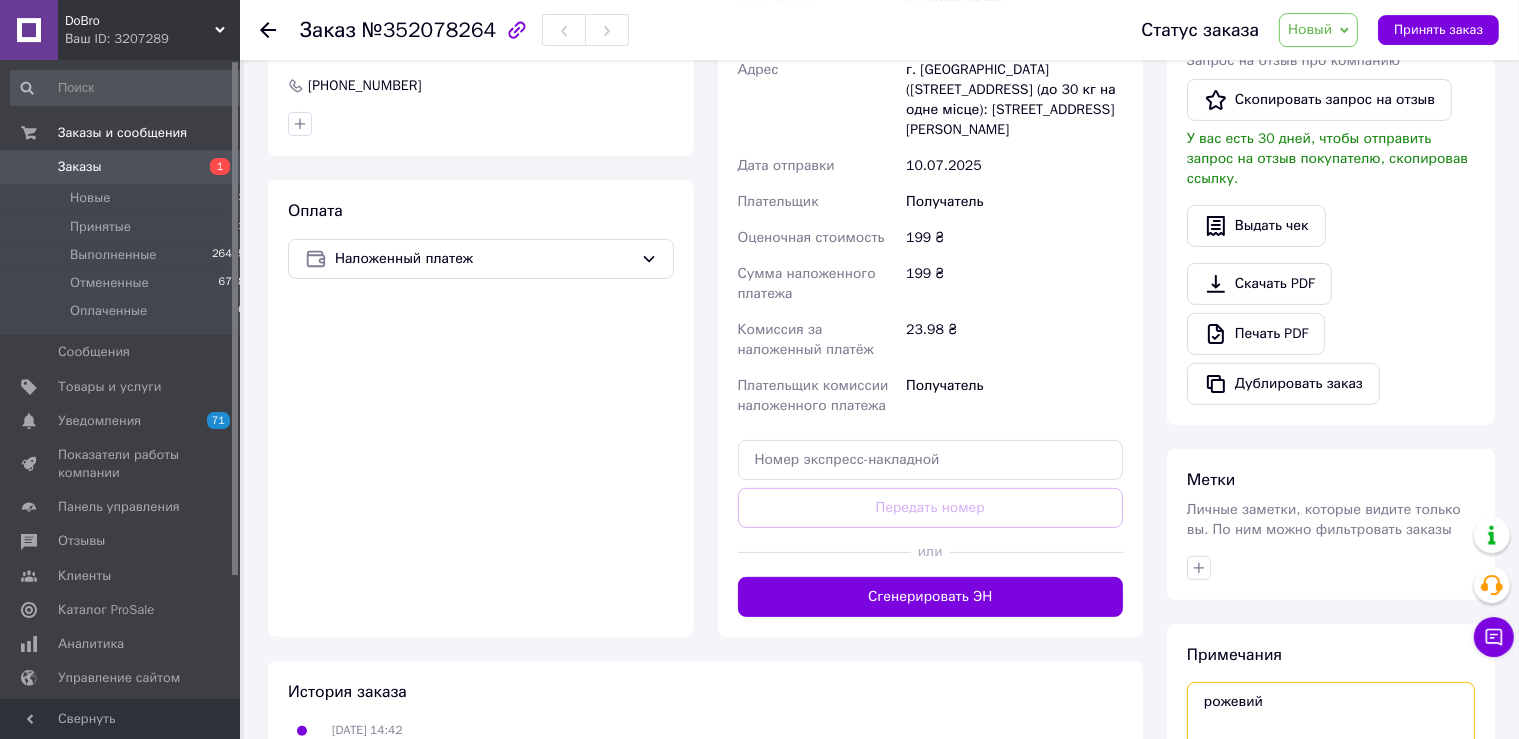 scroll, scrollTop: 692, scrollLeft: 0, axis: vertical 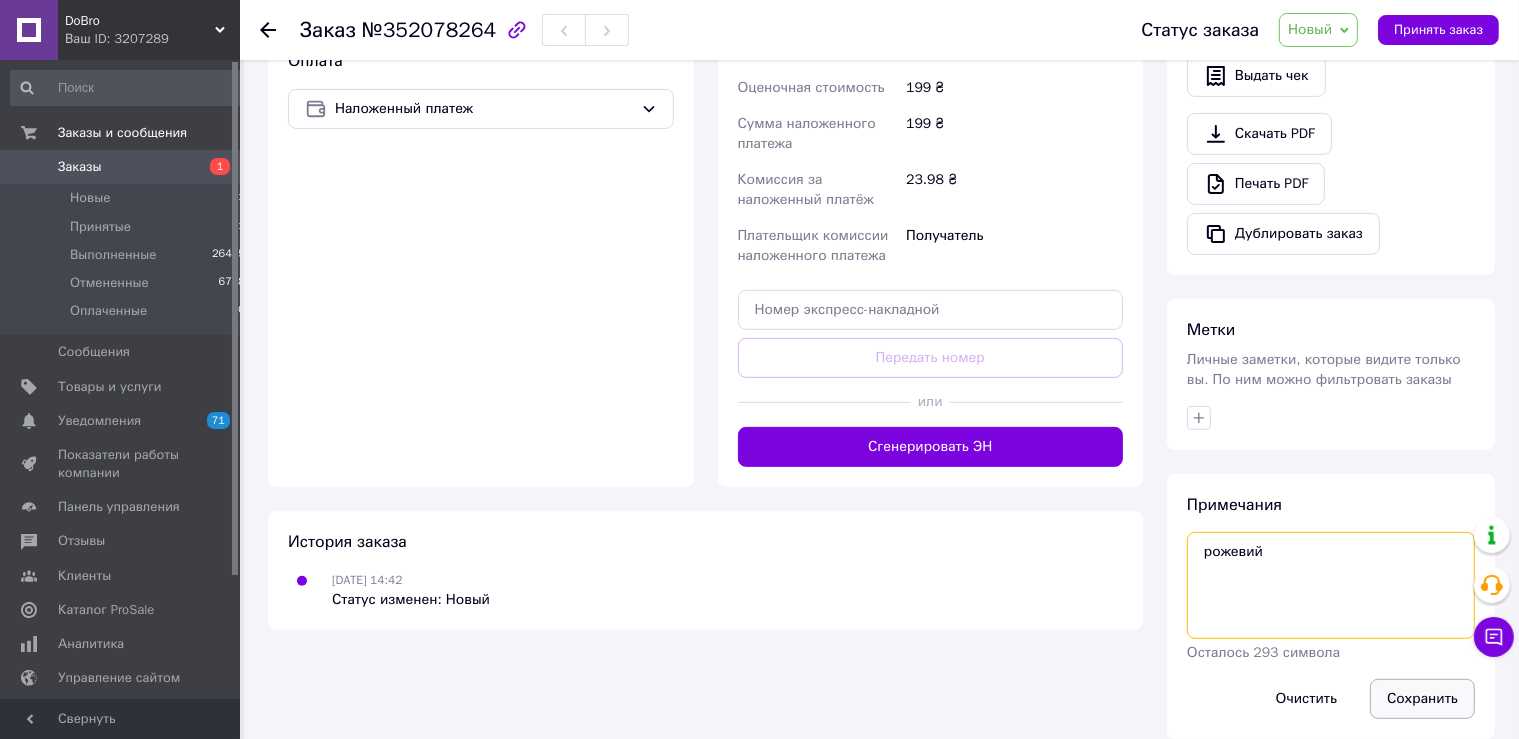 type on "рожевий" 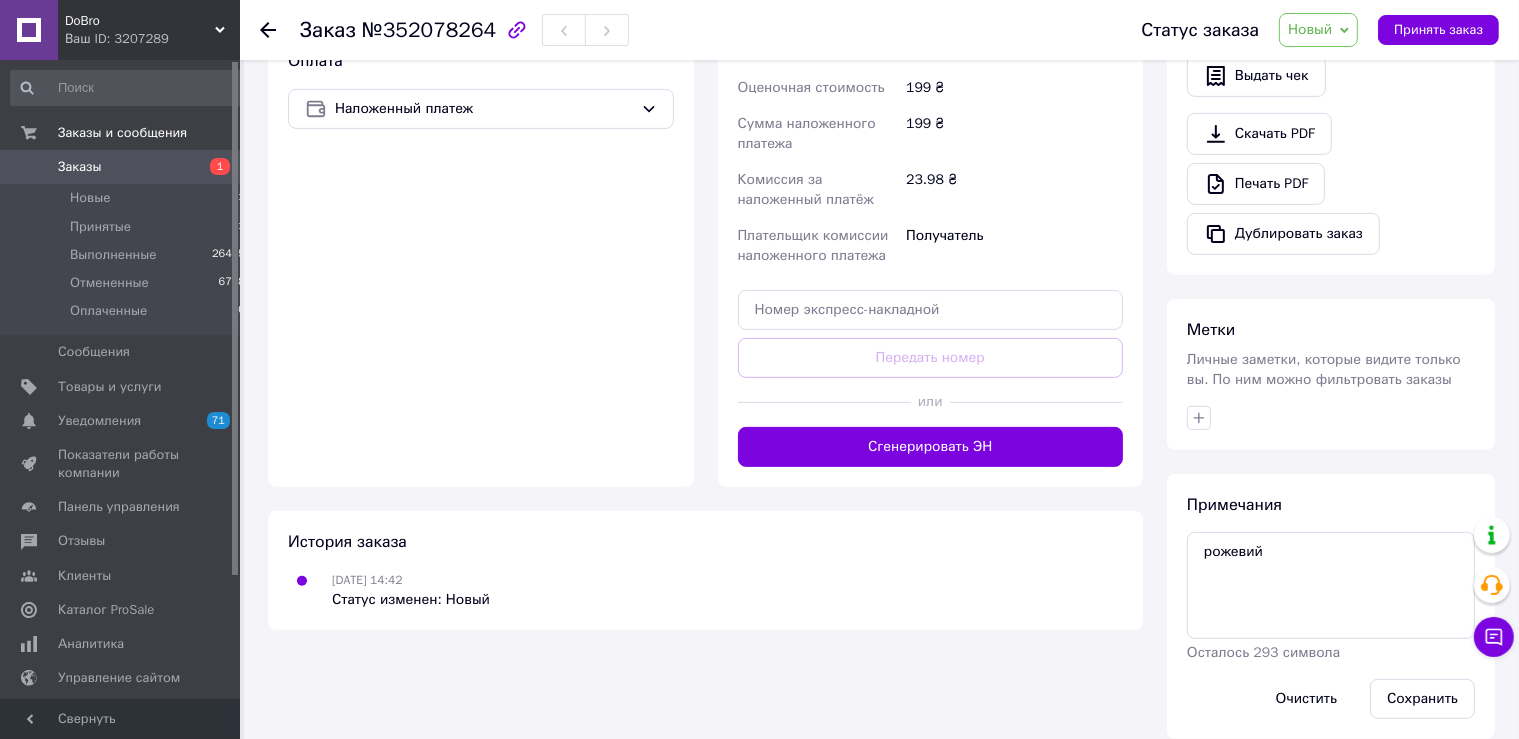 drag, startPoint x: 1405, startPoint y: 662, endPoint x: 1231, endPoint y: 529, distance: 219.00912 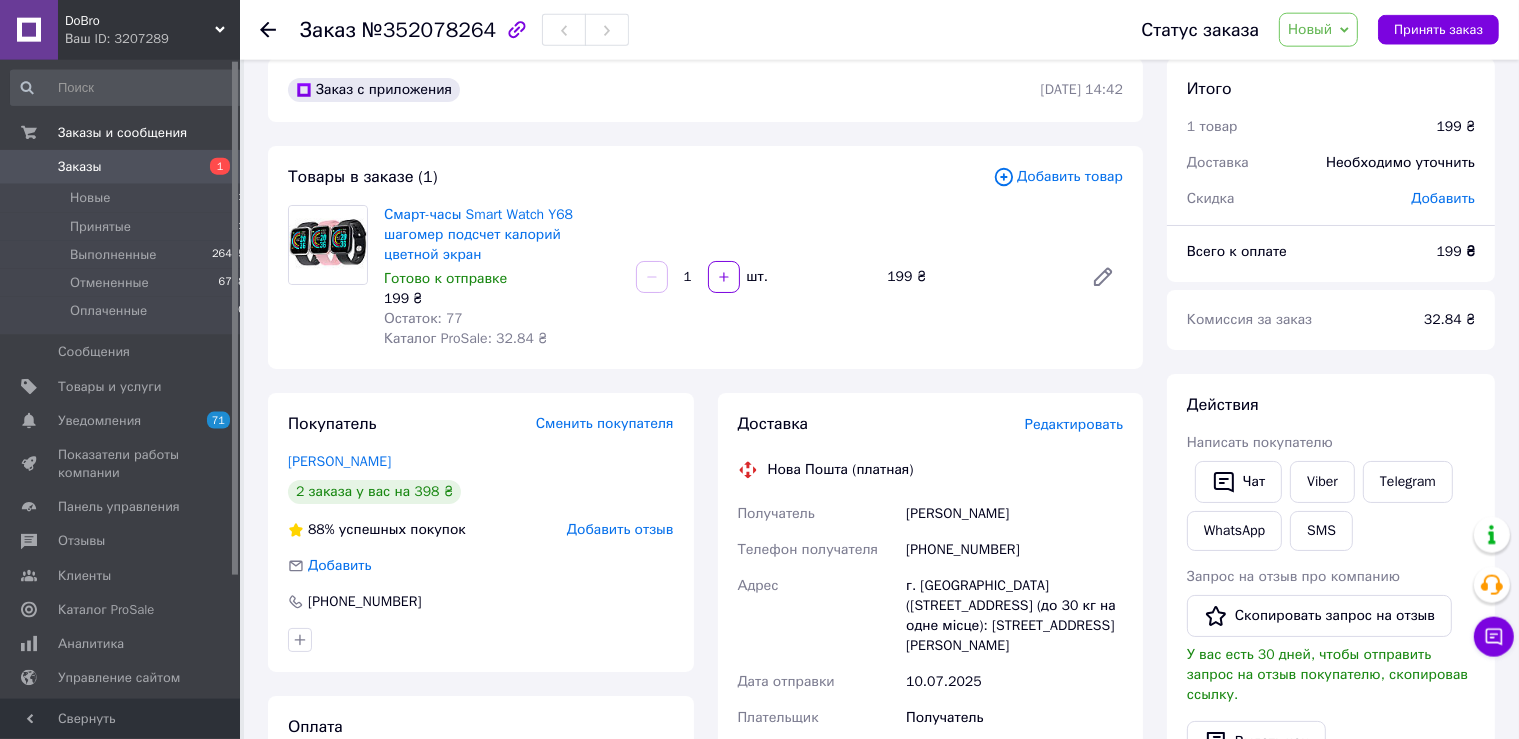 scroll, scrollTop: 0, scrollLeft: 0, axis: both 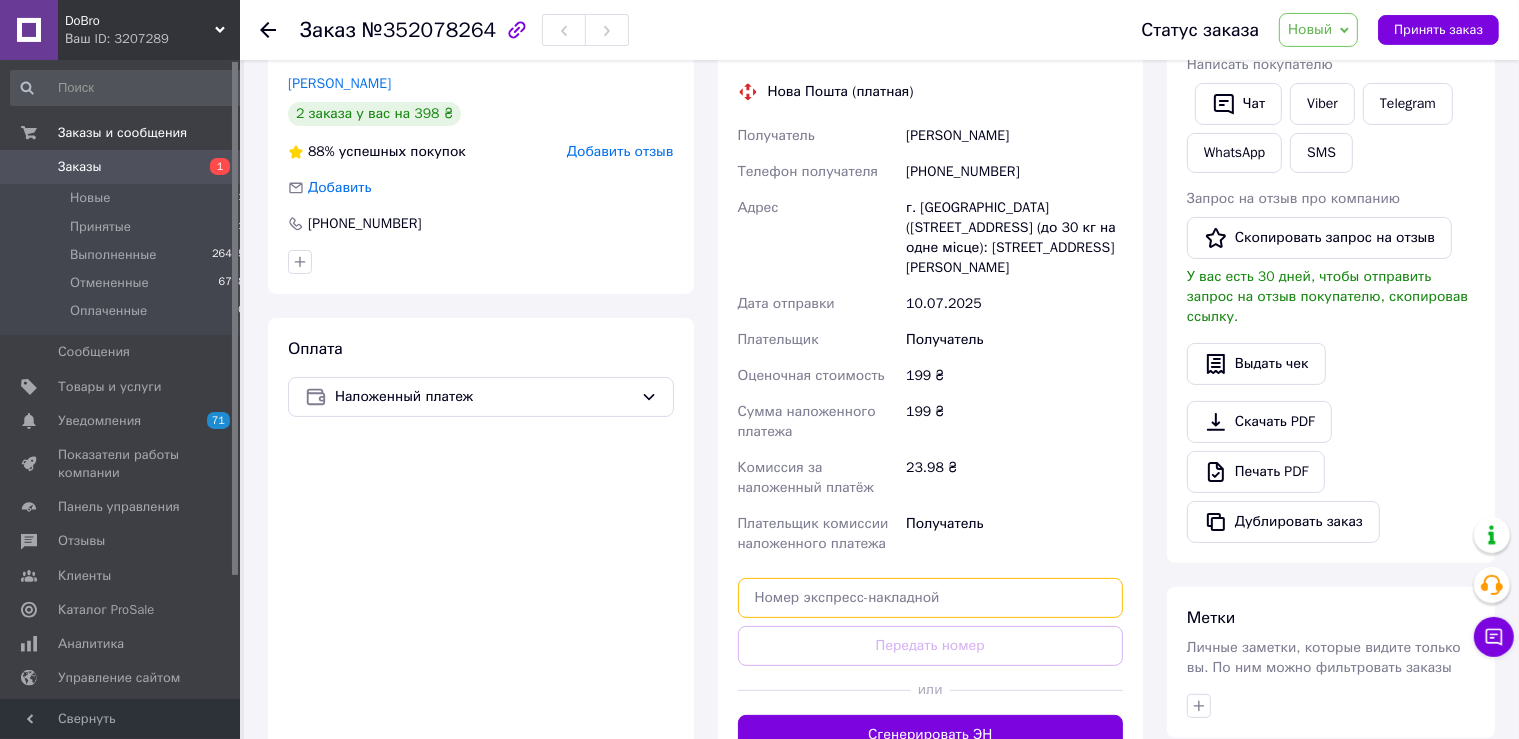 click at bounding box center [931, 598] 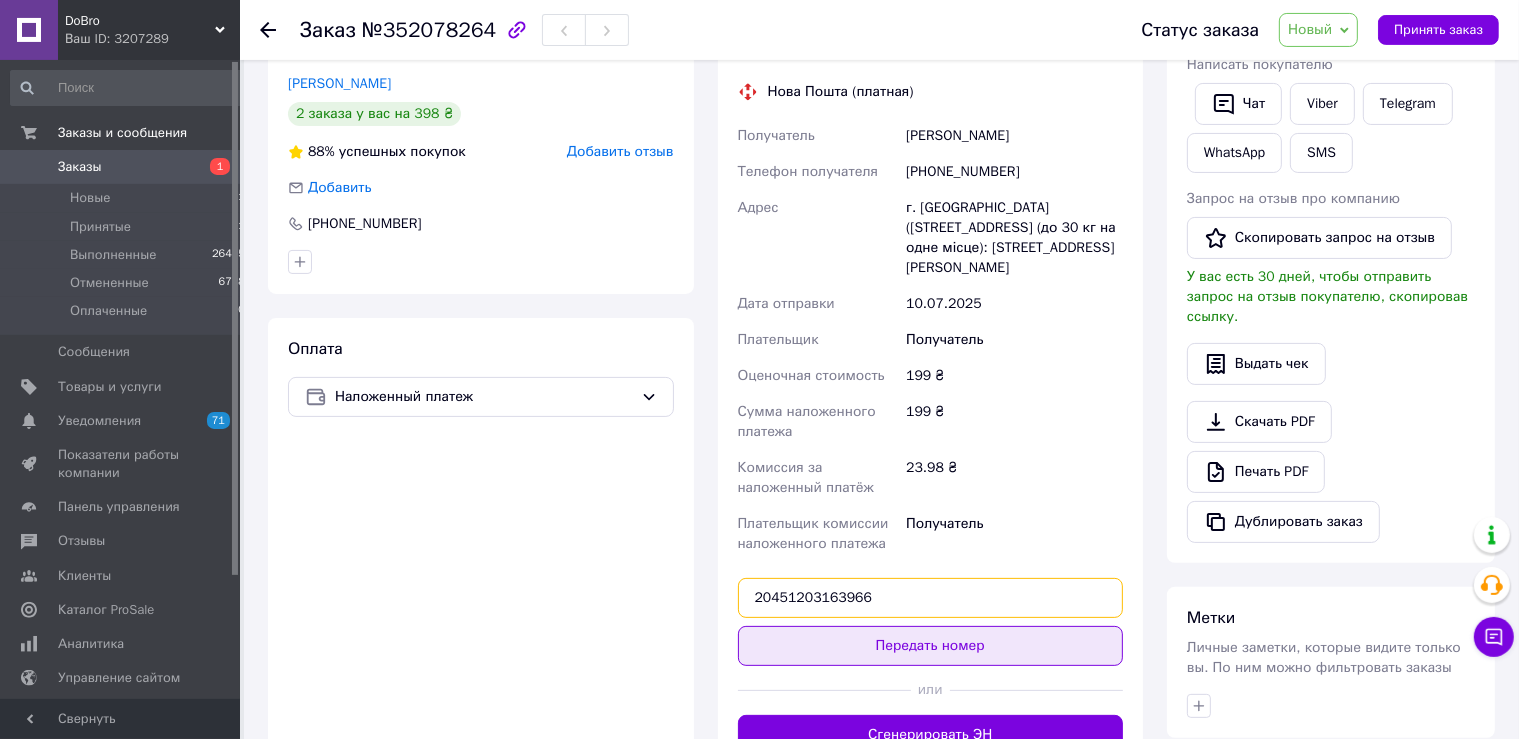 type on "20451203163966" 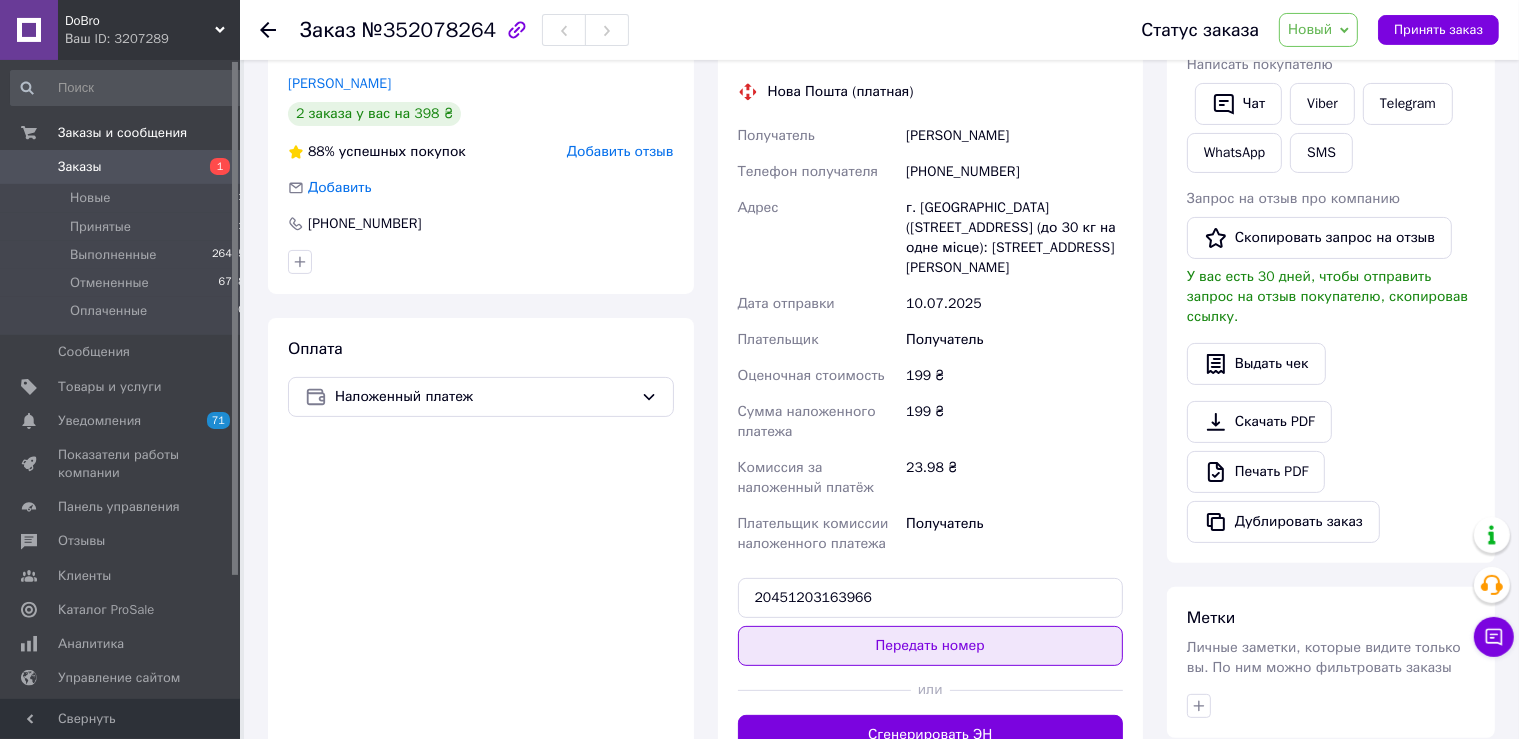 click on "Передать номер" at bounding box center (931, 646) 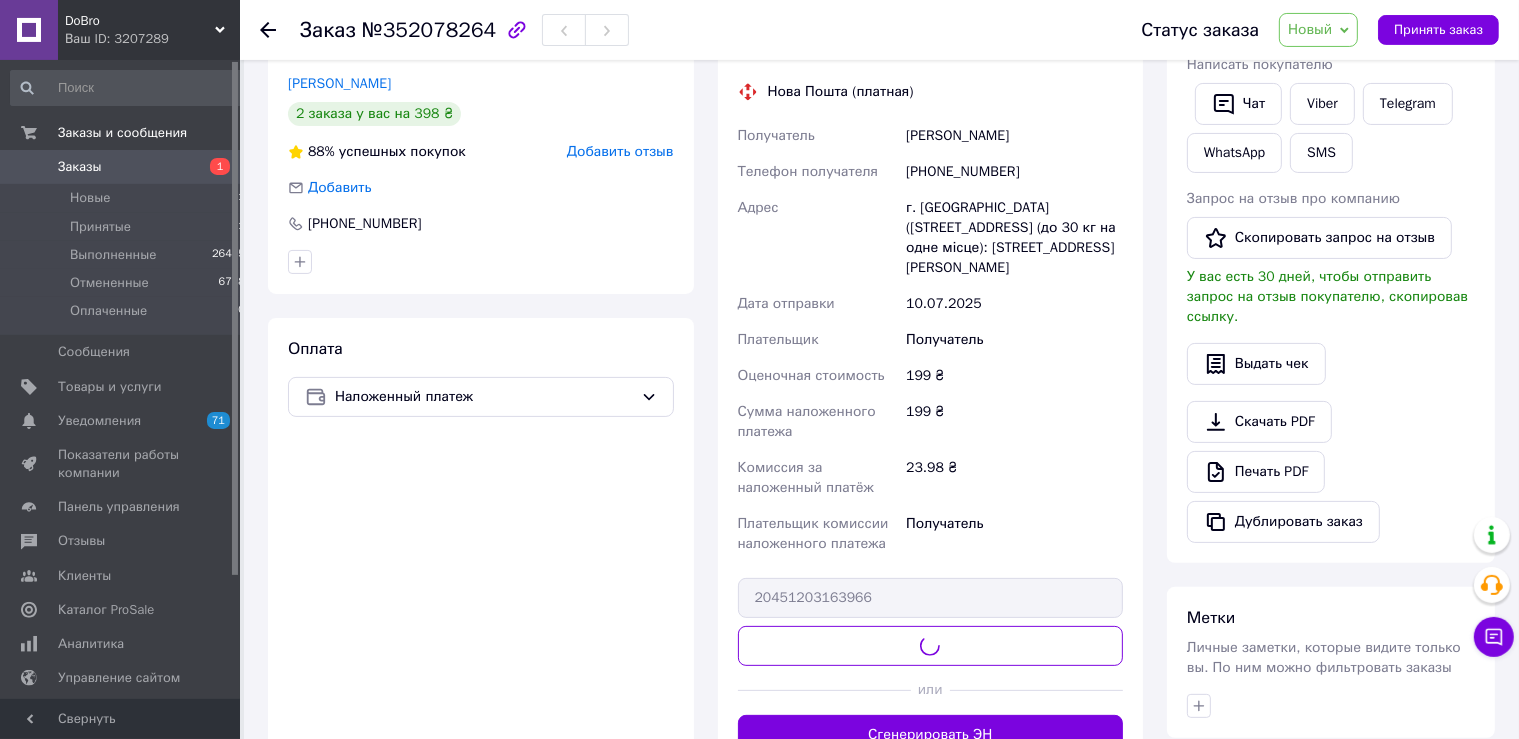 type 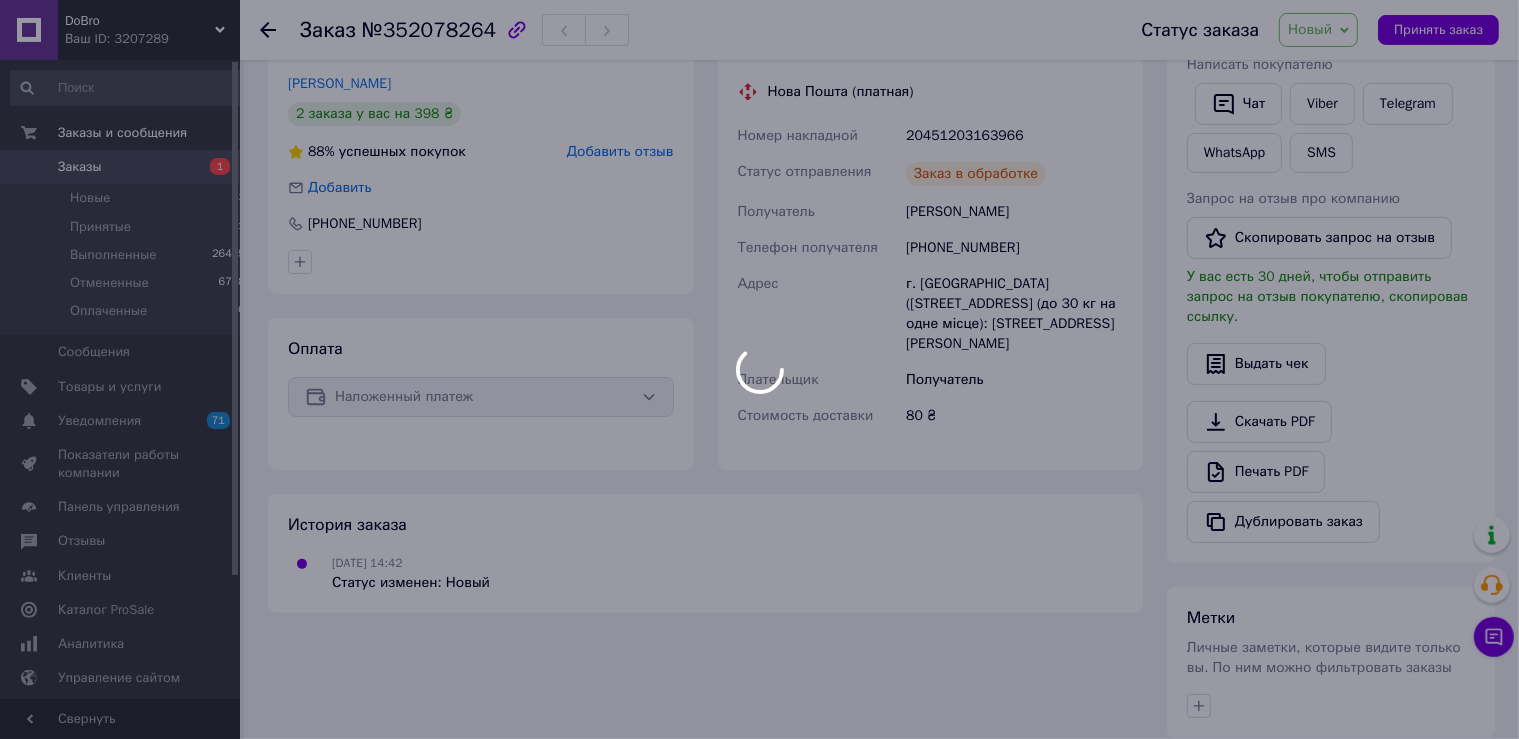 scroll, scrollTop: 258, scrollLeft: 0, axis: vertical 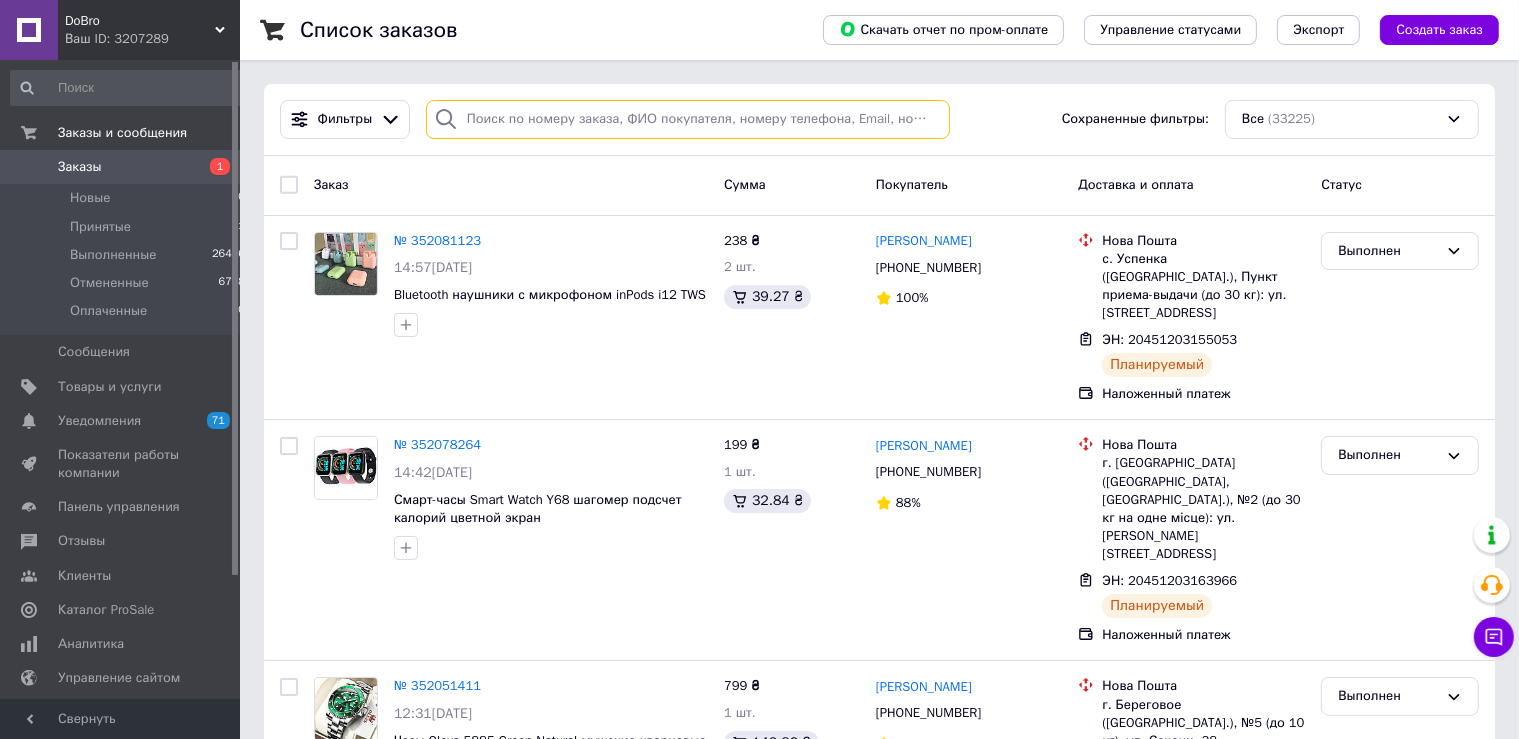 click at bounding box center [688, 119] 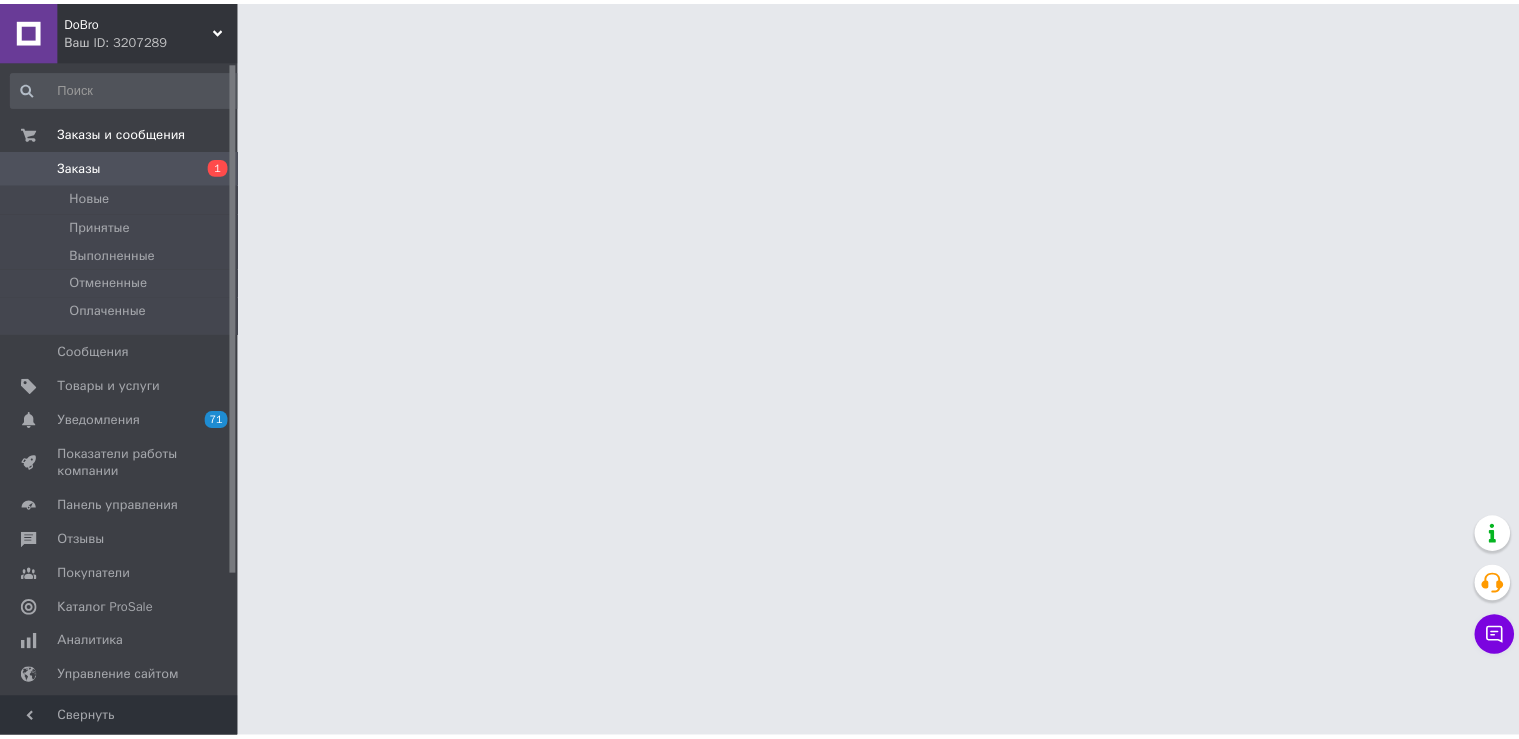 scroll, scrollTop: 0, scrollLeft: 0, axis: both 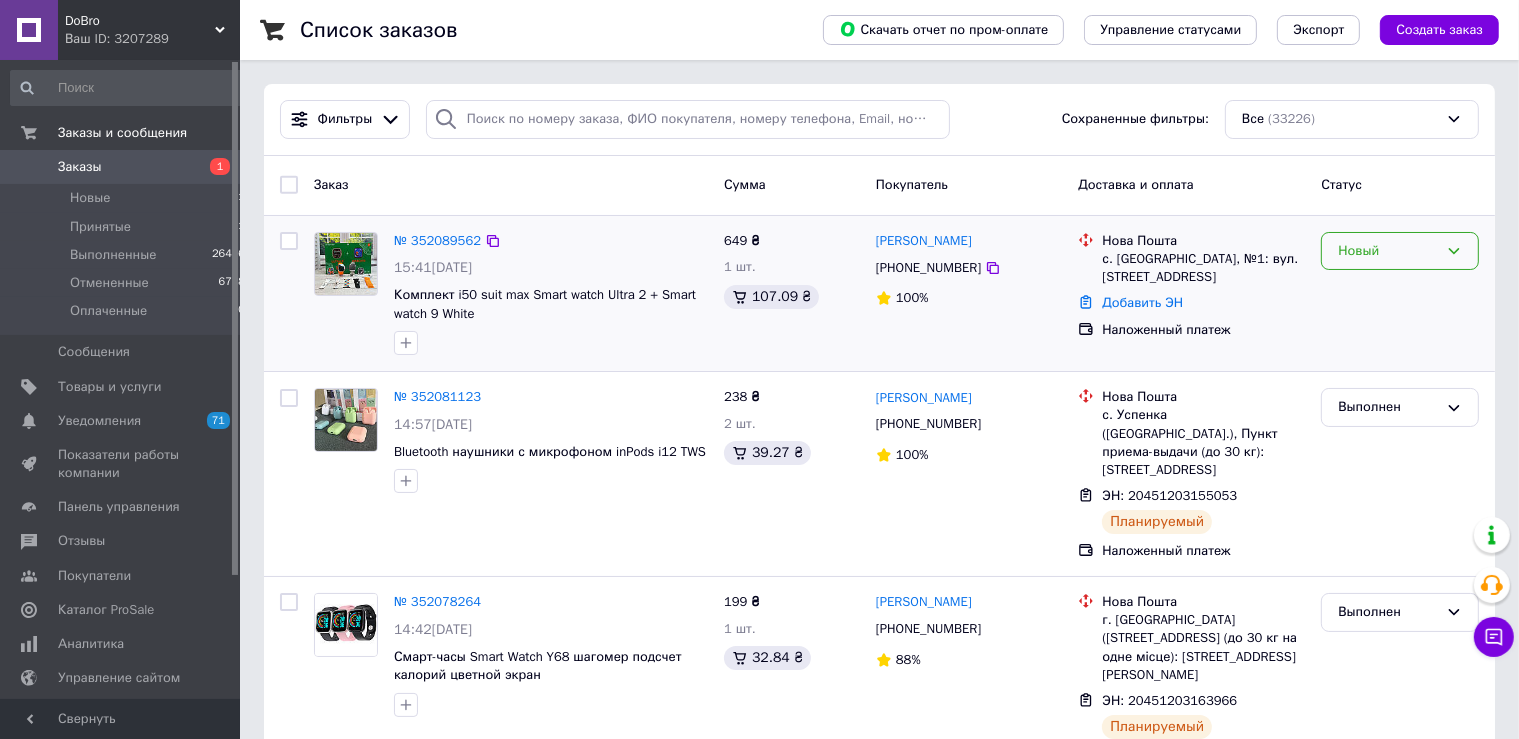 click on "Новый" at bounding box center (1388, 251) 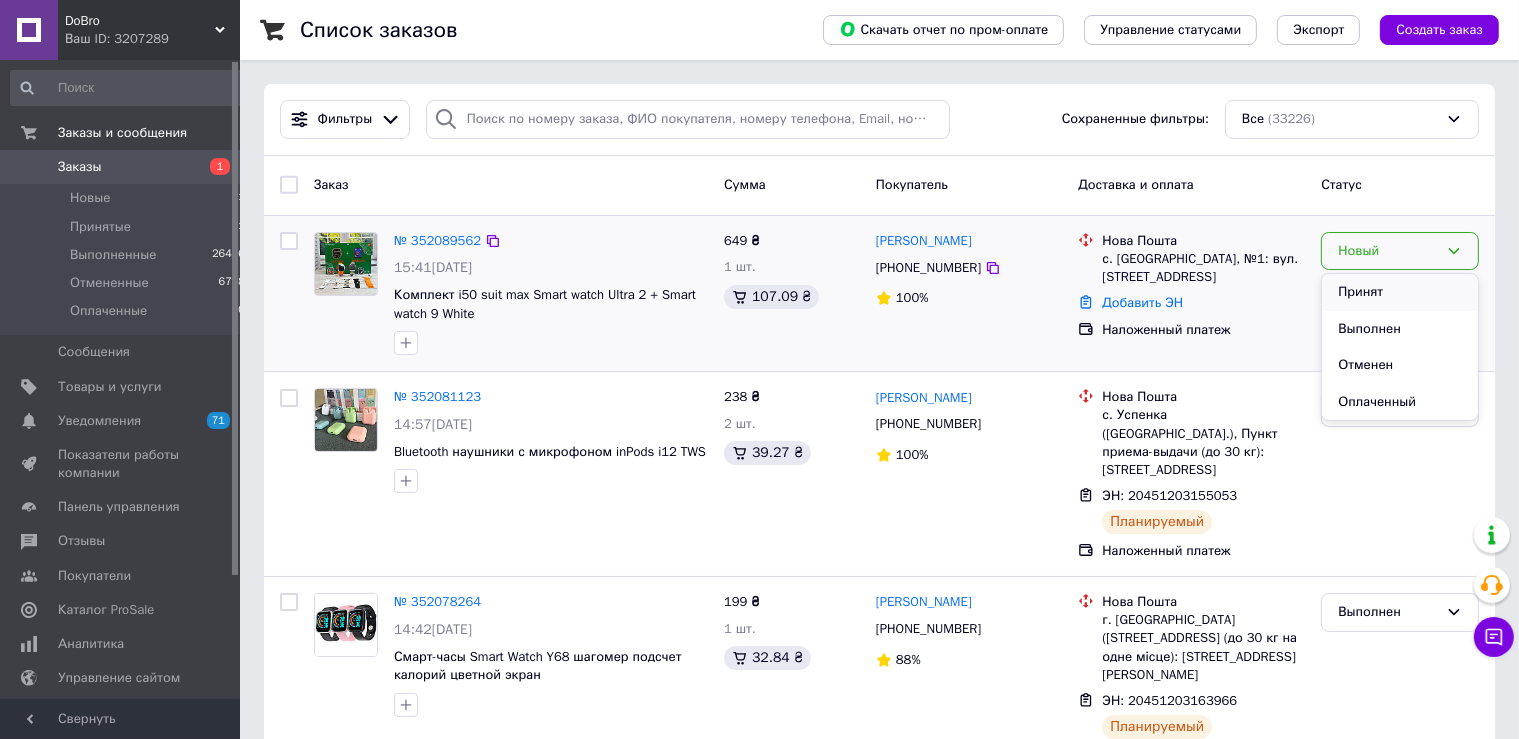 click on "Принят" at bounding box center [1400, 292] 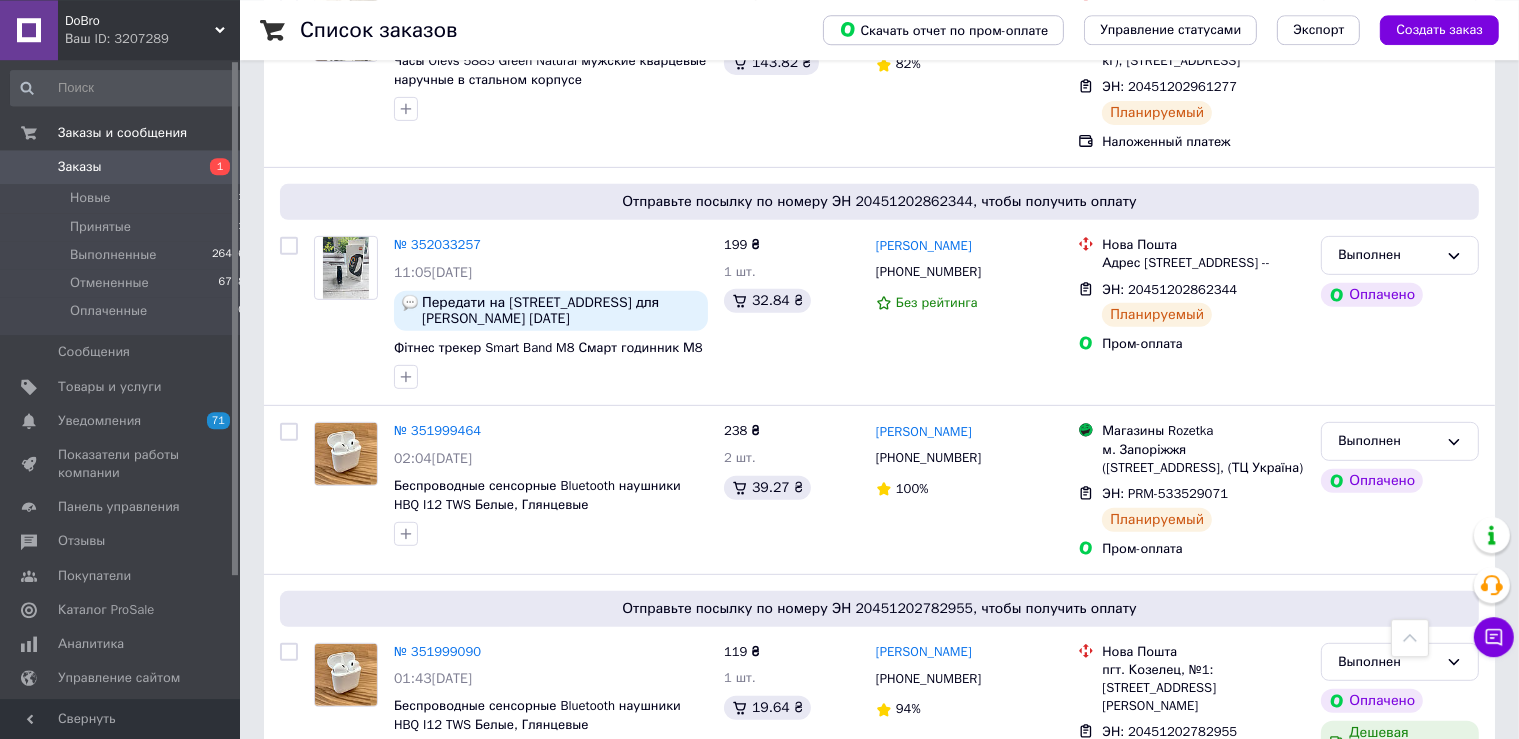 scroll, scrollTop: 0, scrollLeft: 0, axis: both 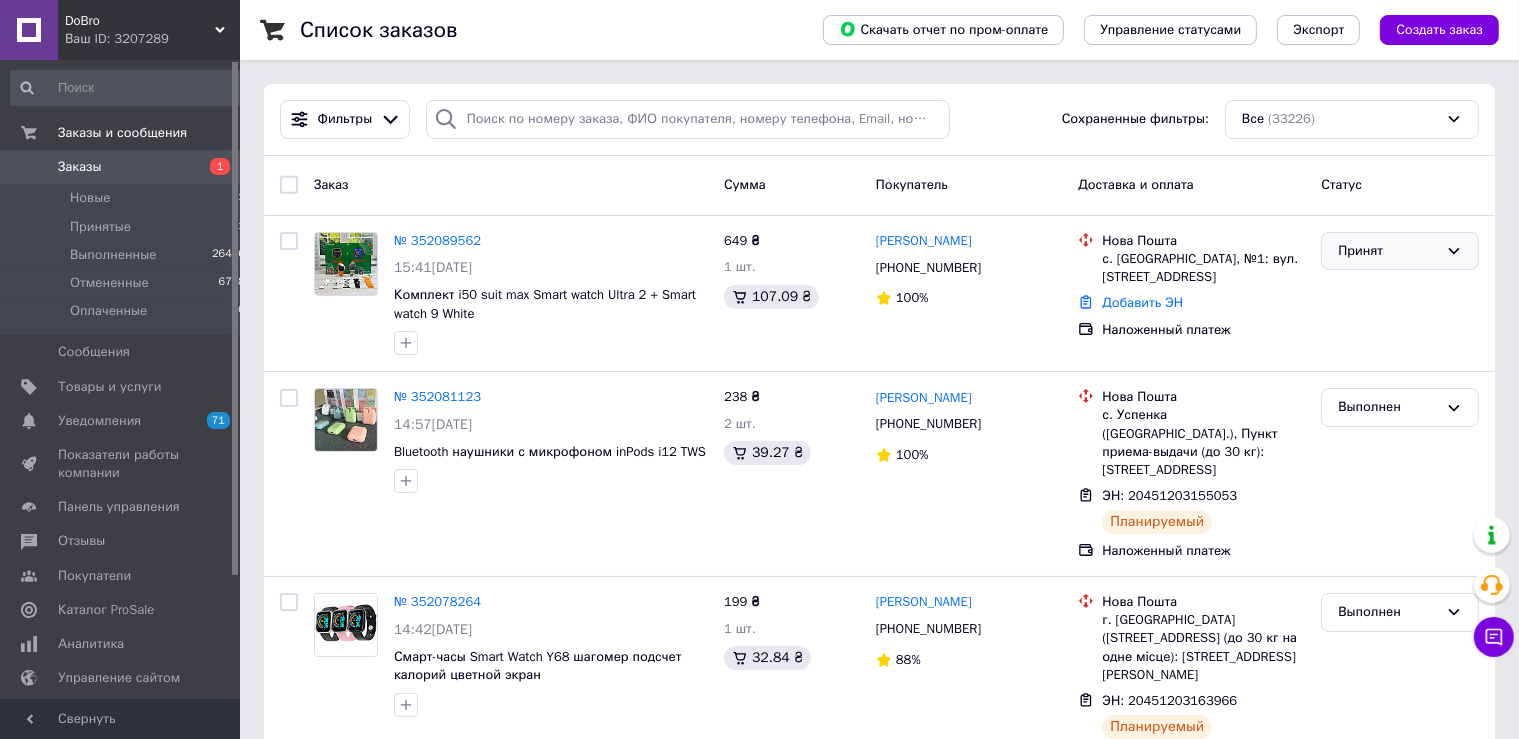 click on "Принят" at bounding box center [1388, 251] 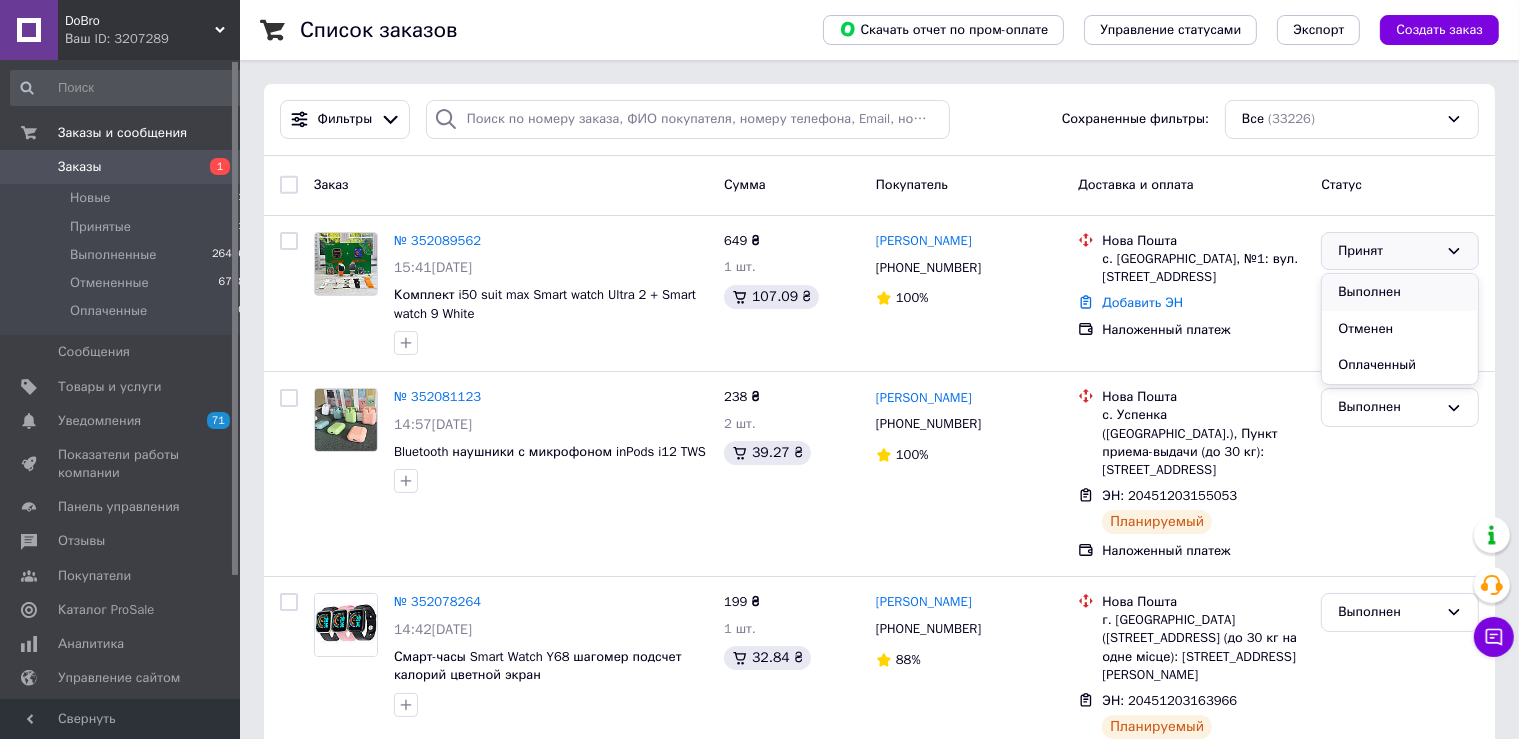 click on "Выполнен" at bounding box center [1400, 292] 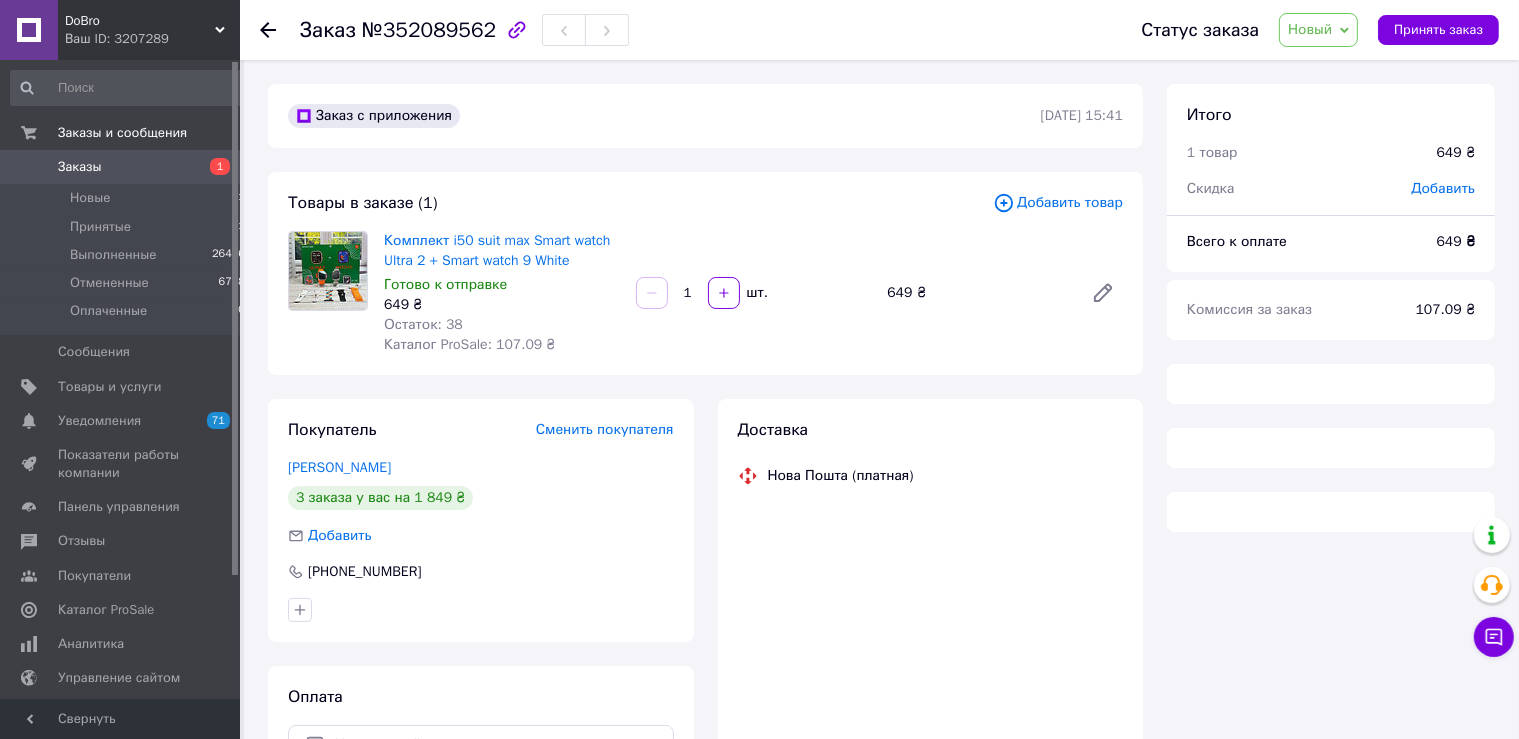 scroll, scrollTop: 51, scrollLeft: 0, axis: vertical 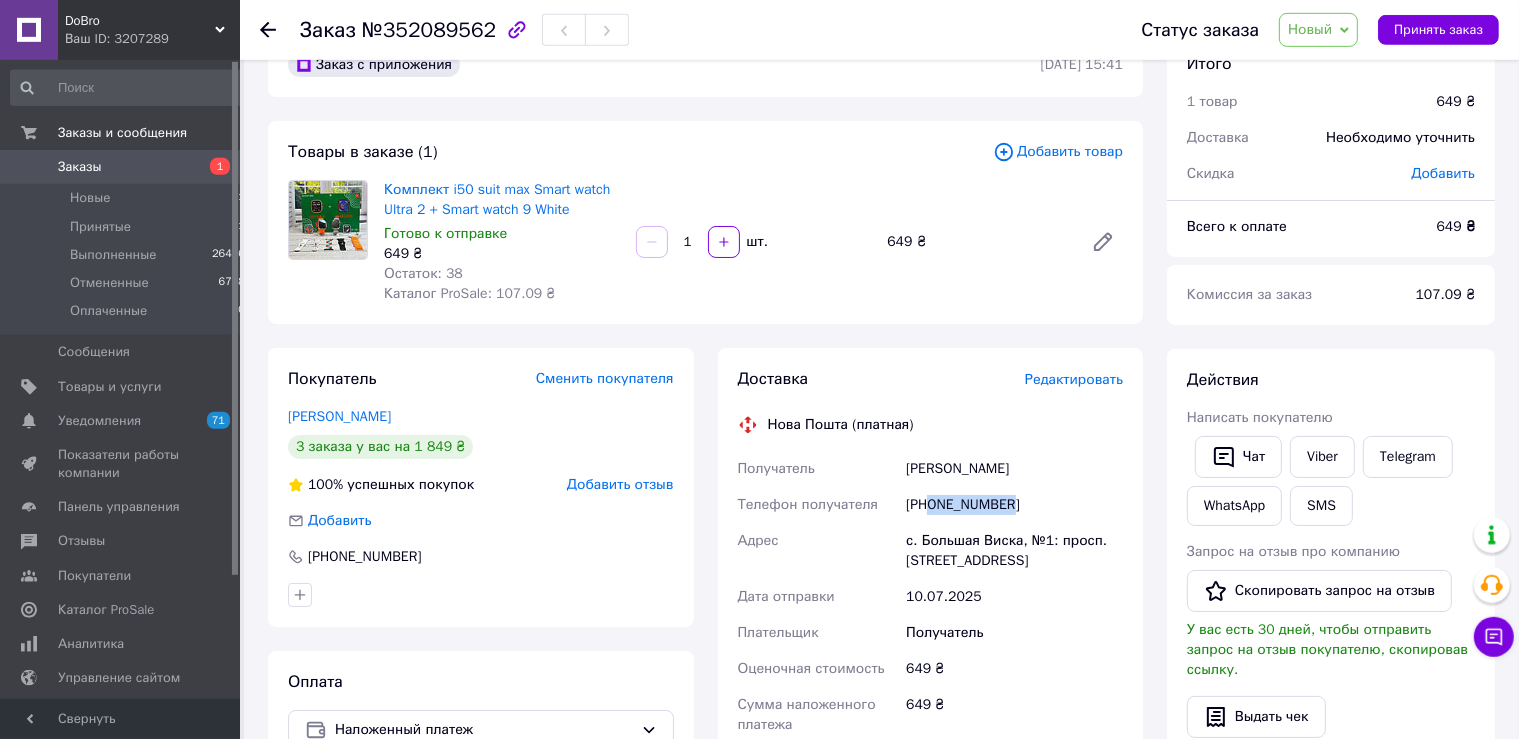 drag, startPoint x: 1022, startPoint y: 511, endPoint x: 928, endPoint y: 519, distance: 94.33981 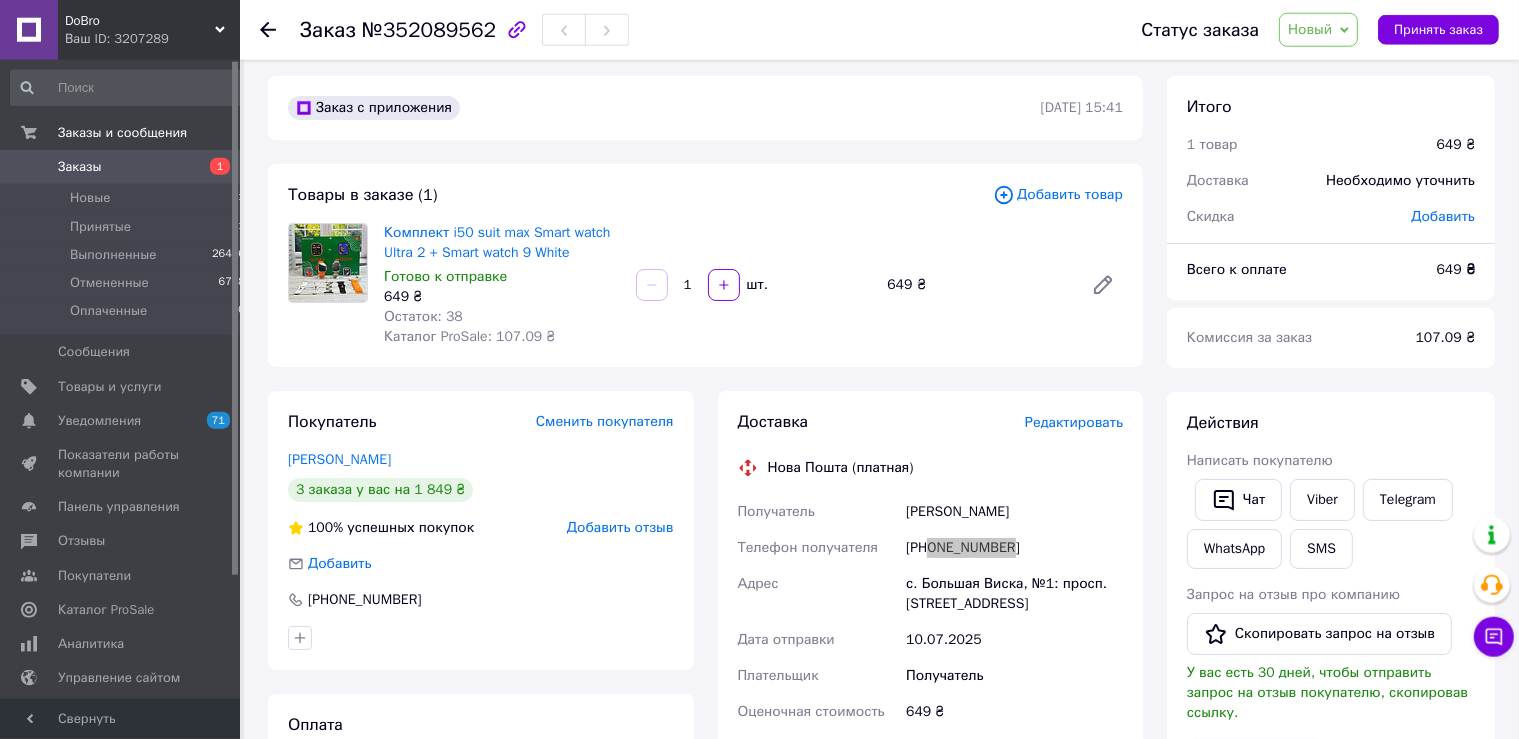 scroll, scrollTop: 8, scrollLeft: 0, axis: vertical 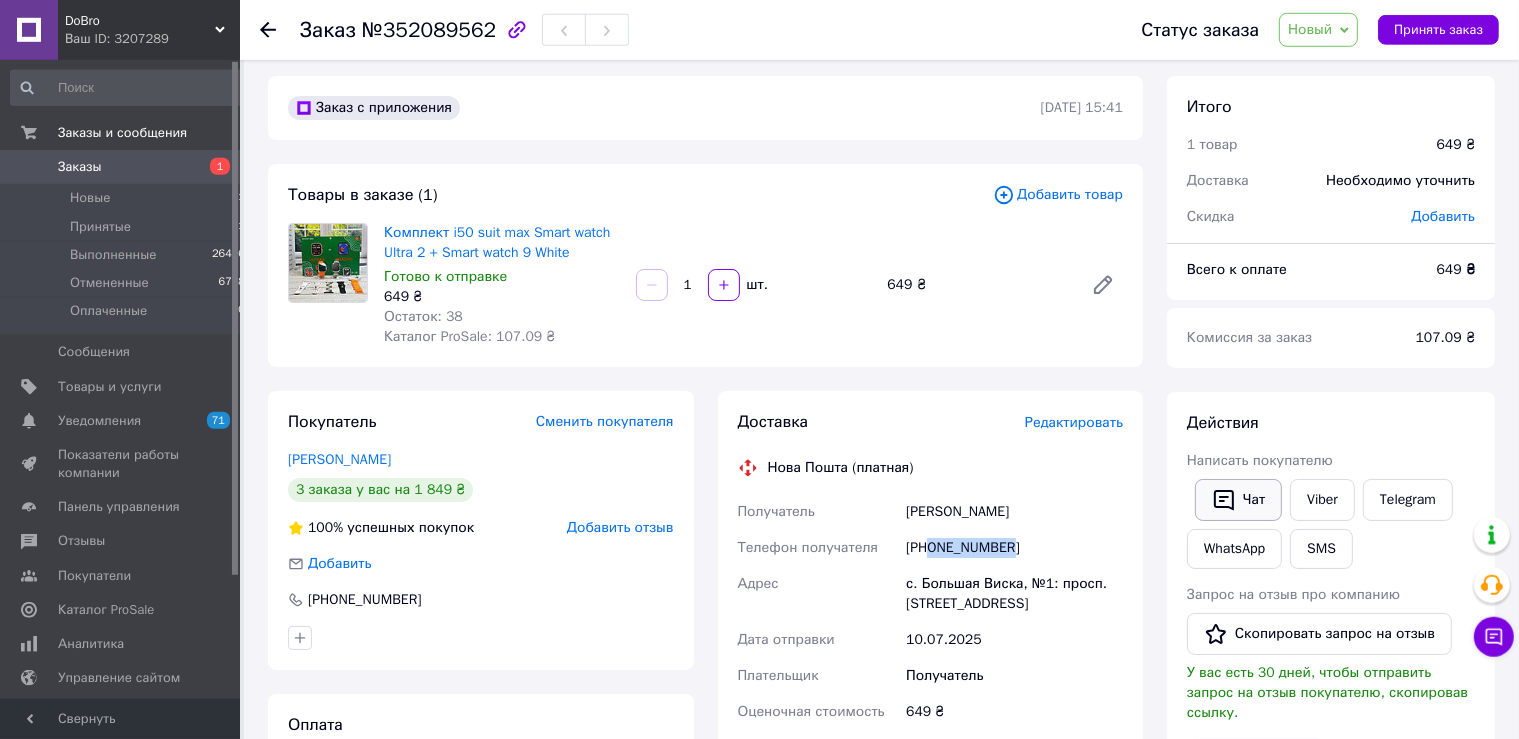 click on "Чат" at bounding box center [1238, 500] 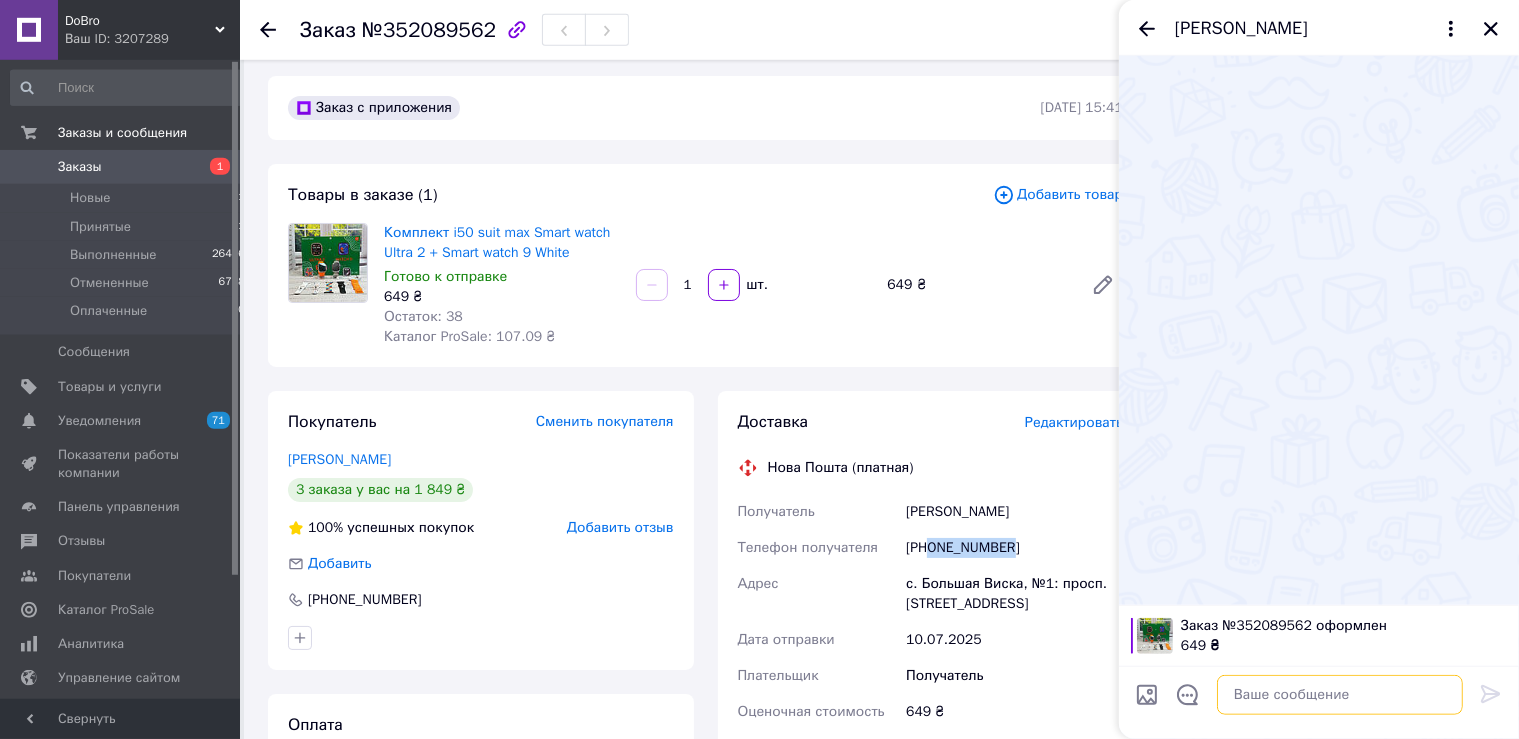click at bounding box center [1340, 695] 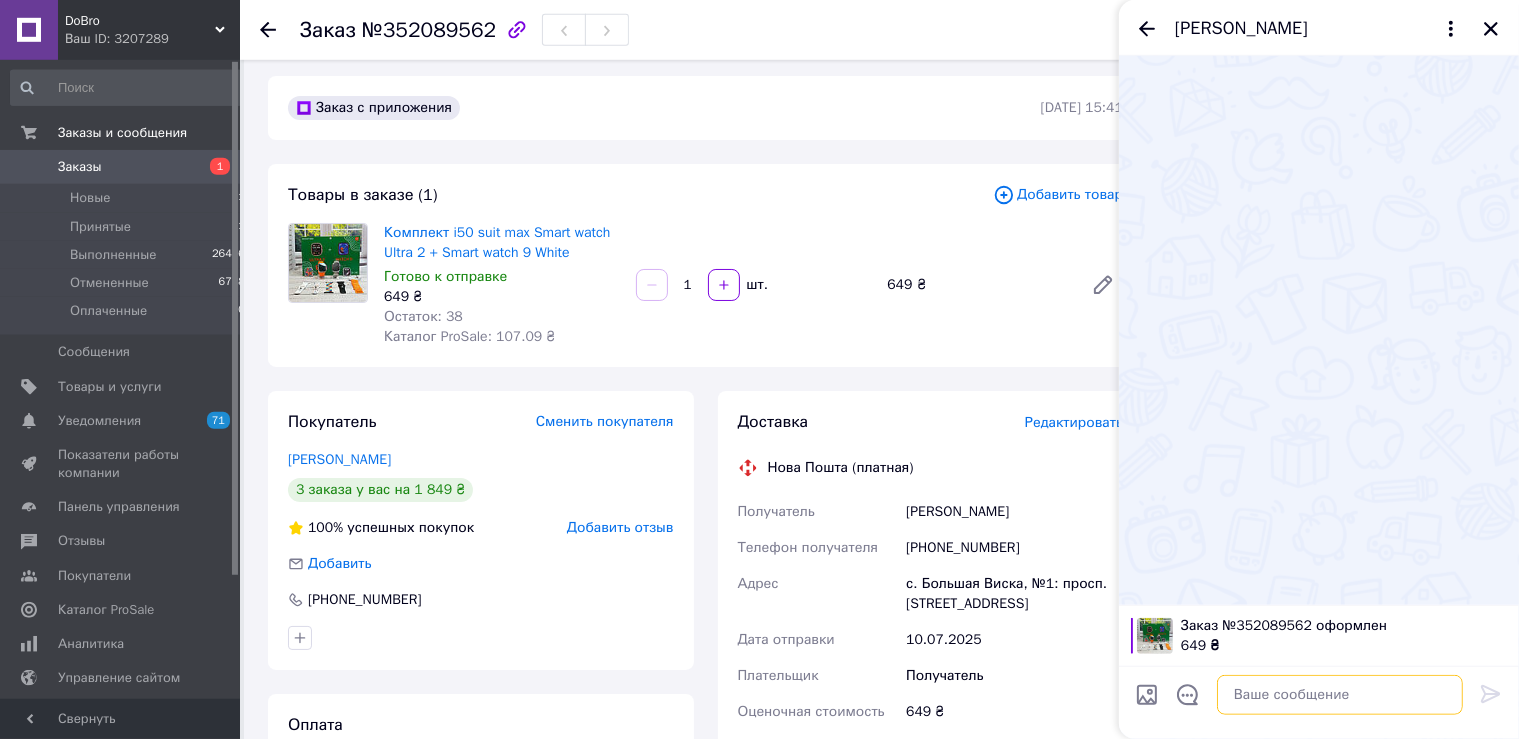 paste on "Доброго дня, не можемо до вас додзвонитися з приводу вашого замовлення" 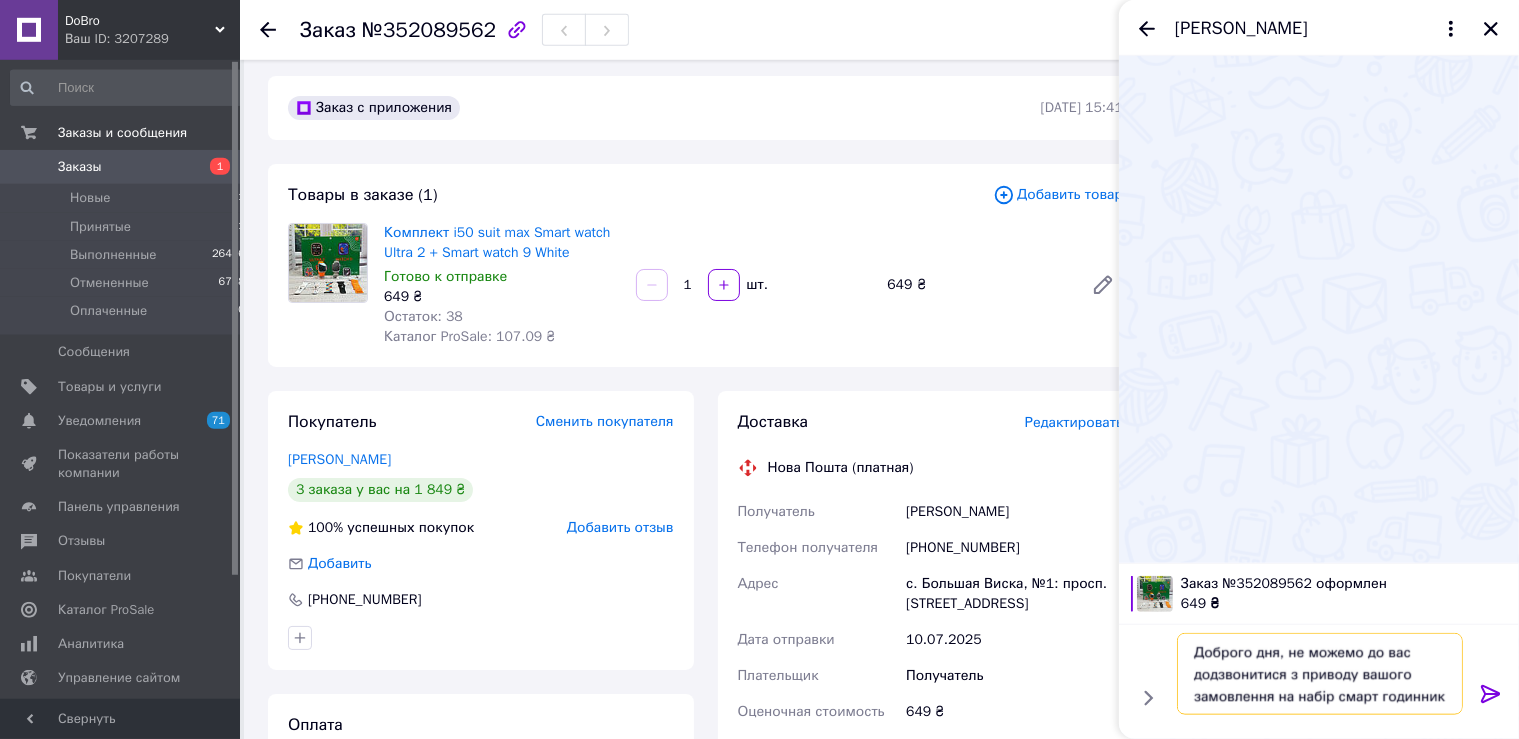 scroll, scrollTop: 14, scrollLeft: 0, axis: vertical 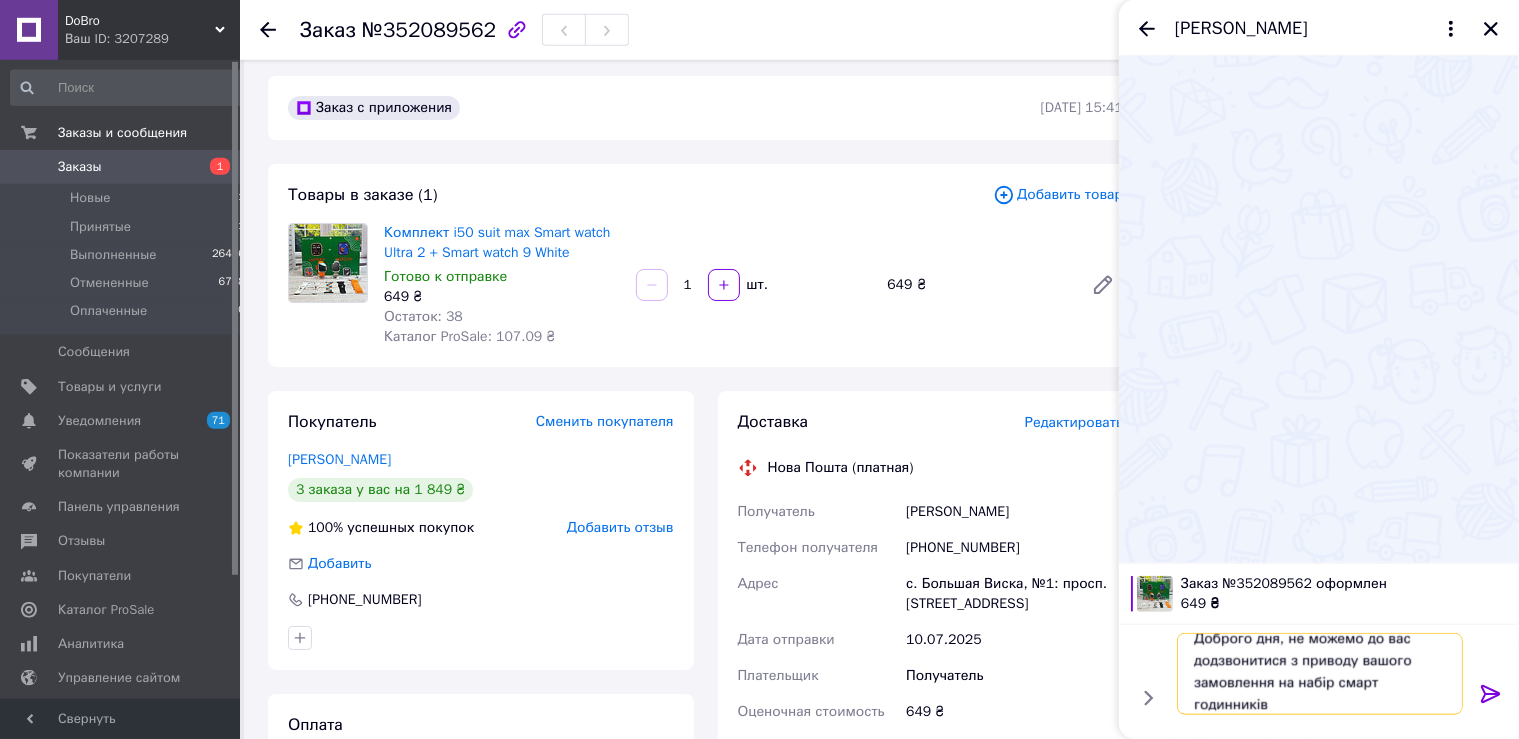 type on "Доброго дня, не можемо до вас додзвонитися з приводу вашого замовлення на набір смарт годинників" 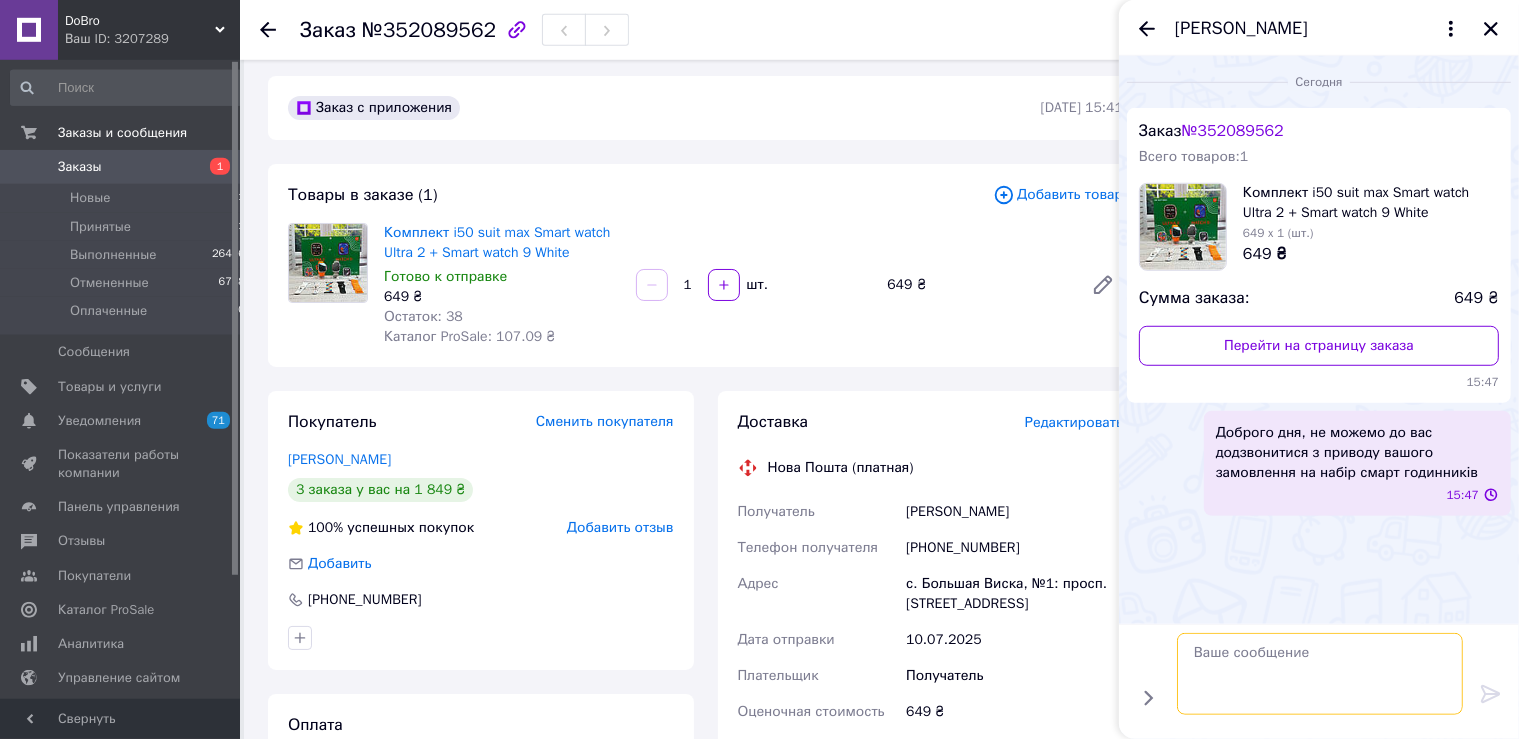 scroll, scrollTop: 0, scrollLeft: 0, axis: both 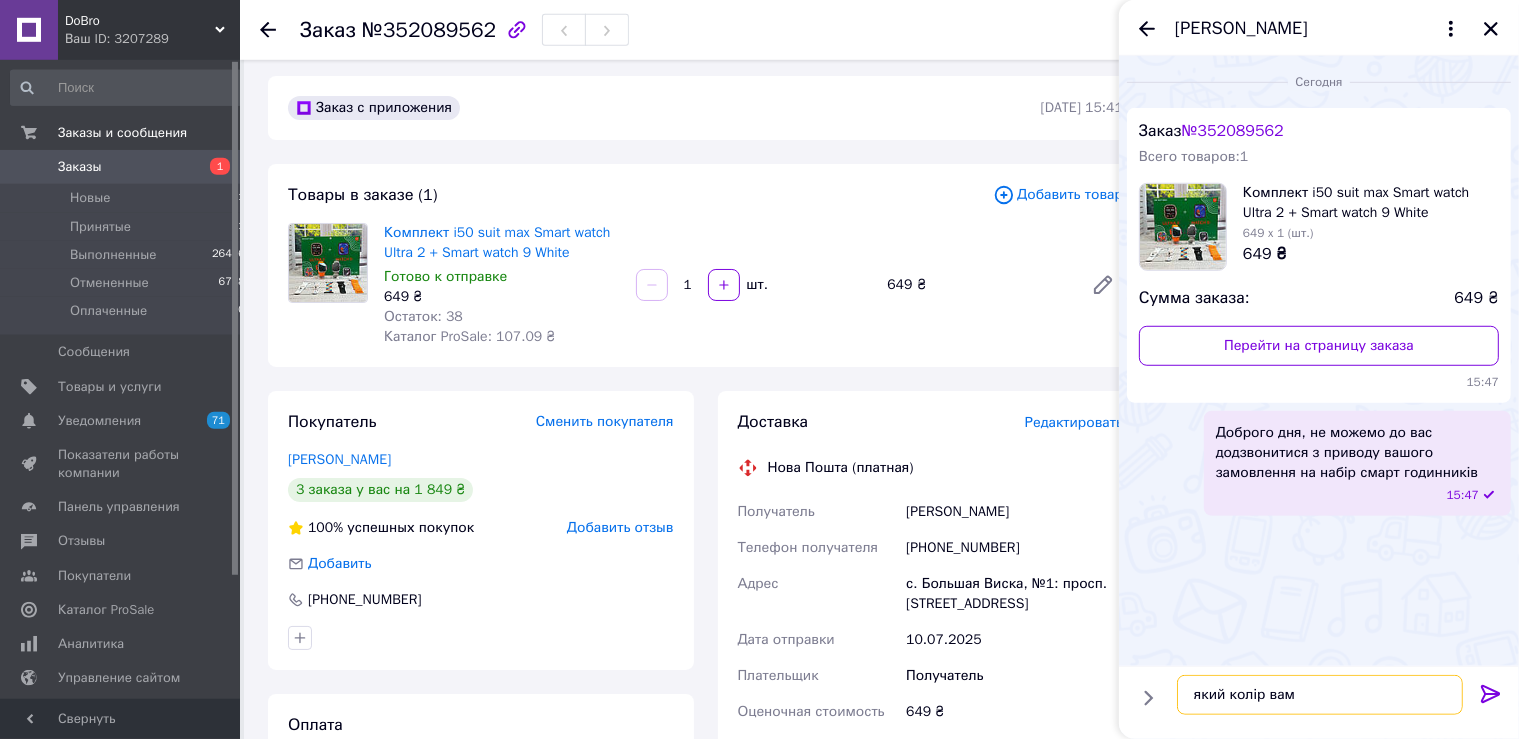 type on "який колір вам?" 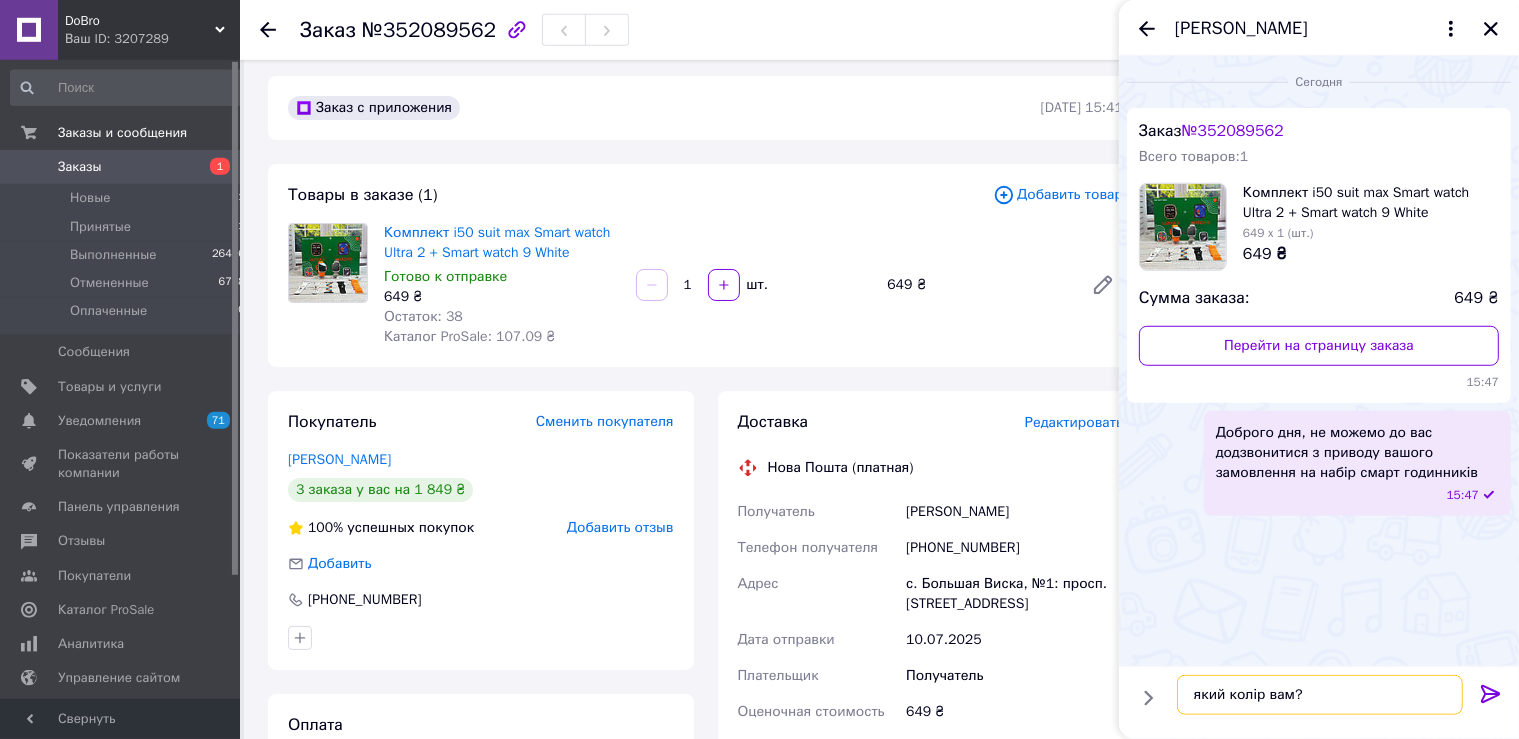 type 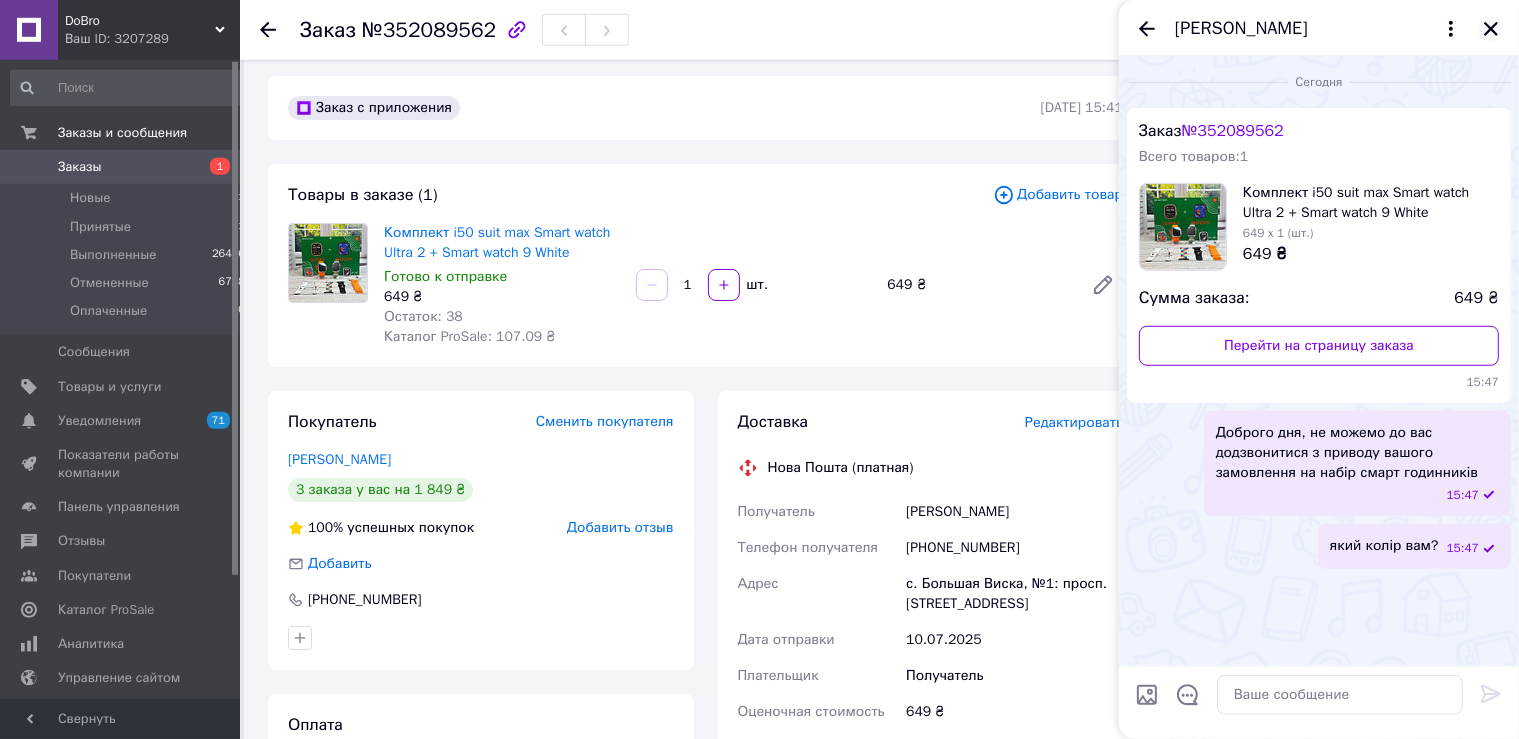 click 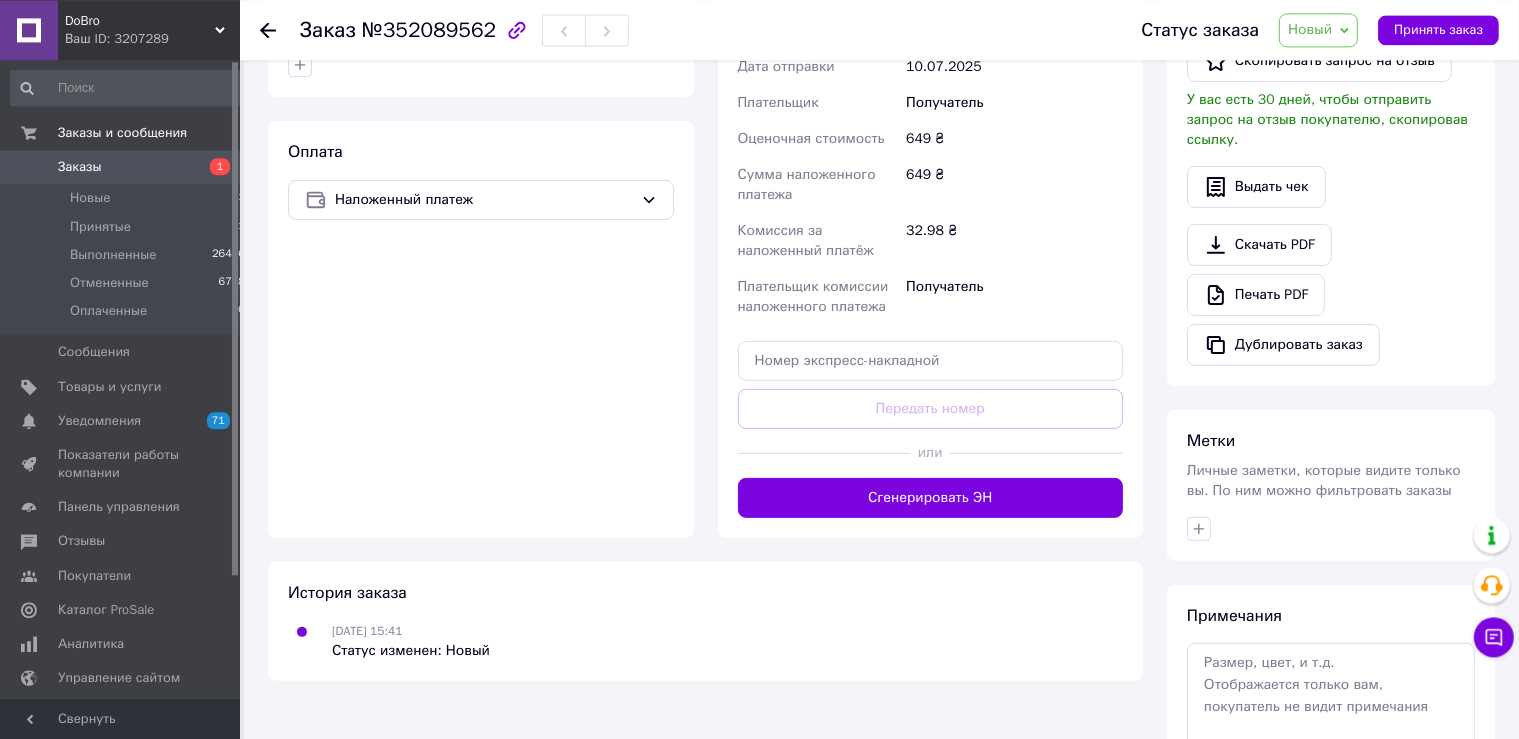 scroll, scrollTop: 652, scrollLeft: 0, axis: vertical 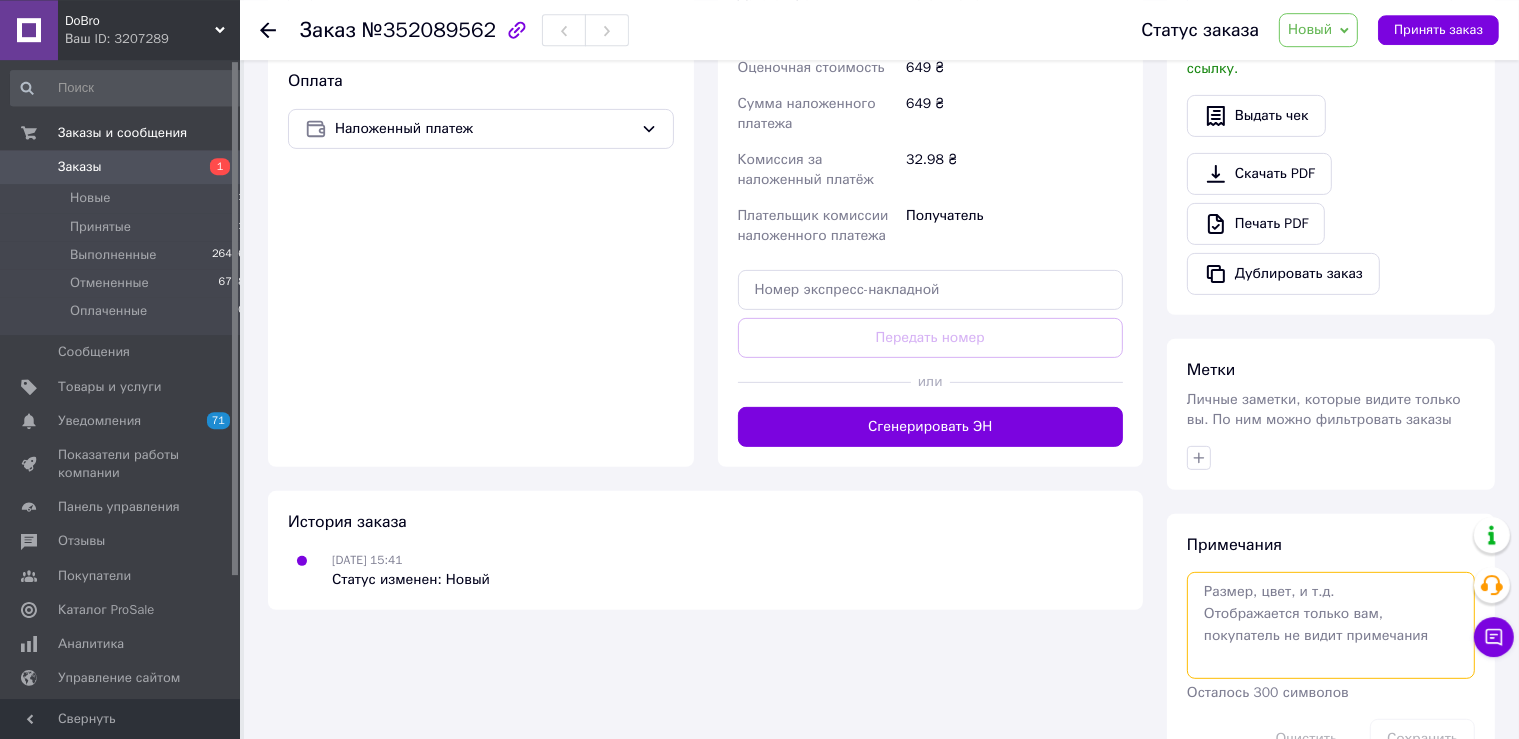 click at bounding box center (1331, 625) 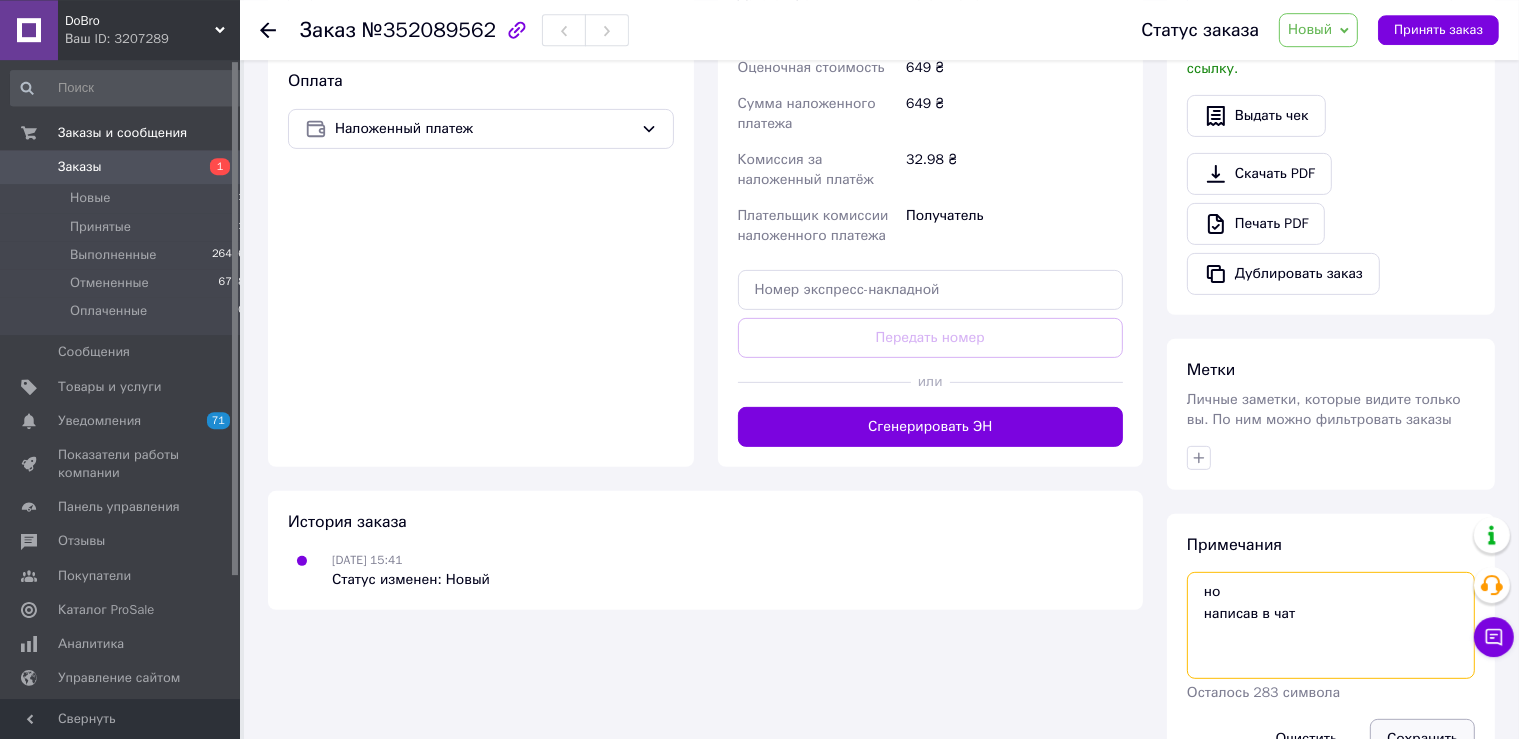 type on "но
написав в чат" 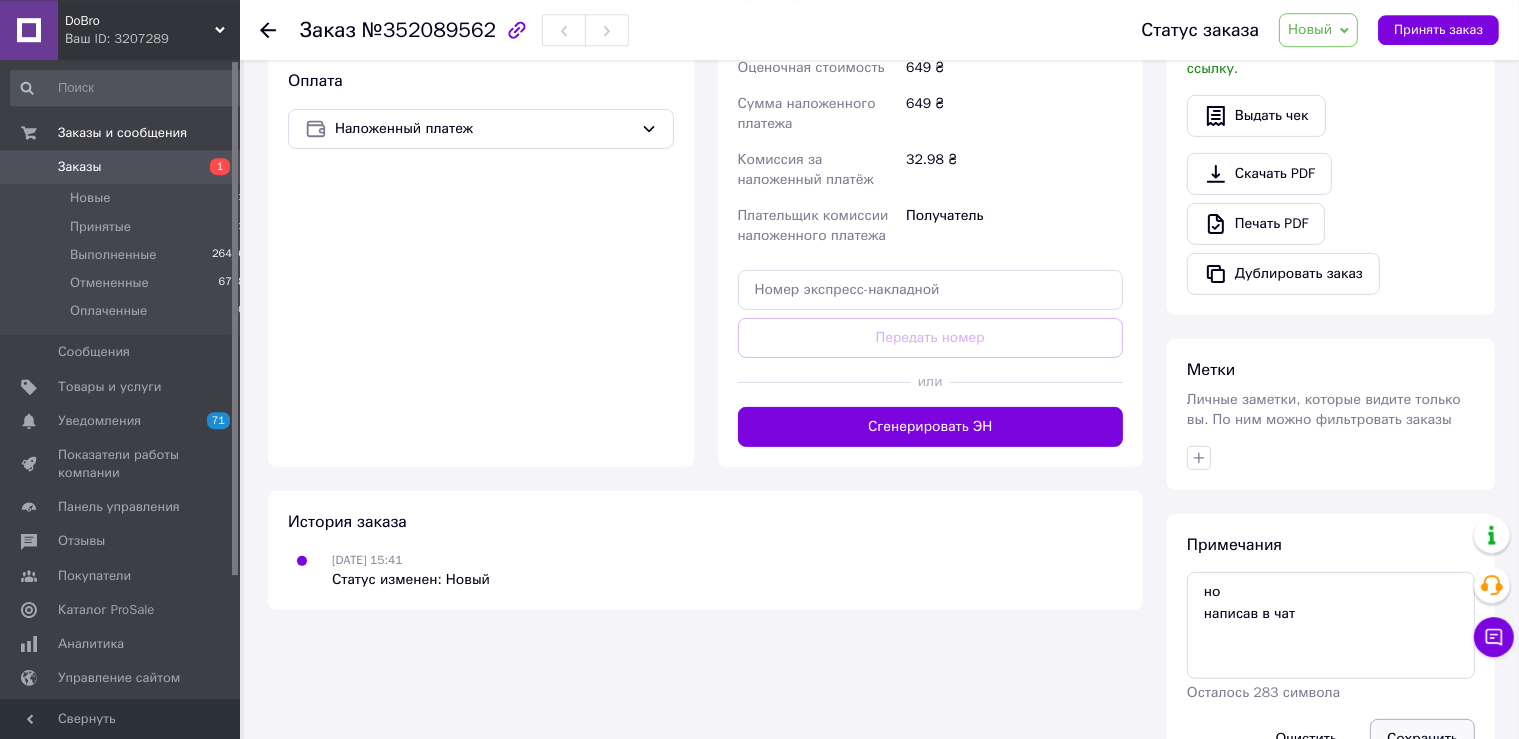 click on "Сохранить" at bounding box center (1422, 739) 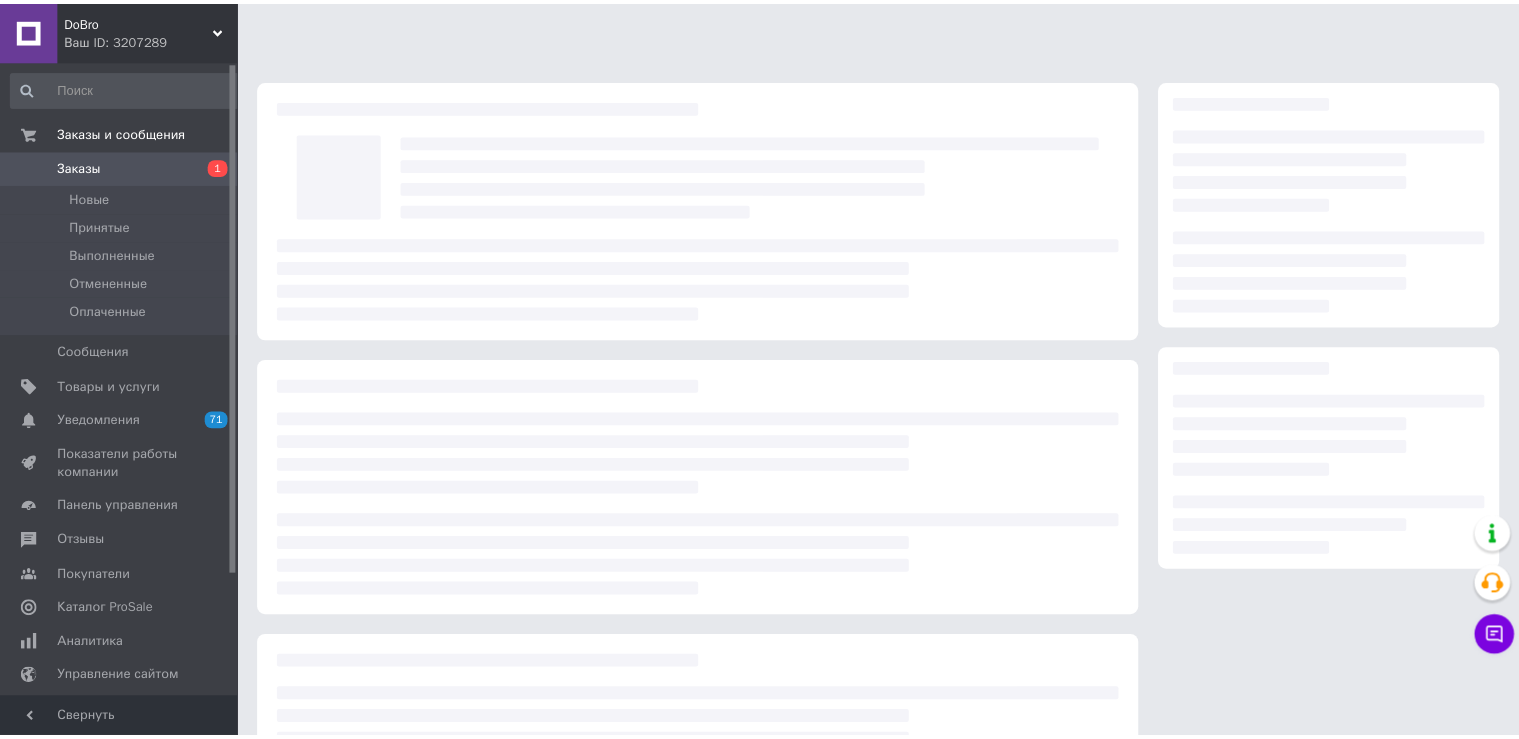 scroll, scrollTop: 0, scrollLeft: 0, axis: both 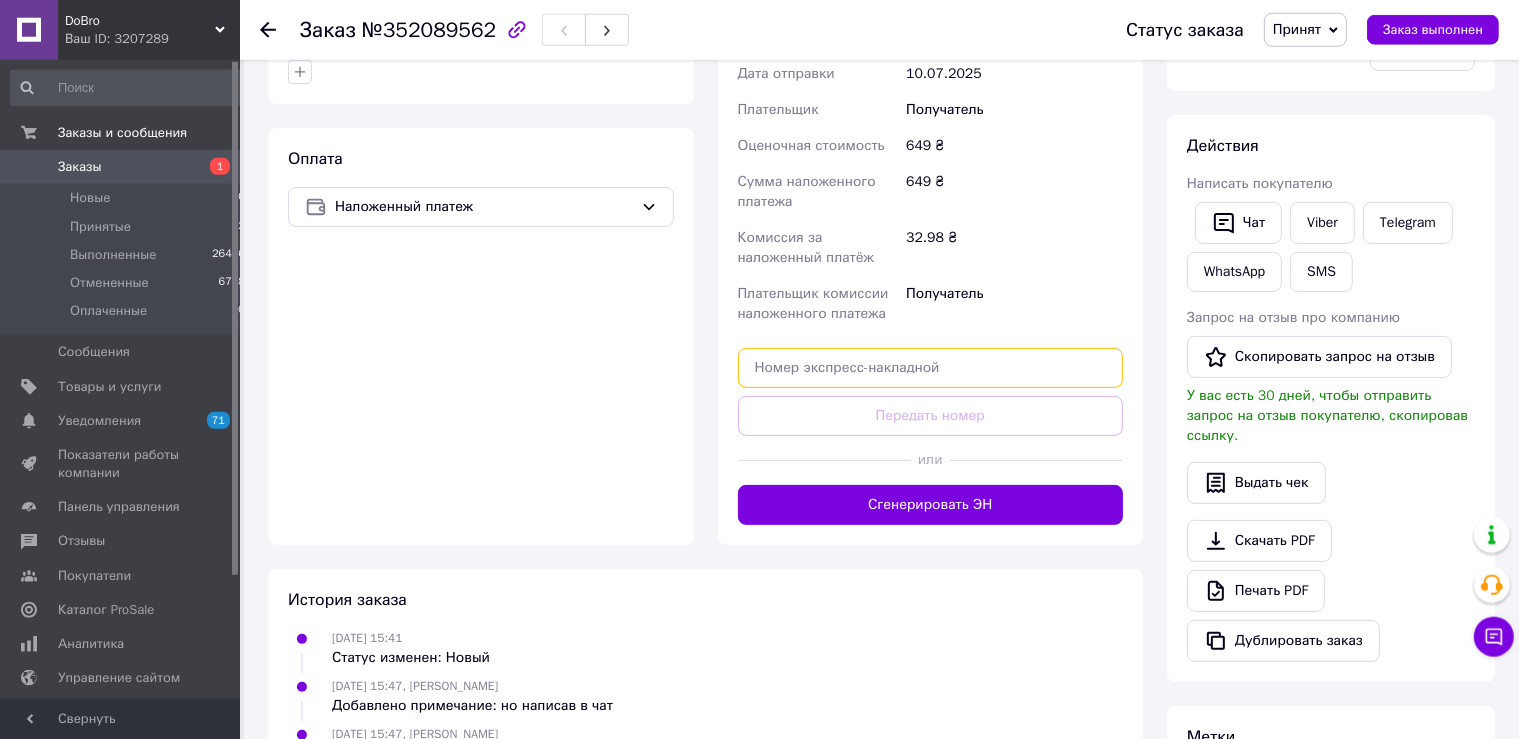 click at bounding box center [931, 368] 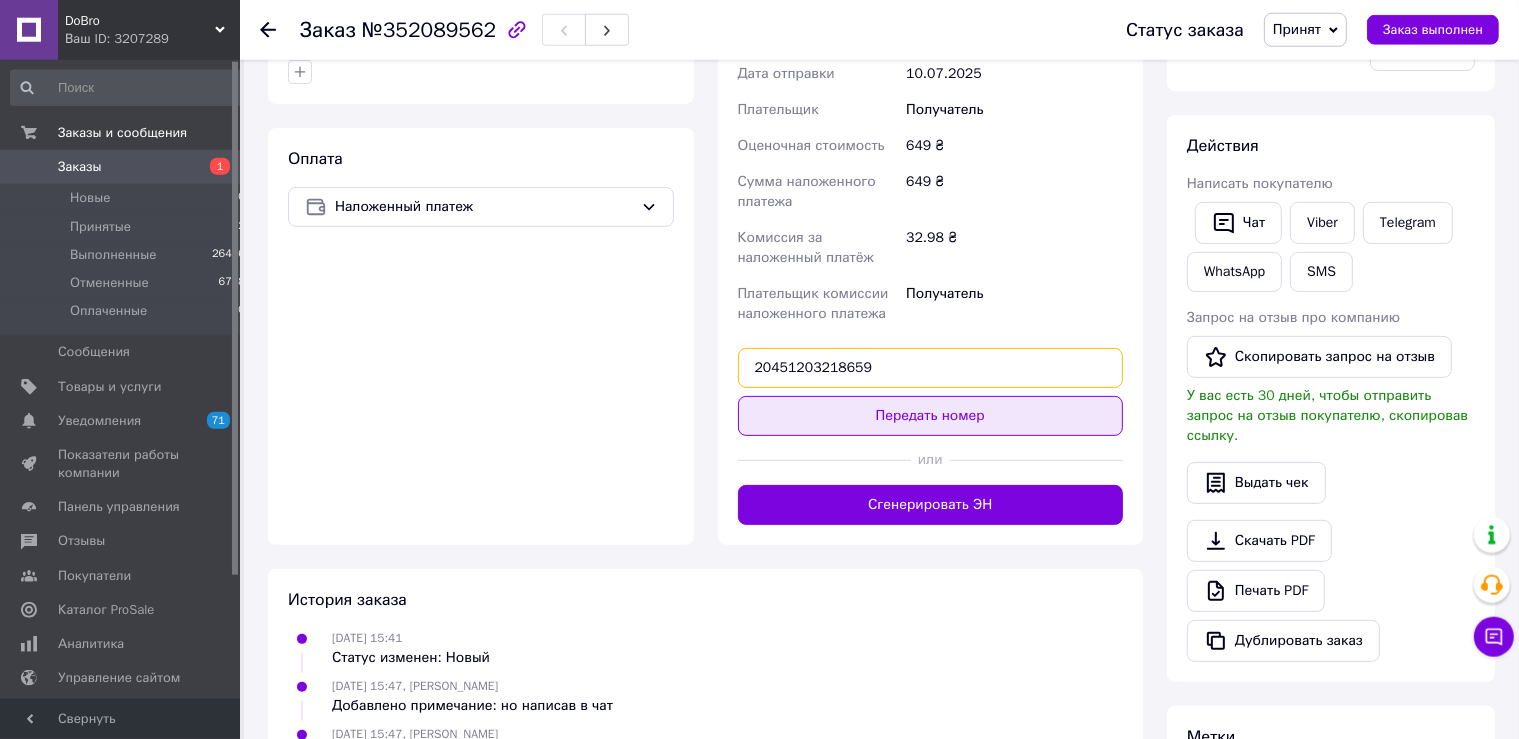 type on "20451203218659" 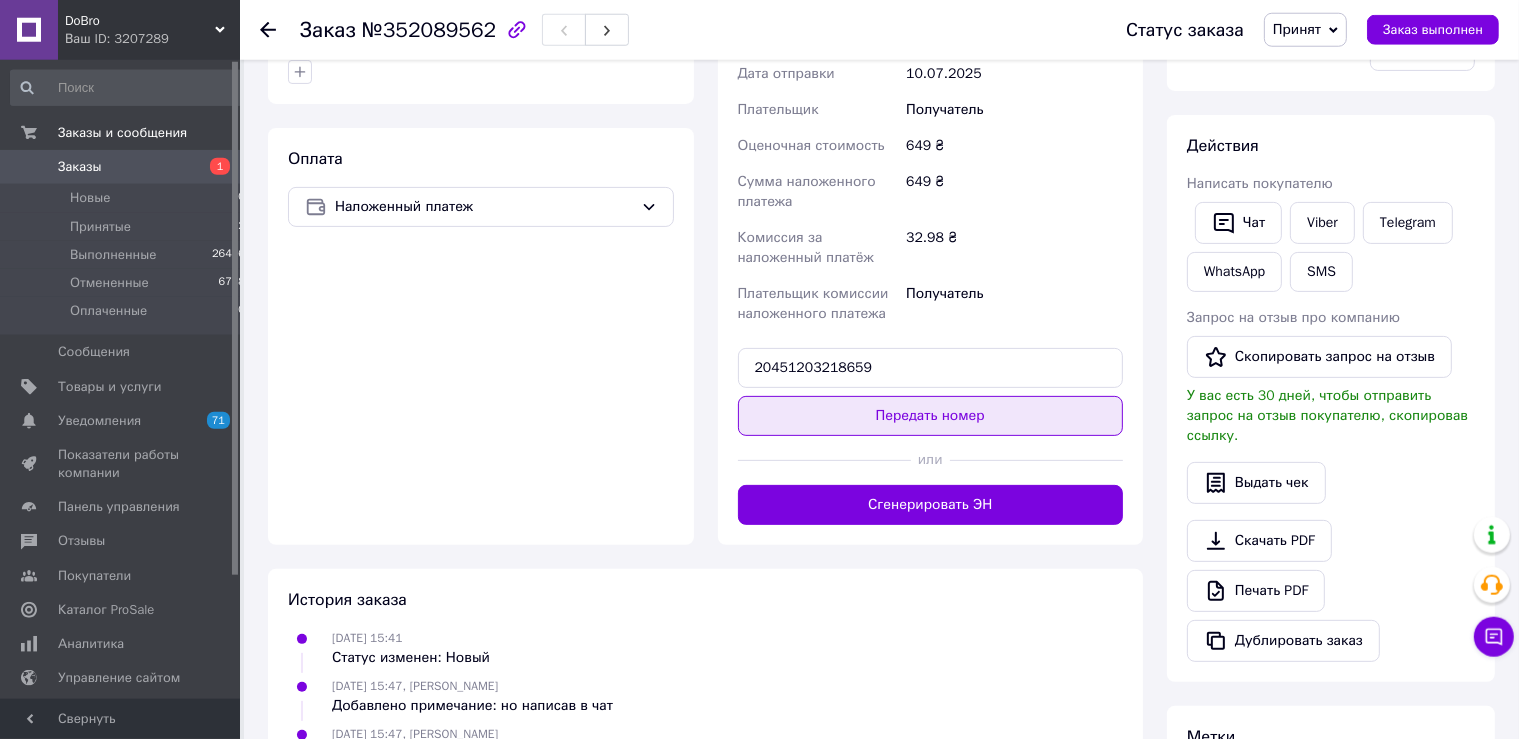 click on "Передать номер" at bounding box center [931, 416] 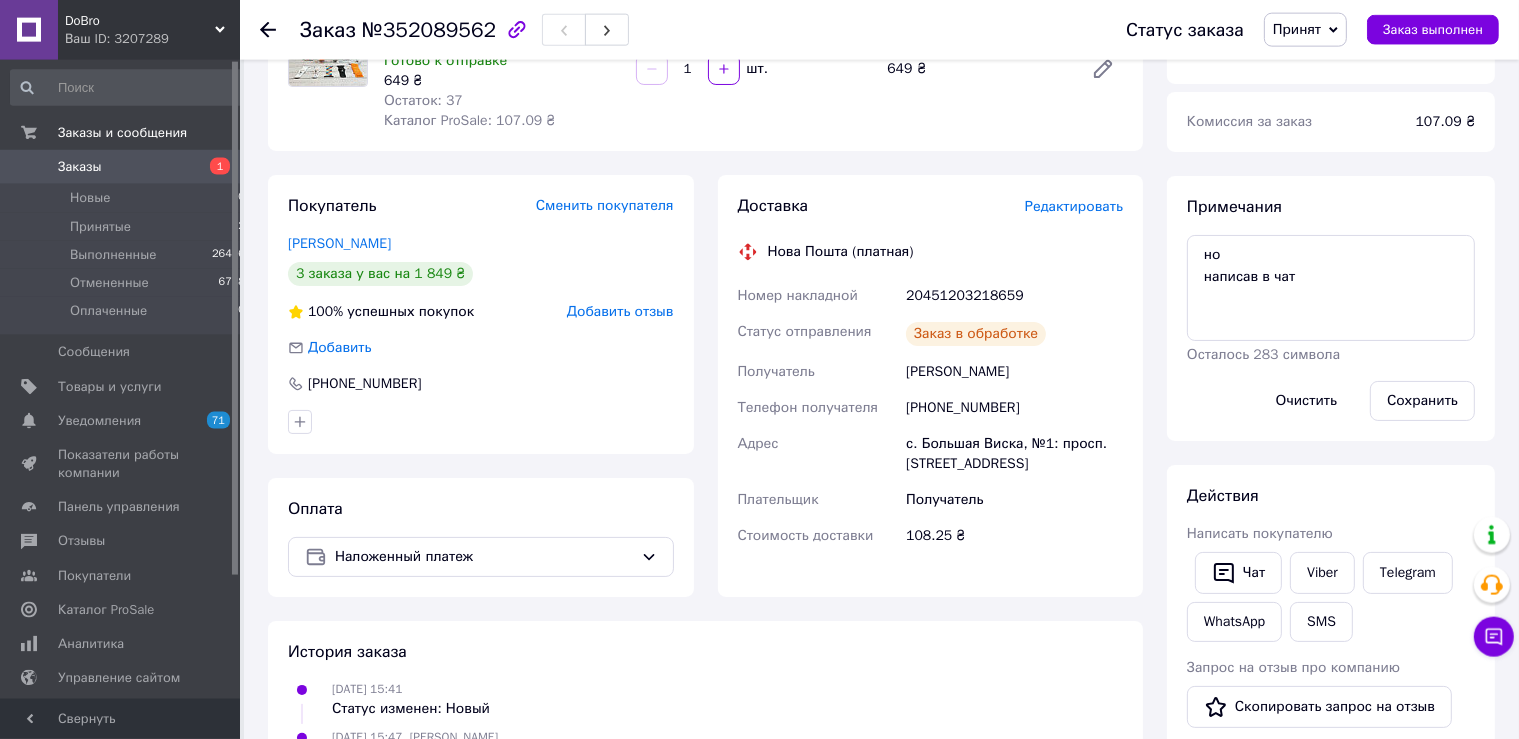 scroll, scrollTop: 222, scrollLeft: 0, axis: vertical 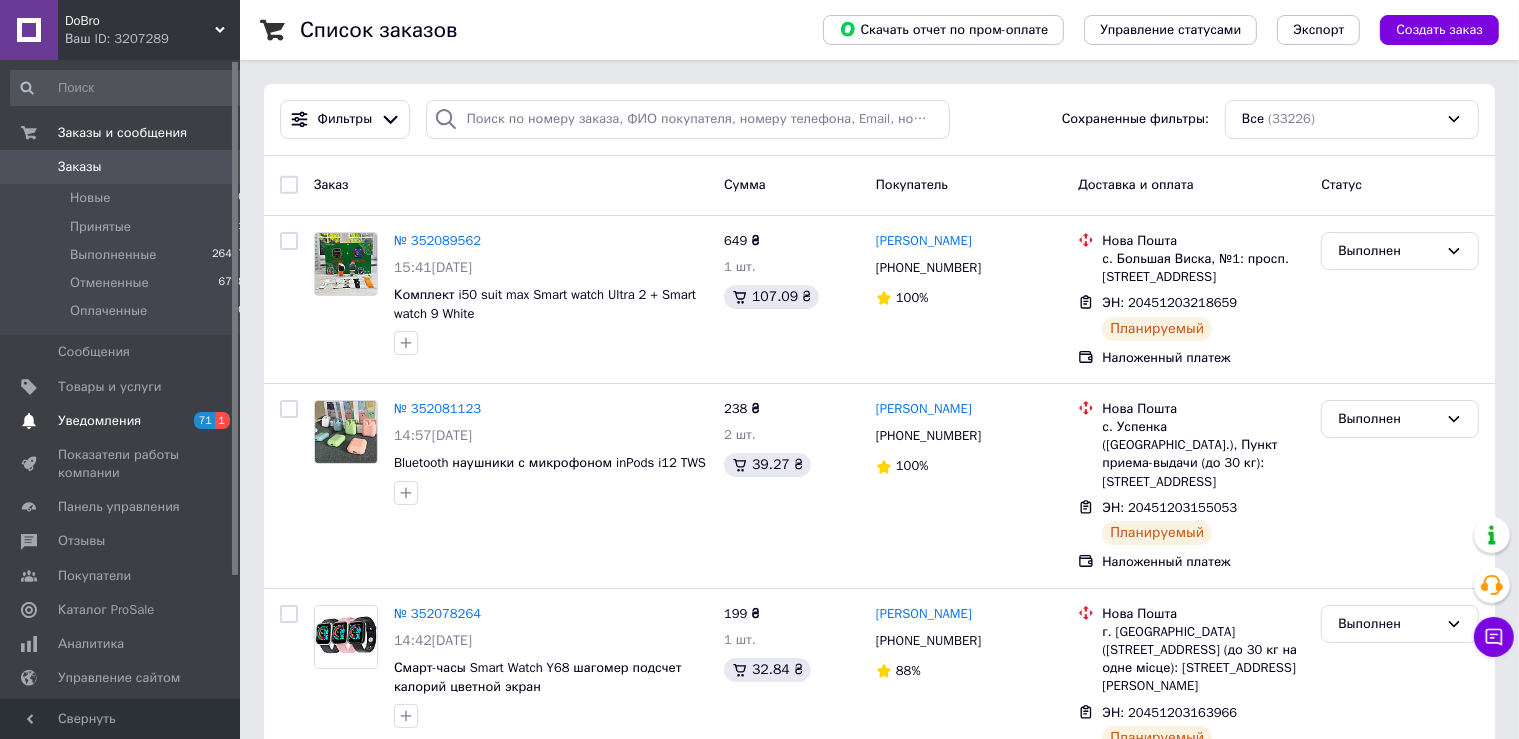 click on "Уведомления" at bounding box center [99, 421] 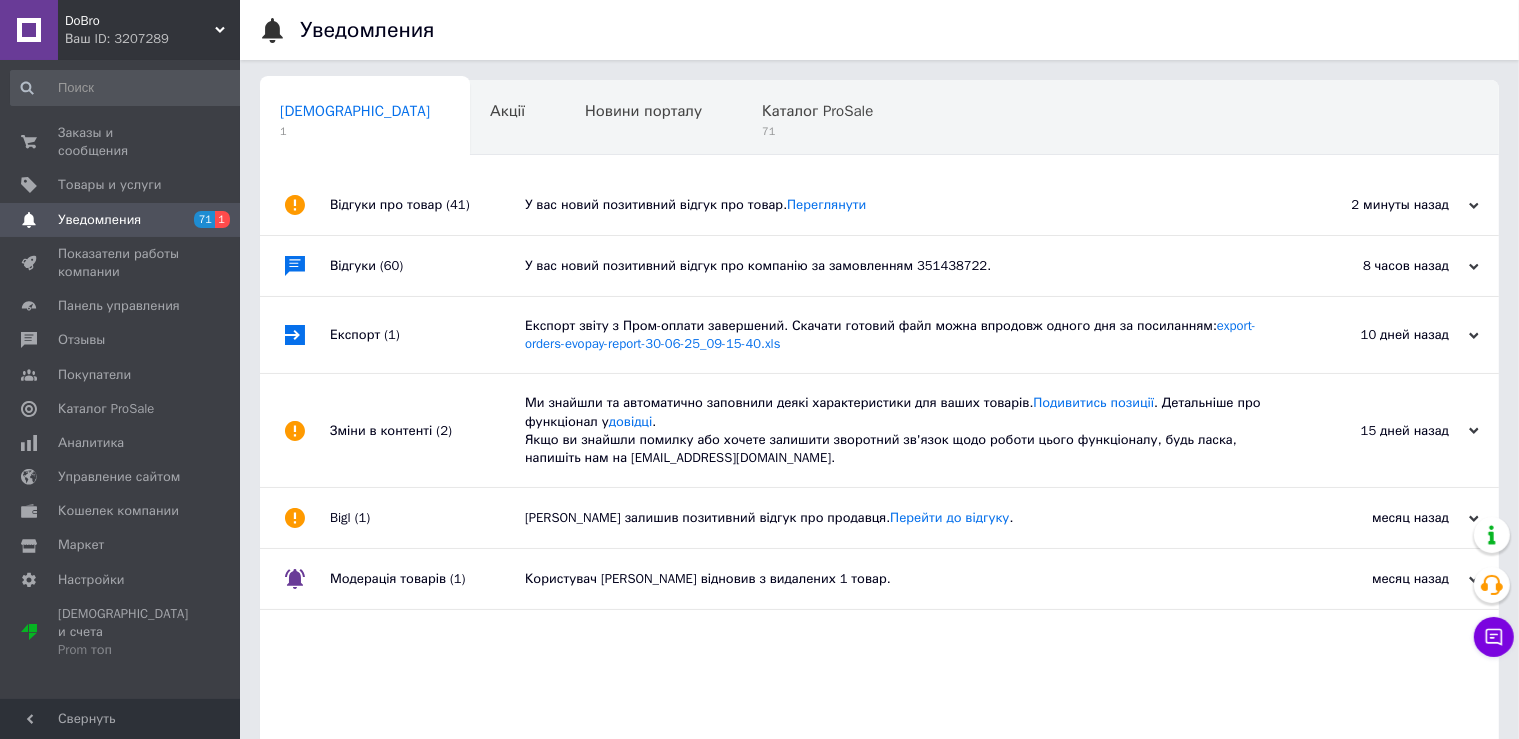 click on "У вас новий позитивний відгук про товар.  Переглянути" at bounding box center [902, 205] 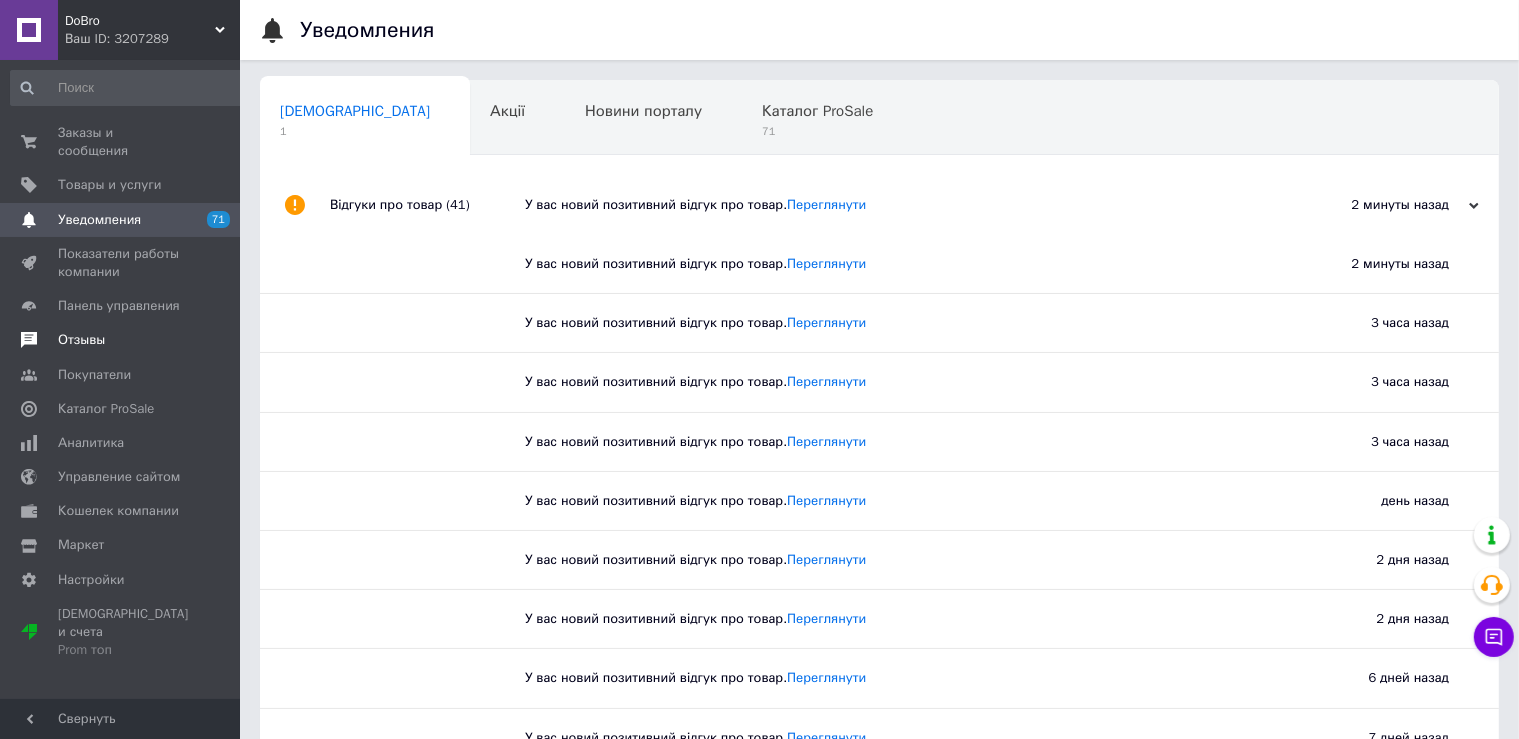 click on "Отзывы" at bounding box center [121, 340] 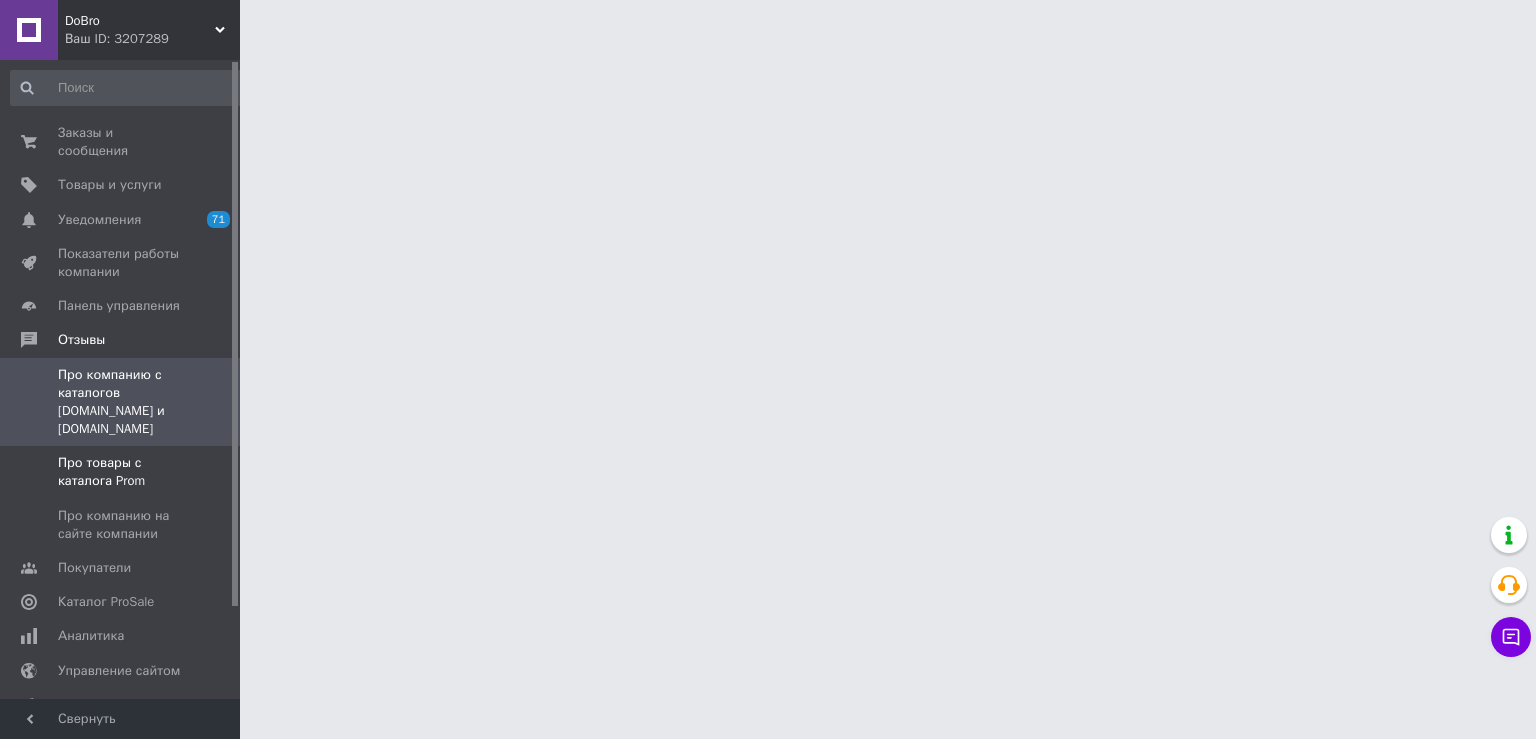 click on "Про товары с каталога Prom" at bounding box center [121, 472] 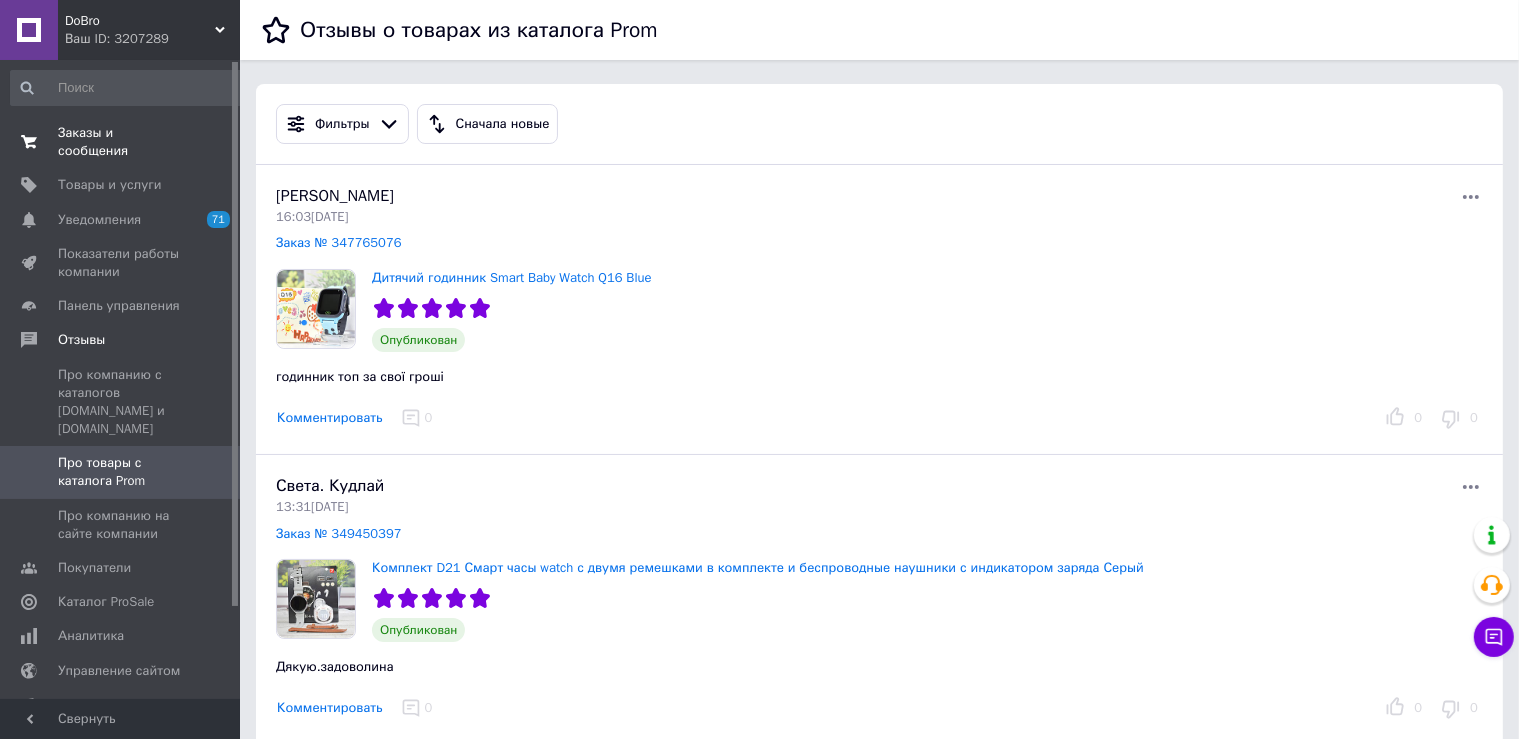 click on "Заказы и сообщения" at bounding box center (121, 142) 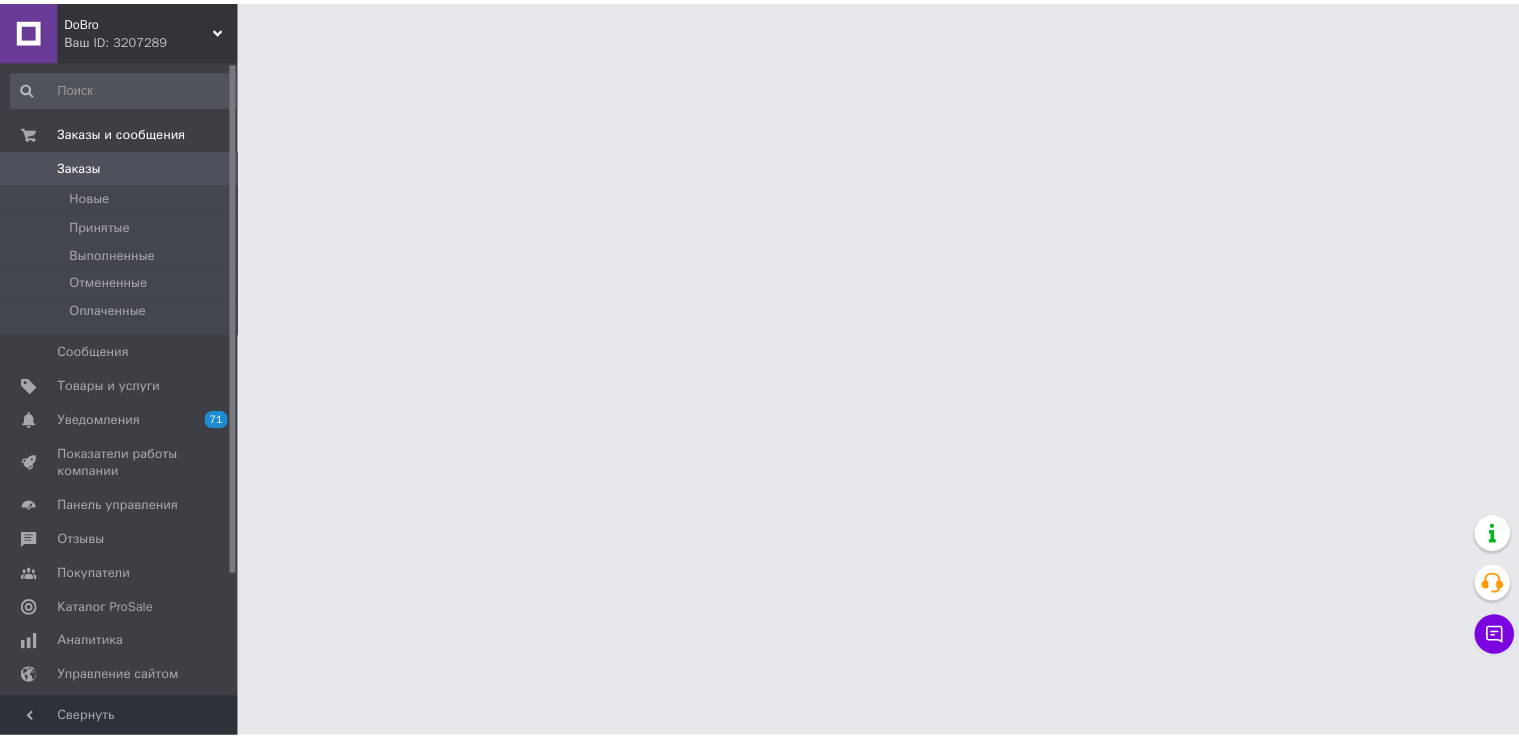 scroll, scrollTop: 0, scrollLeft: 0, axis: both 